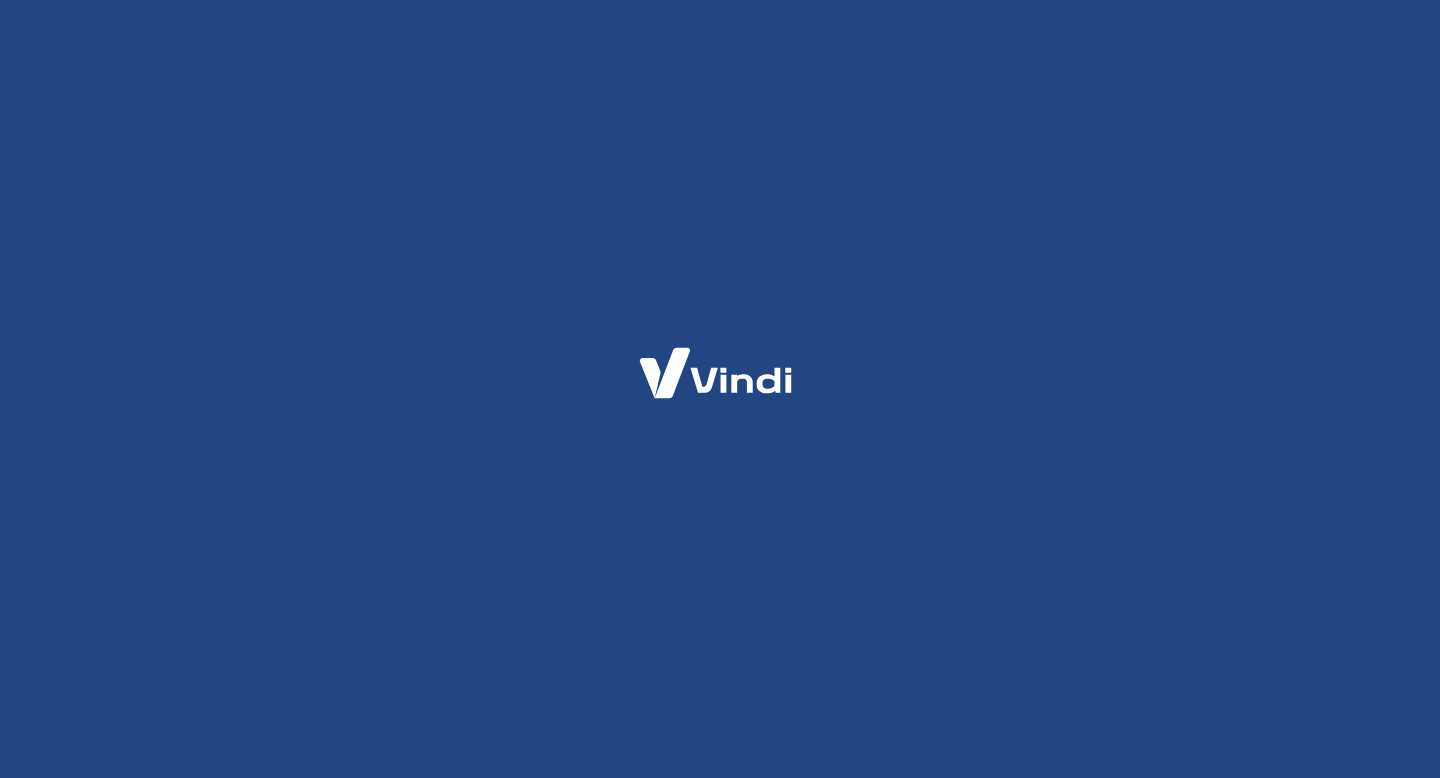 scroll, scrollTop: 0, scrollLeft: 0, axis: both 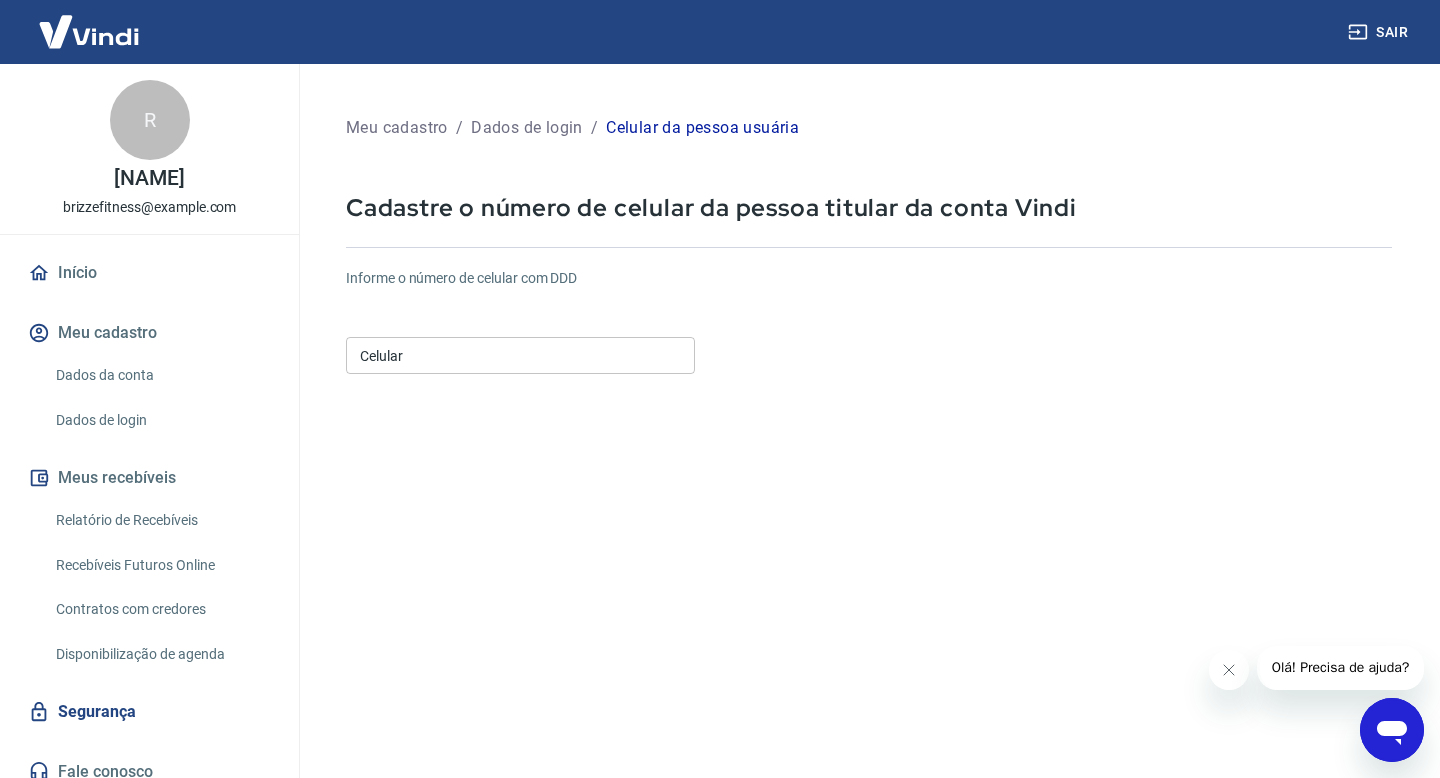 click on "Celular" at bounding box center [520, 355] 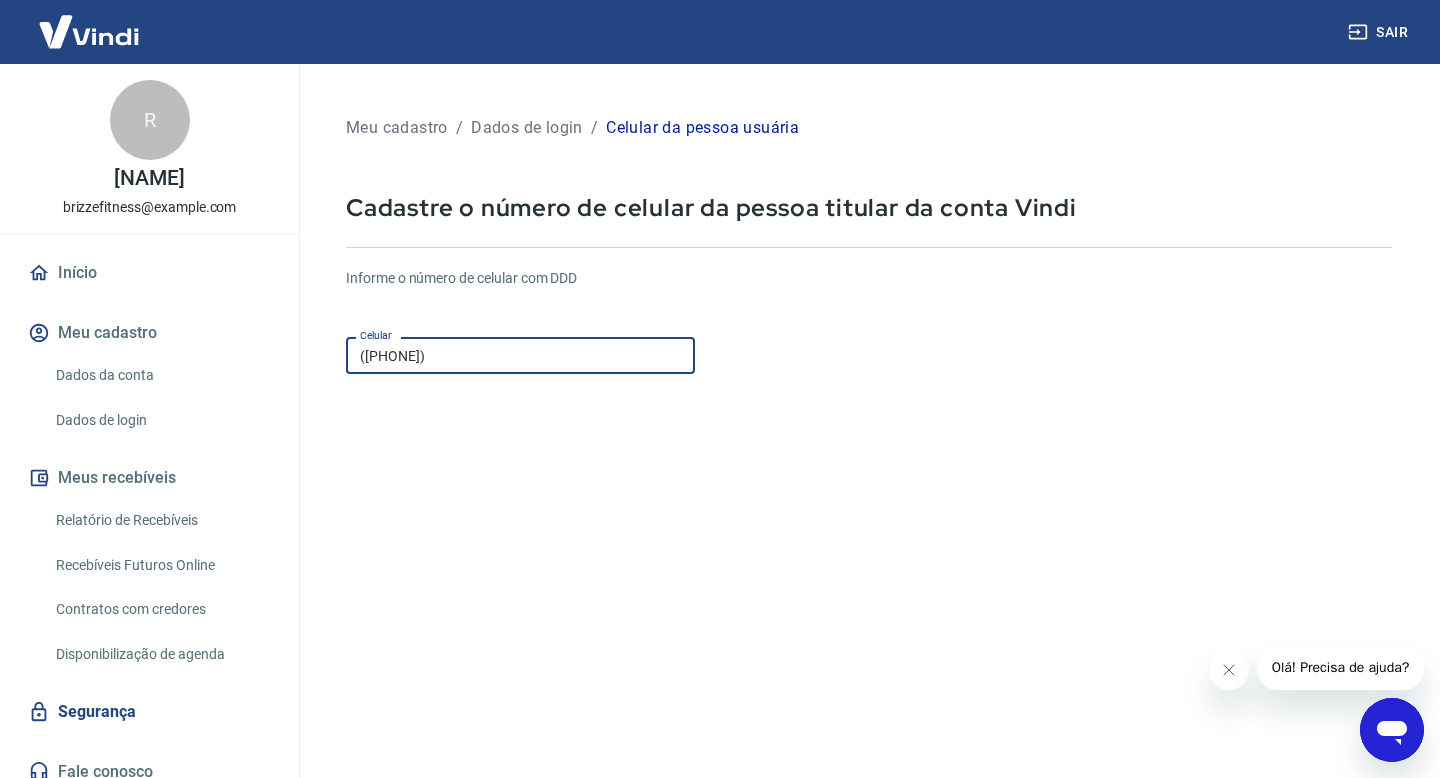 type on "([PHONE])" 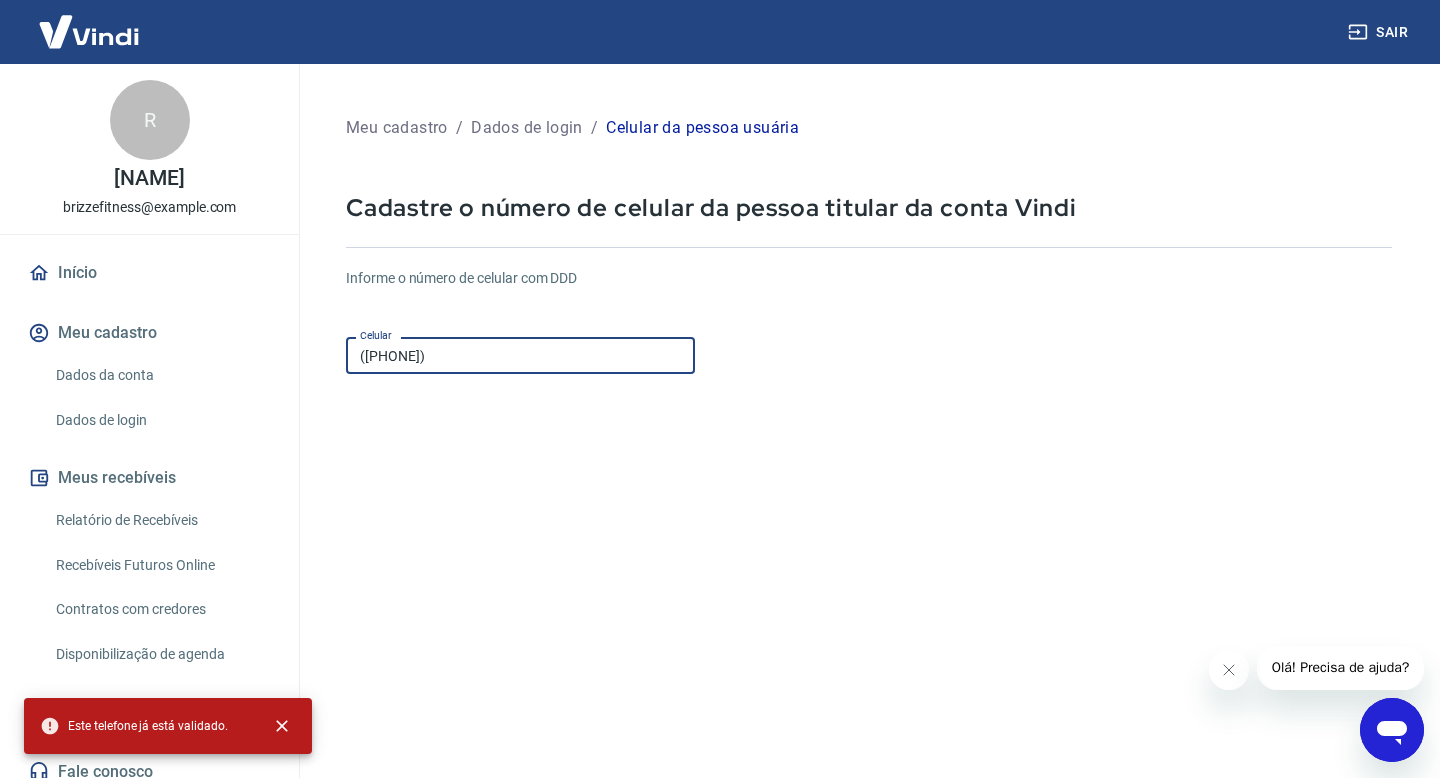 scroll, scrollTop: 169, scrollLeft: 0, axis: vertical 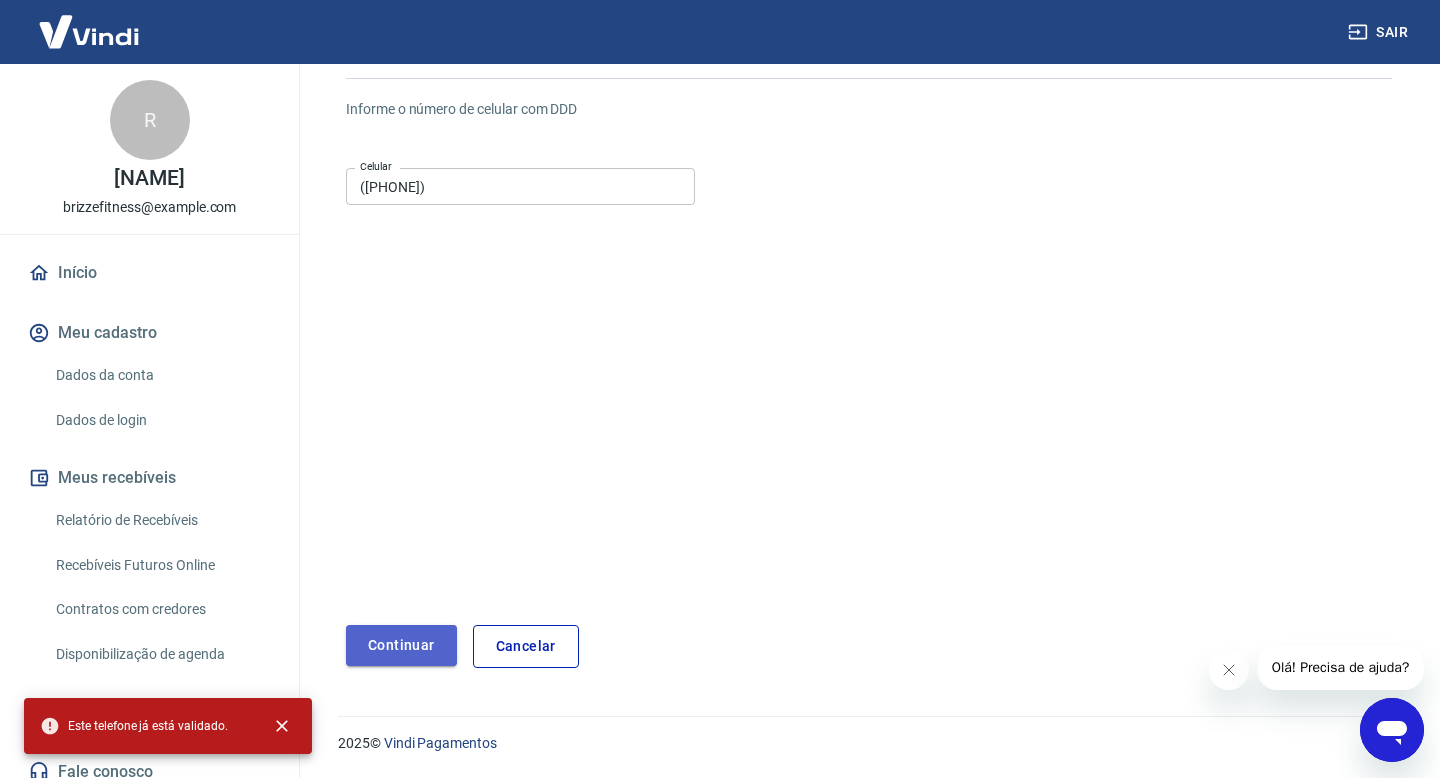 click on "Continuar" at bounding box center [401, 645] 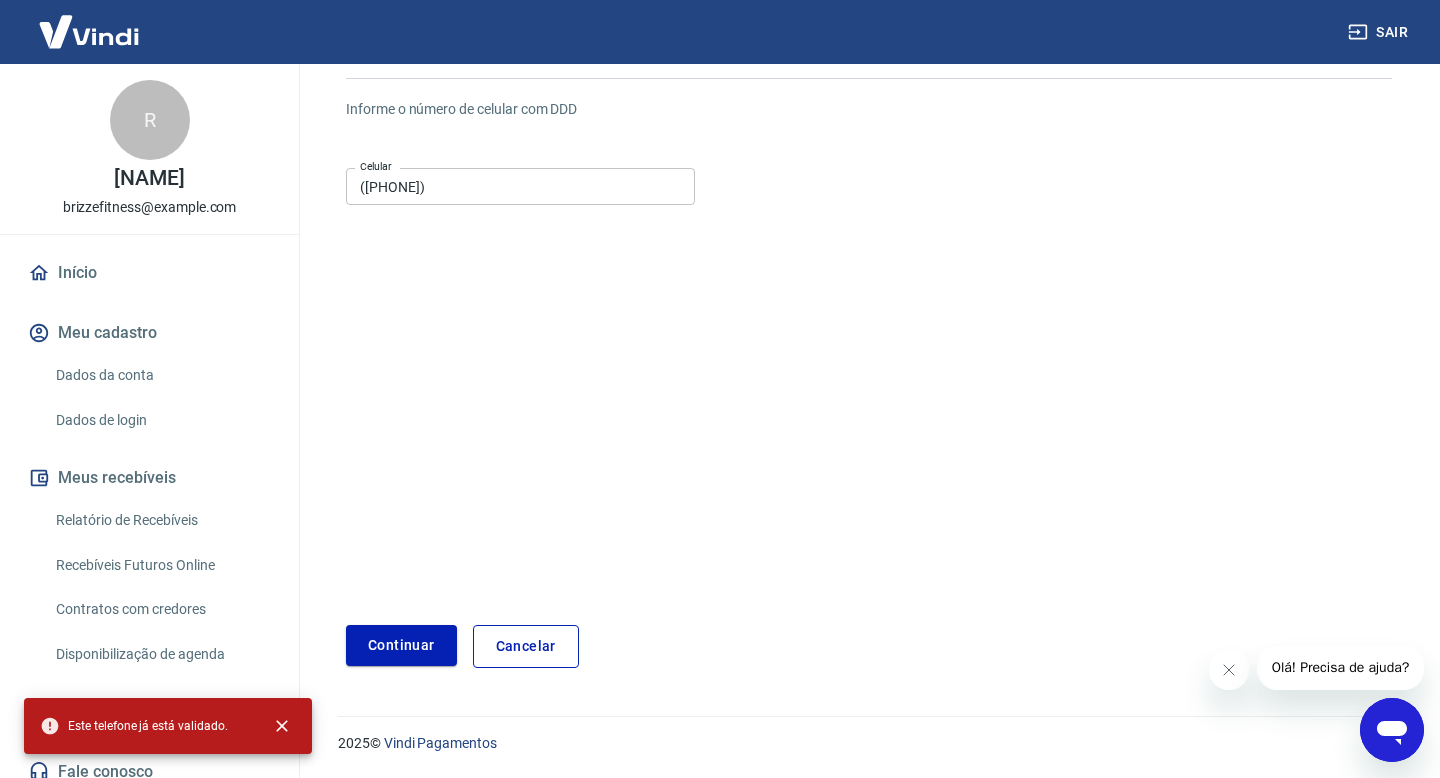 scroll, scrollTop: 0, scrollLeft: 0, axis: both 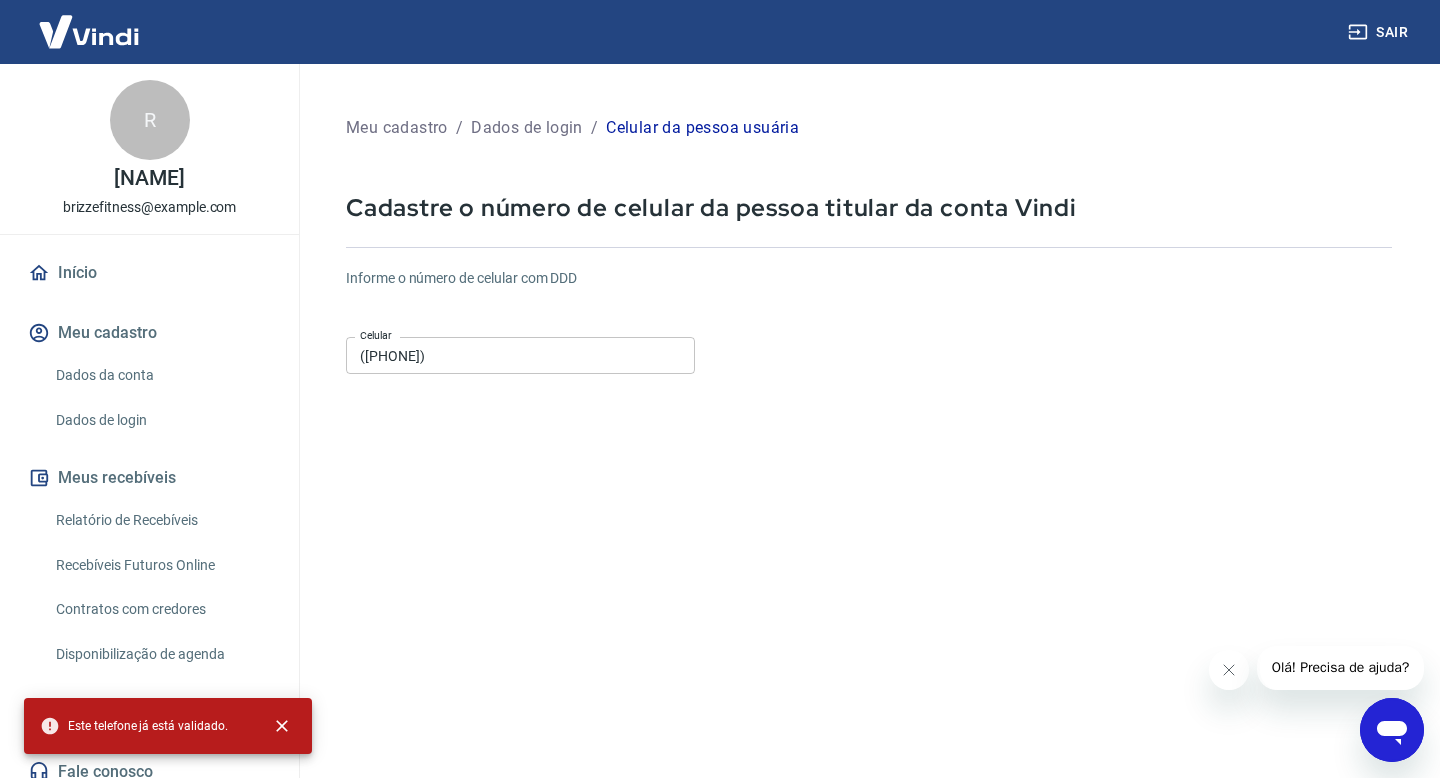 click 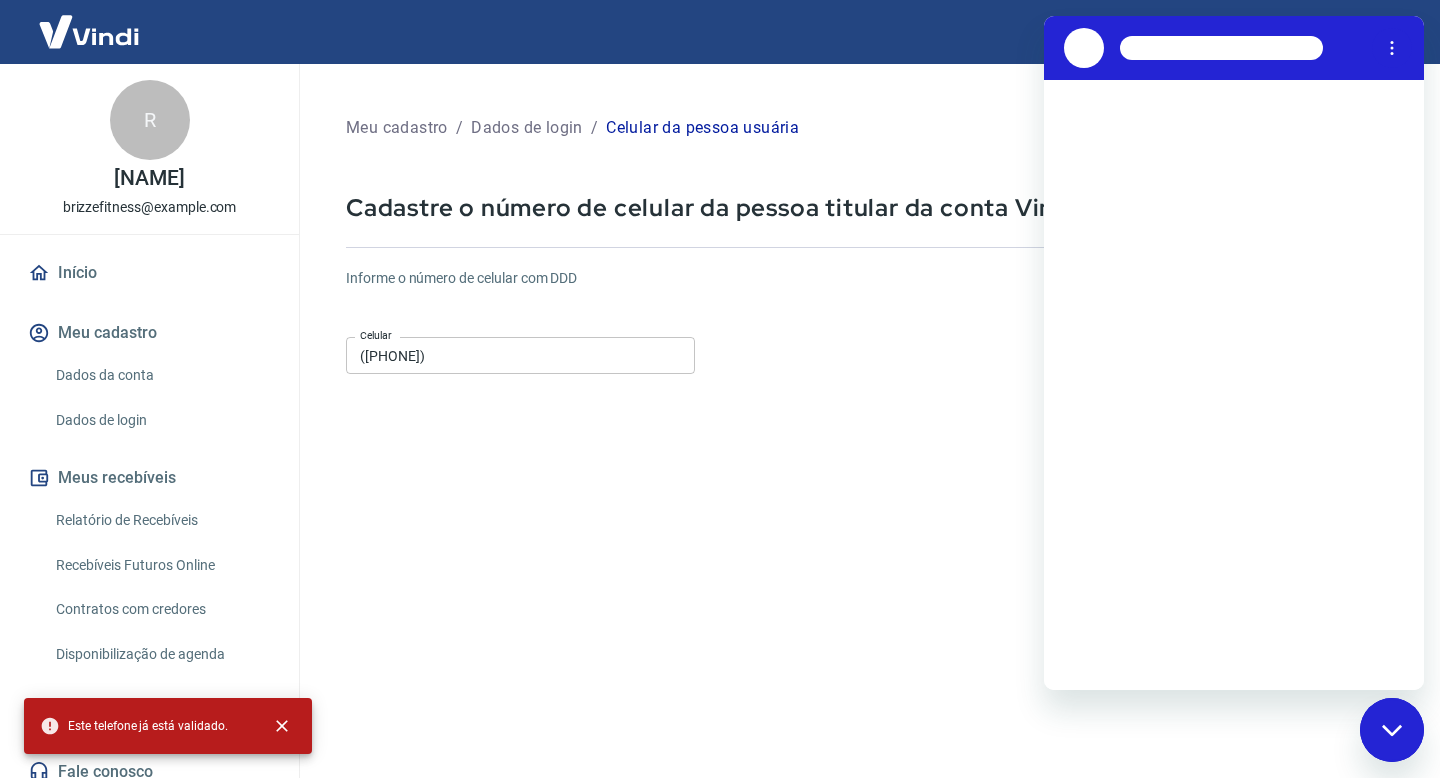 scroll, scrollTop: 0, scrollLeft: 0, axis: both 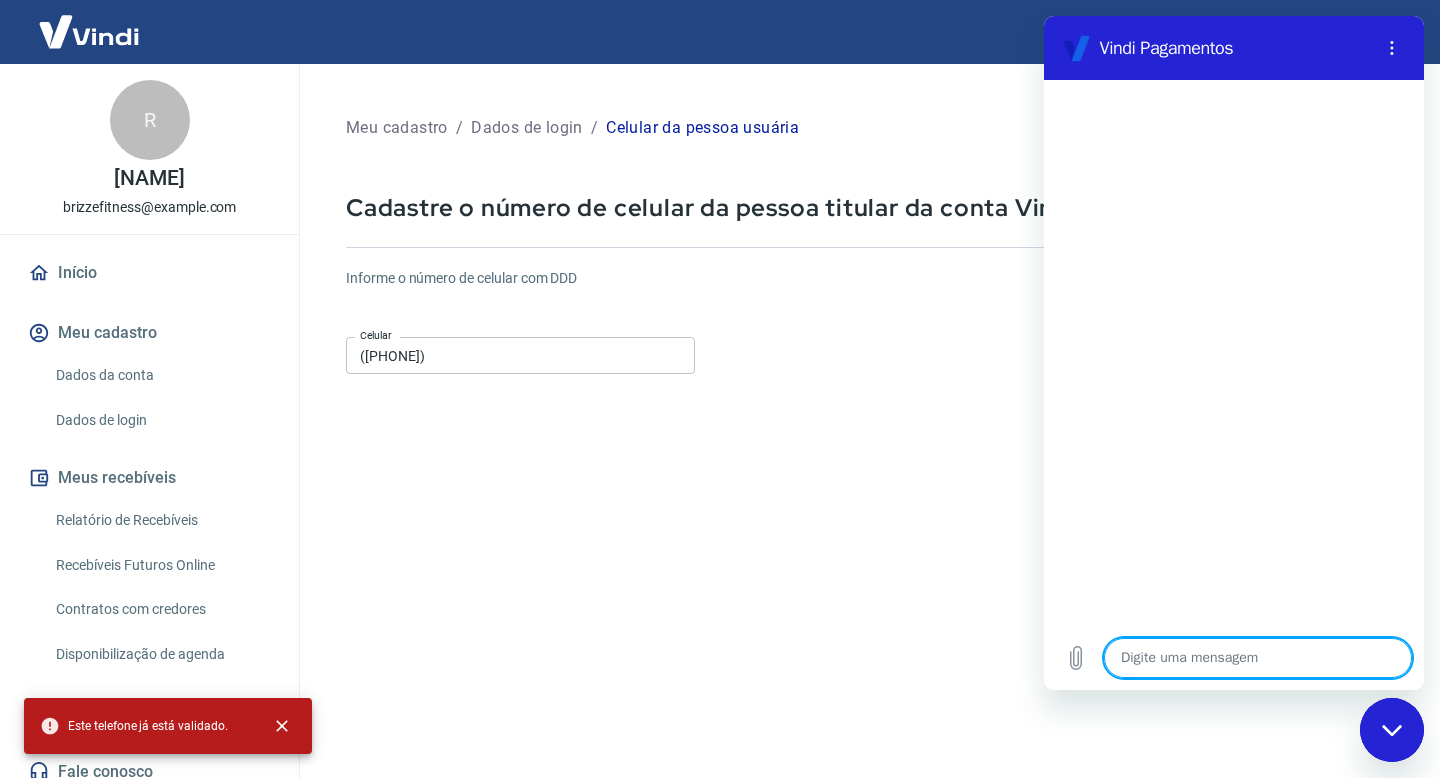 click at bounding box center (1258, 658) 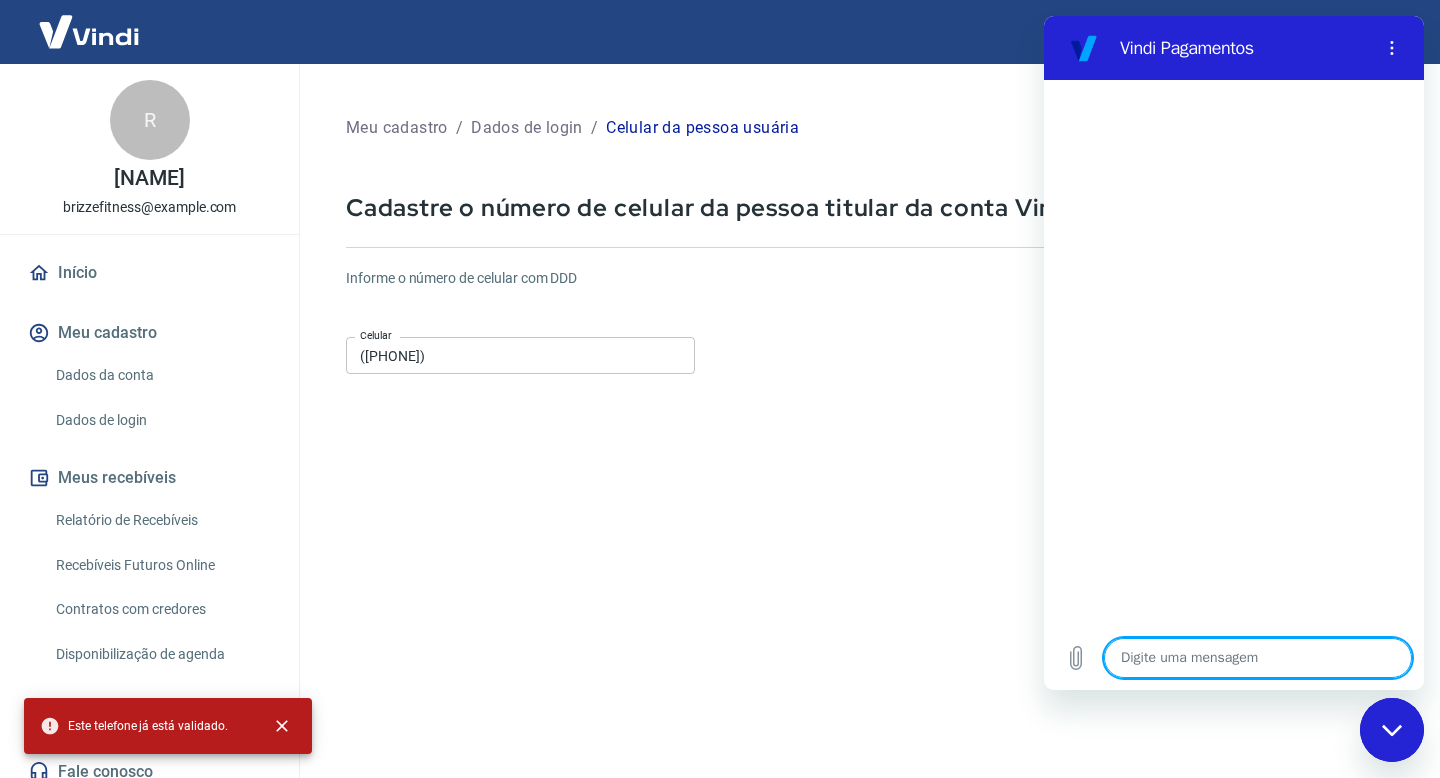type on "x" 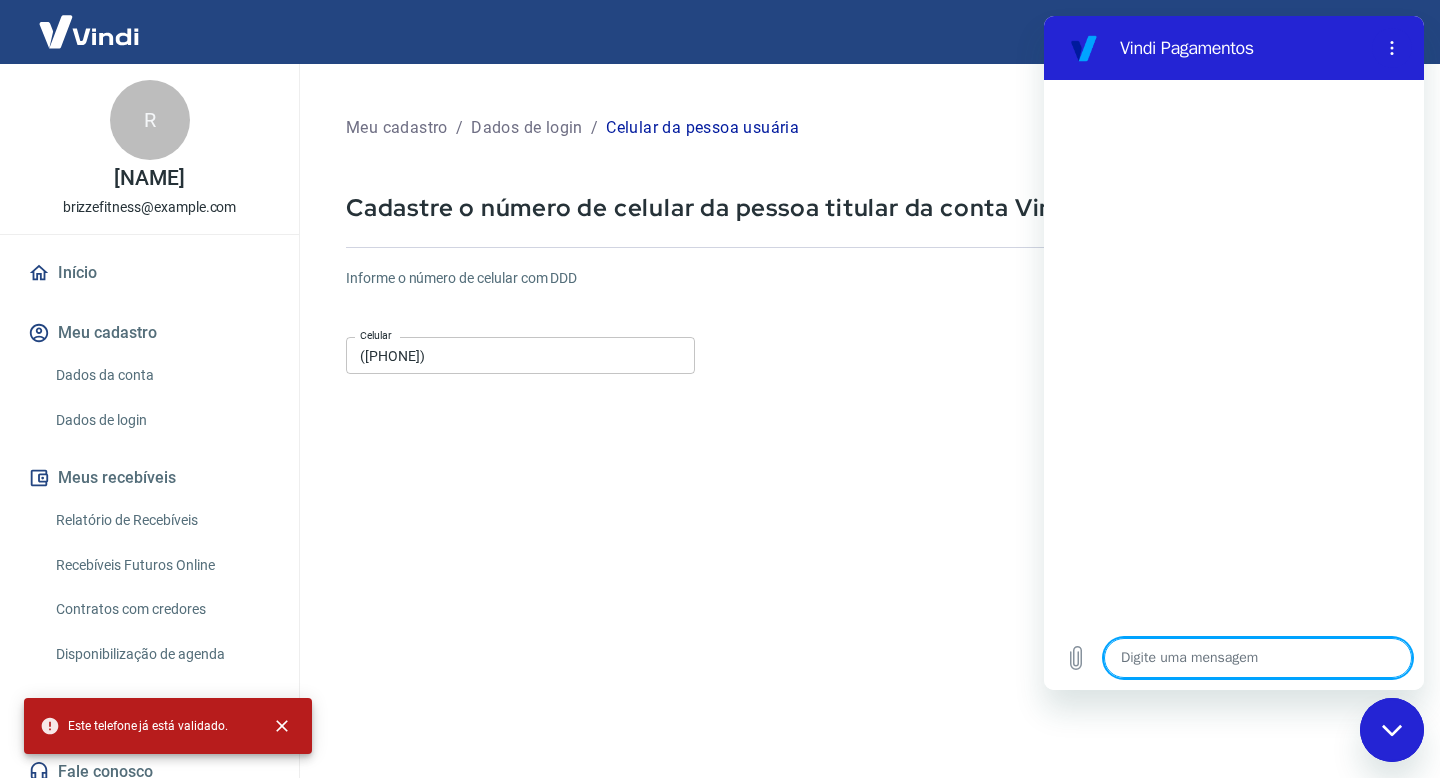 type on "o" 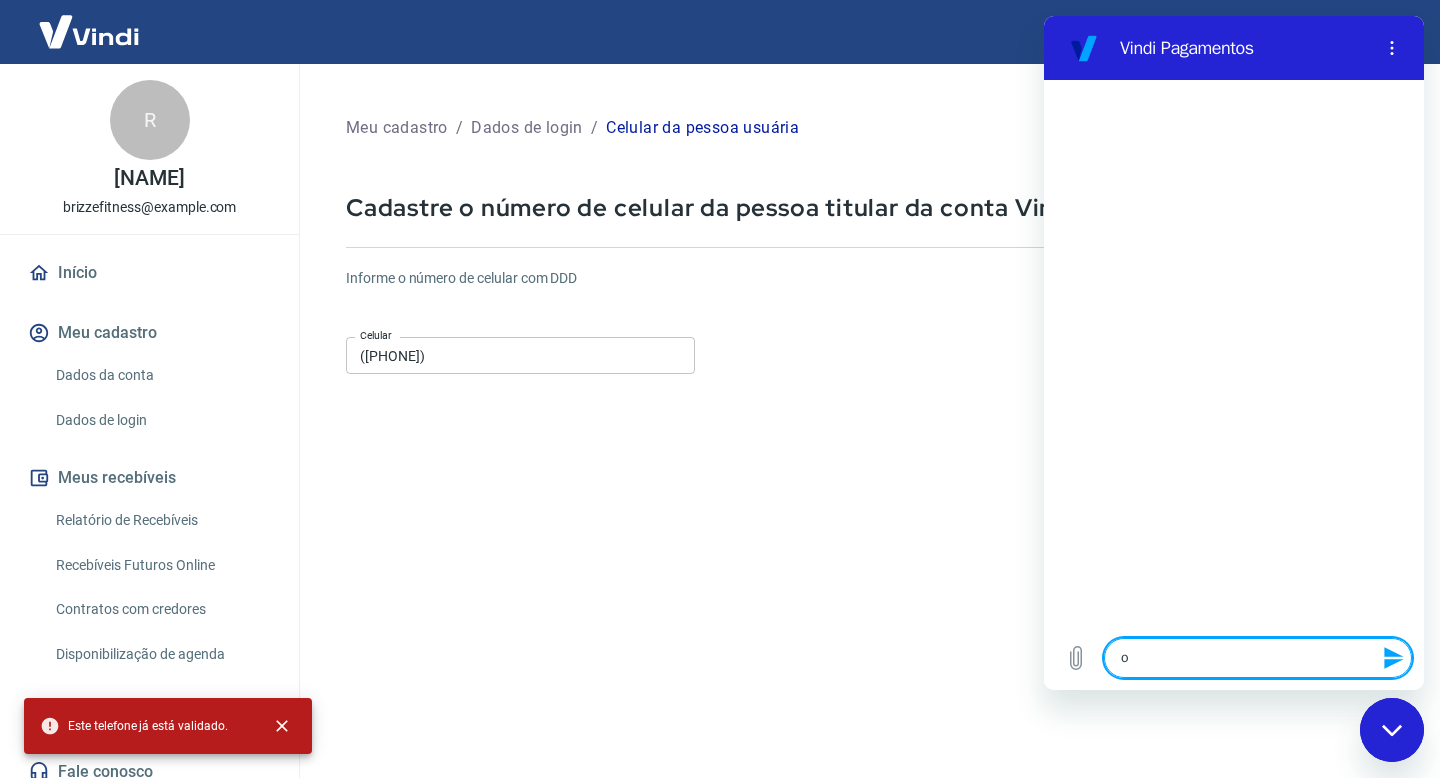 type on "ol" 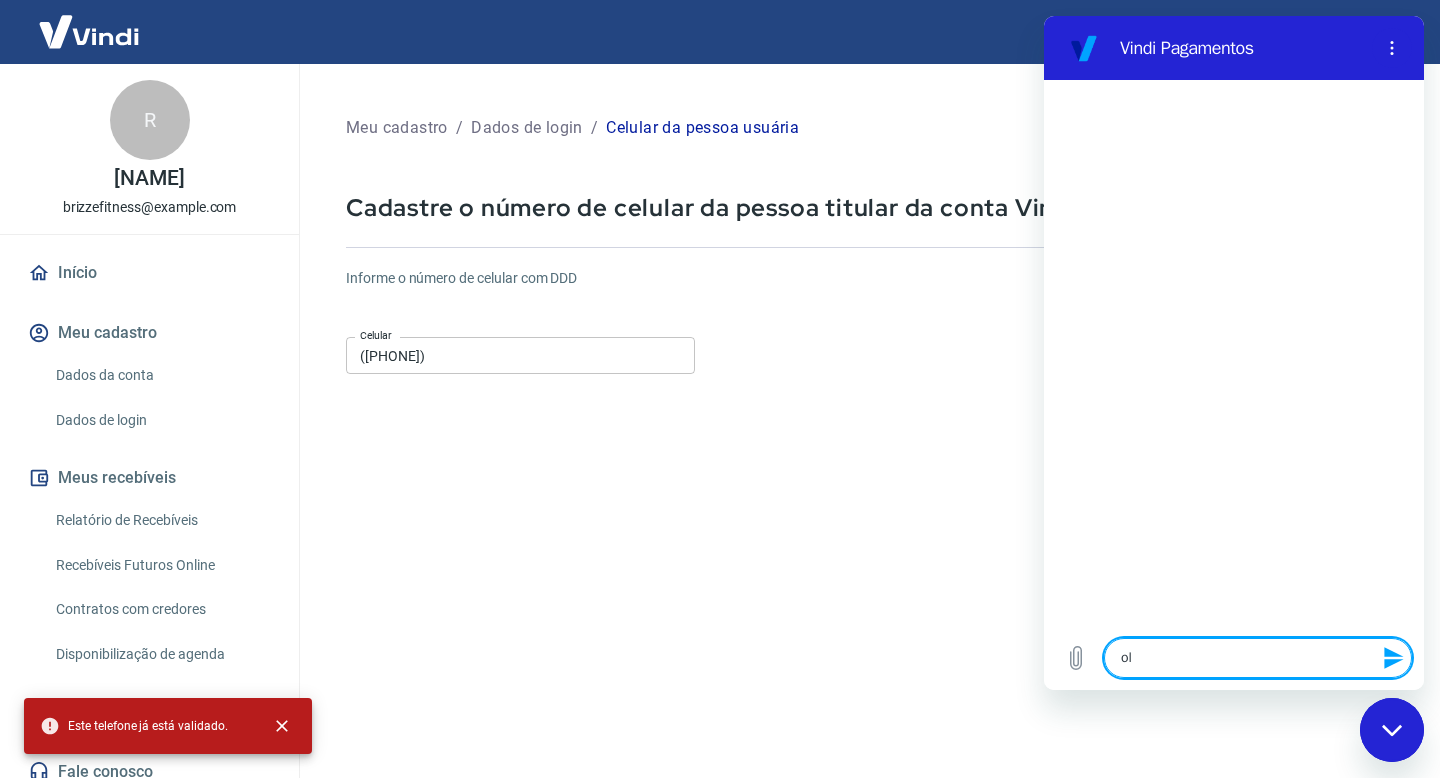 type on "ol'" 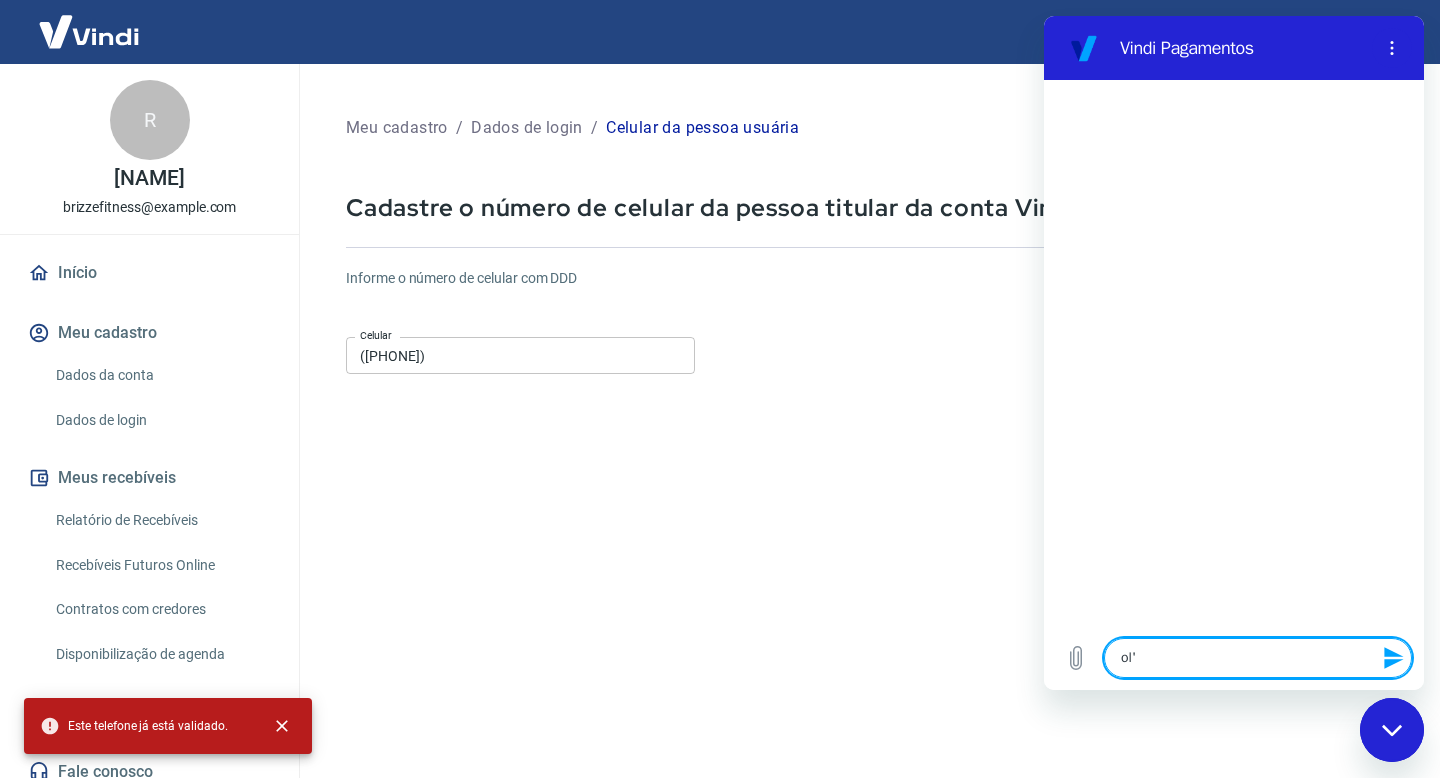 type on "olá" 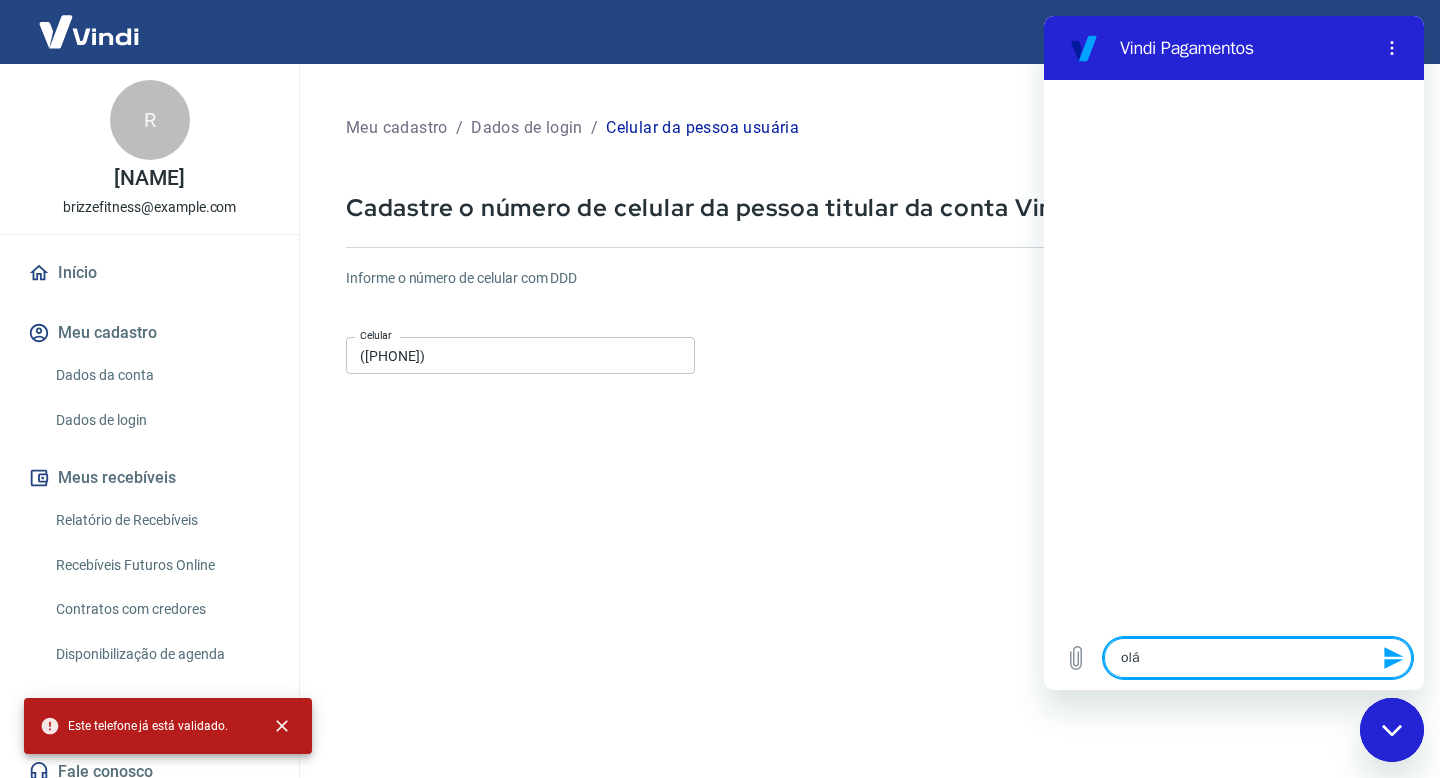 type on "olá," 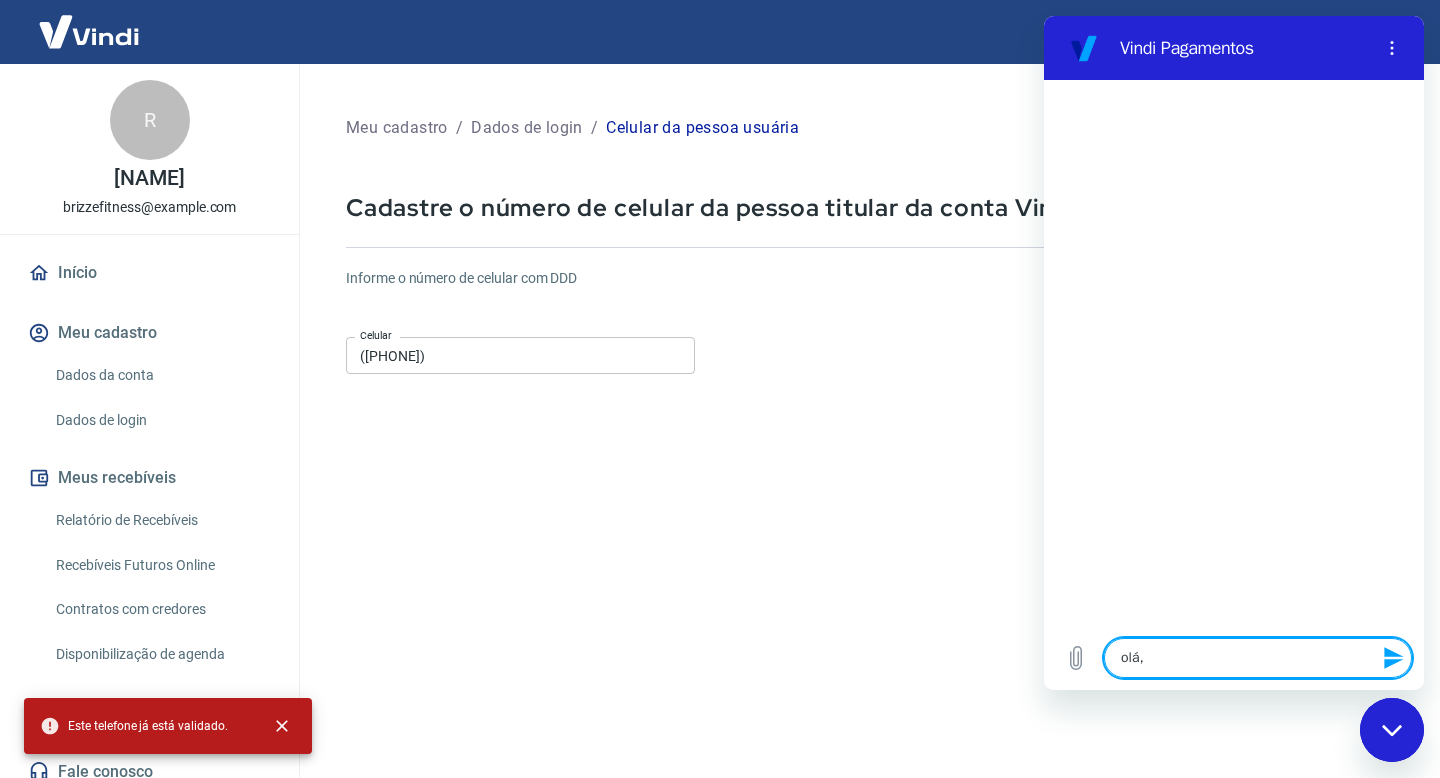 type on "olá," 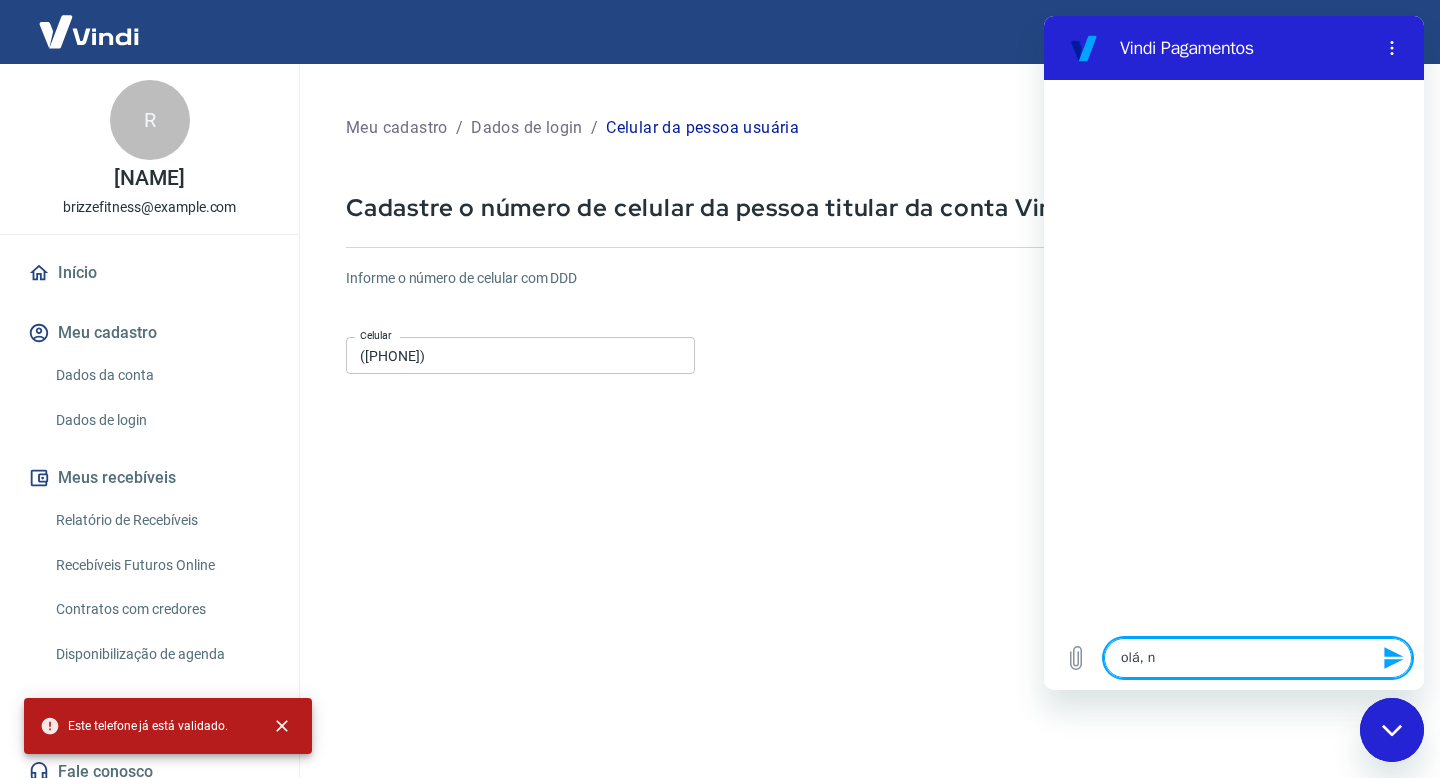 type on "olá, na" 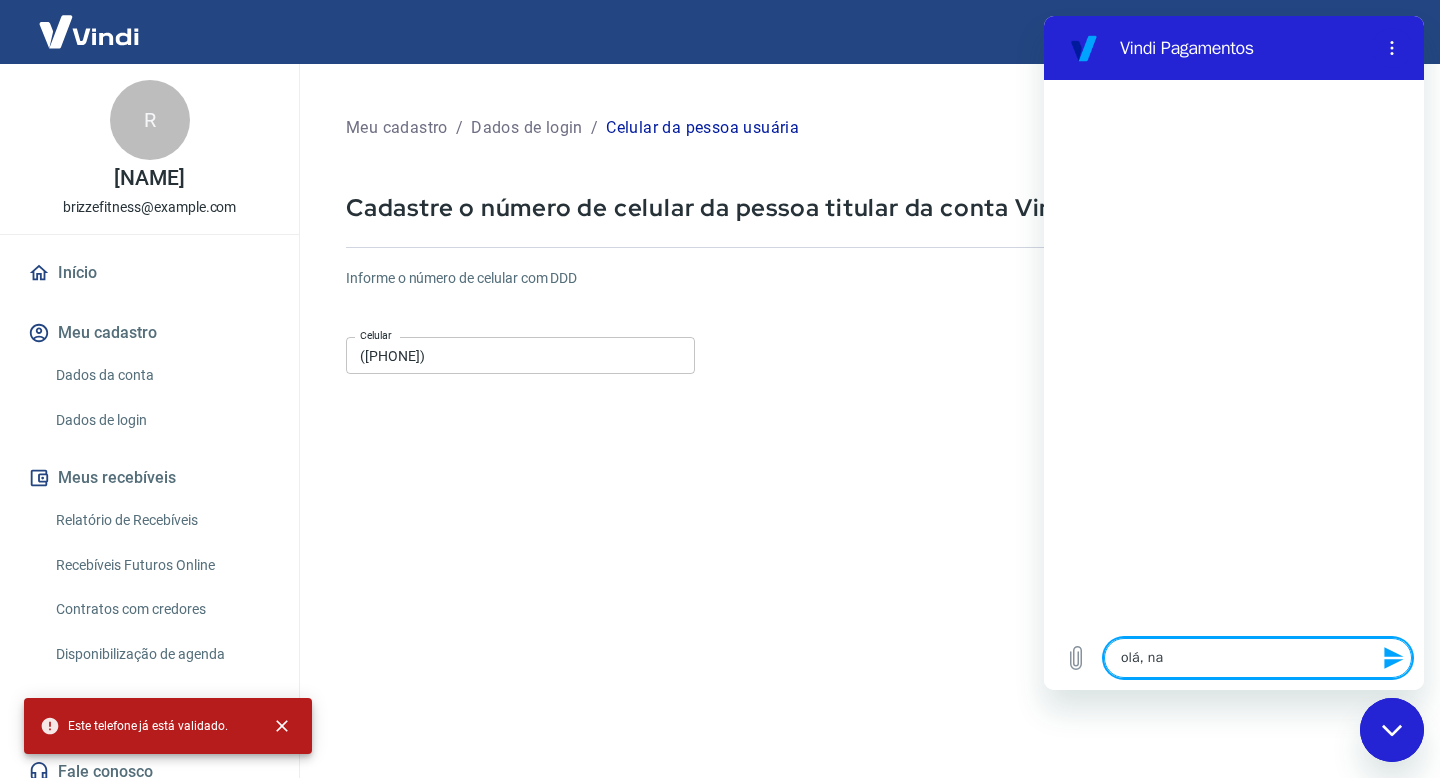 type on "olá, nao" 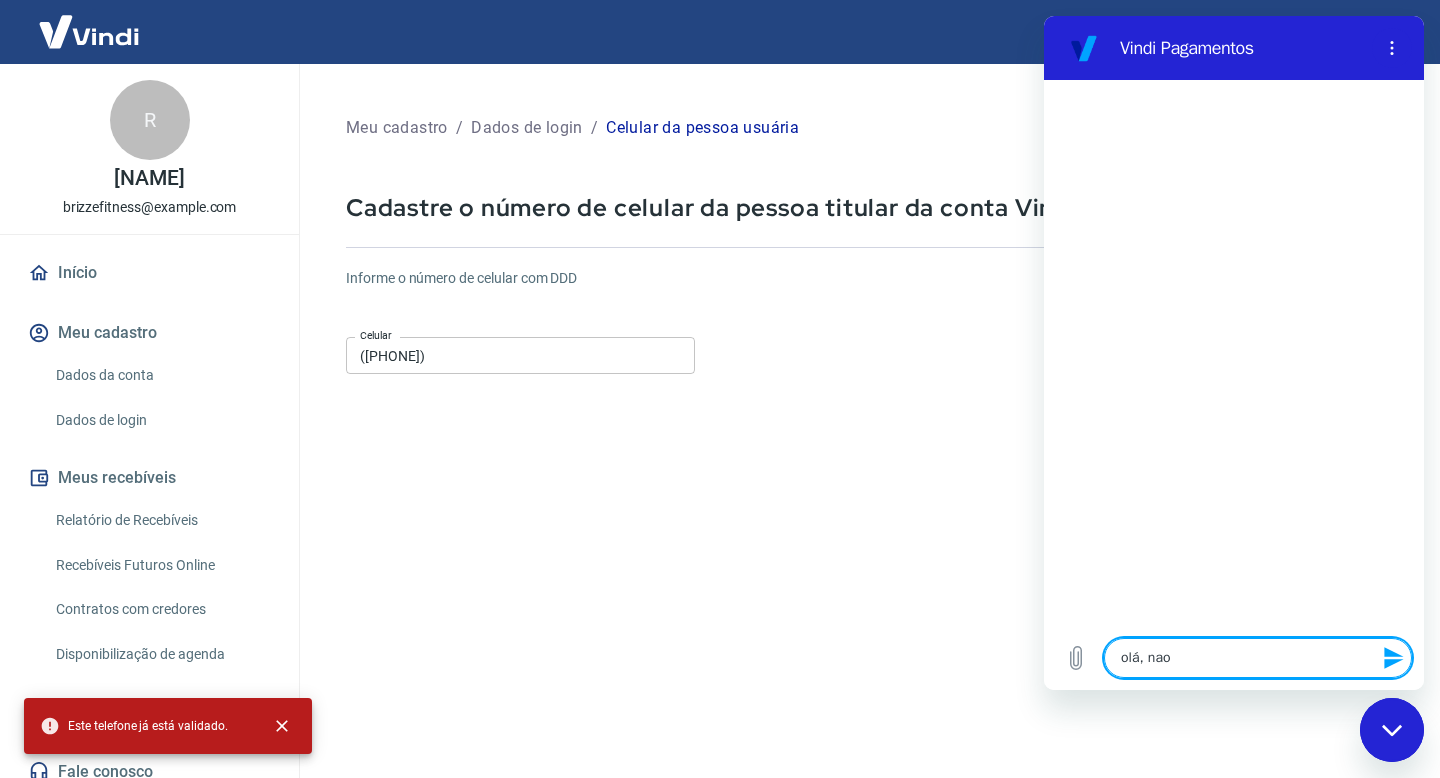 type on "x" 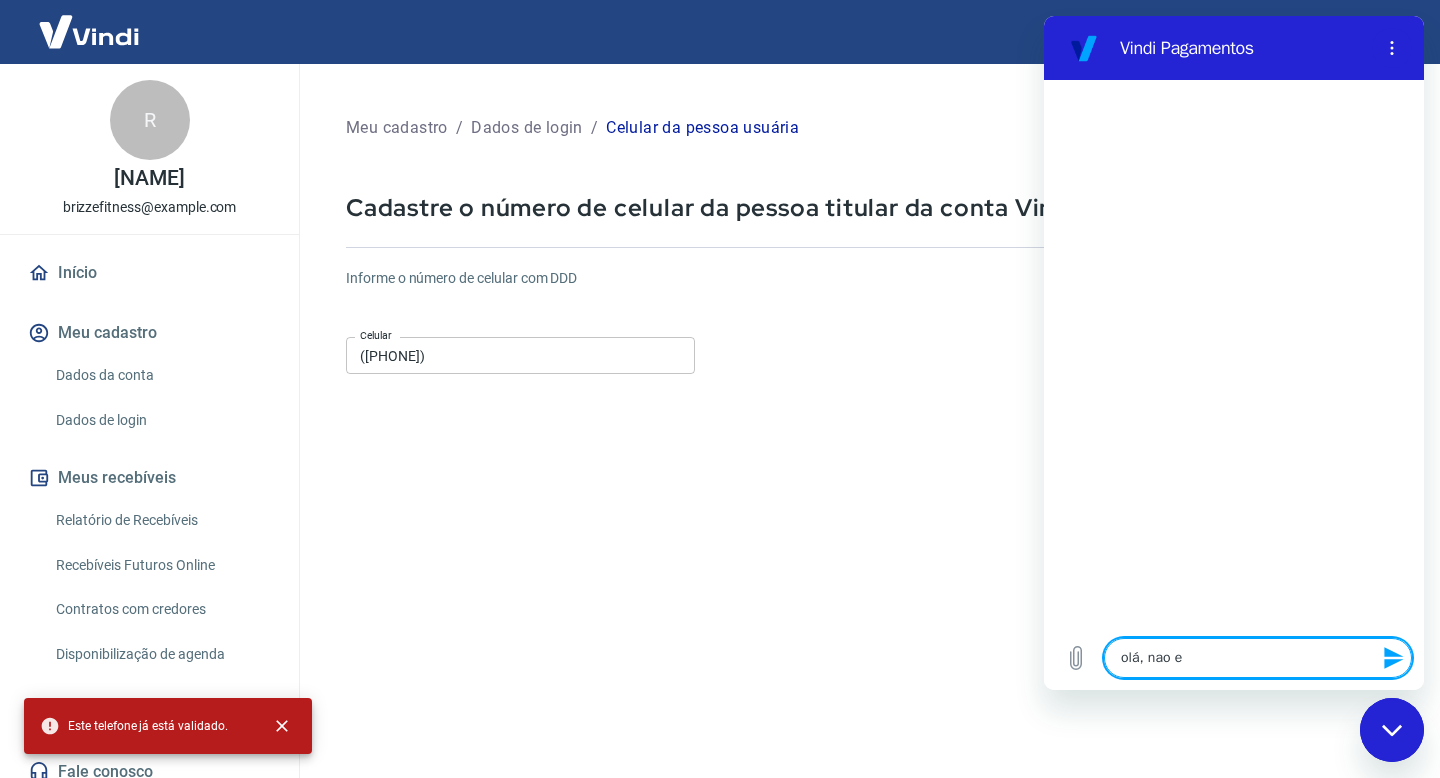 type on "olá, nao es" 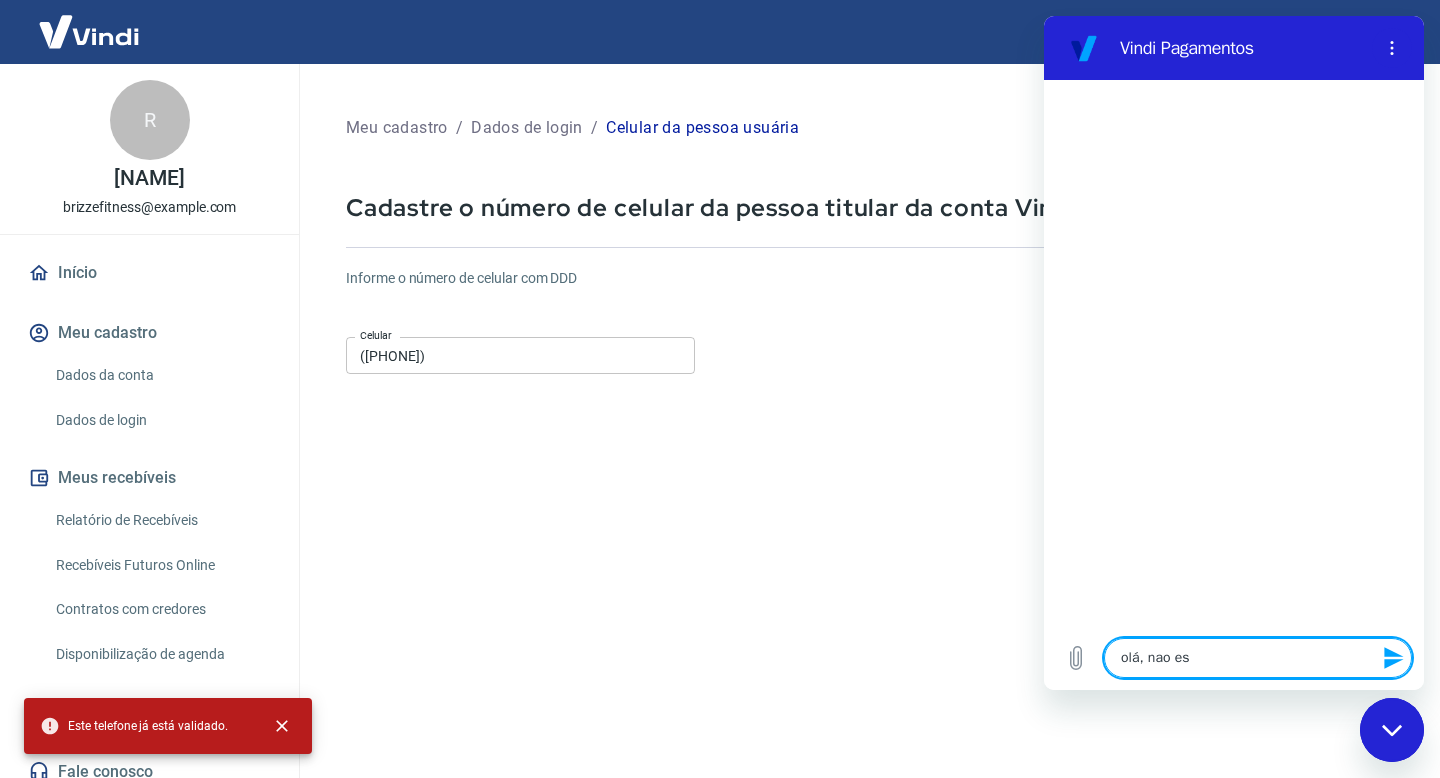 type on "olá, nao est" 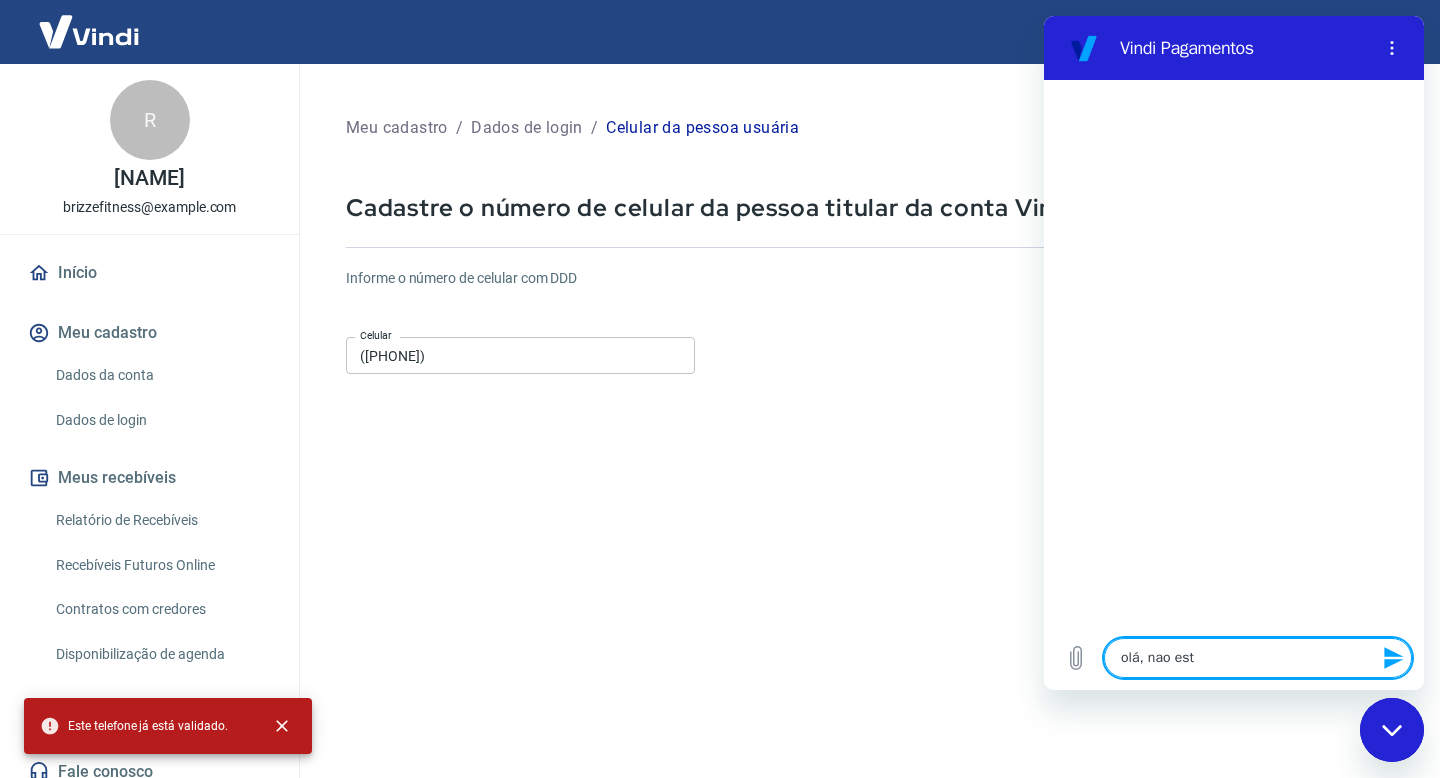 type on "olá, nao esto" 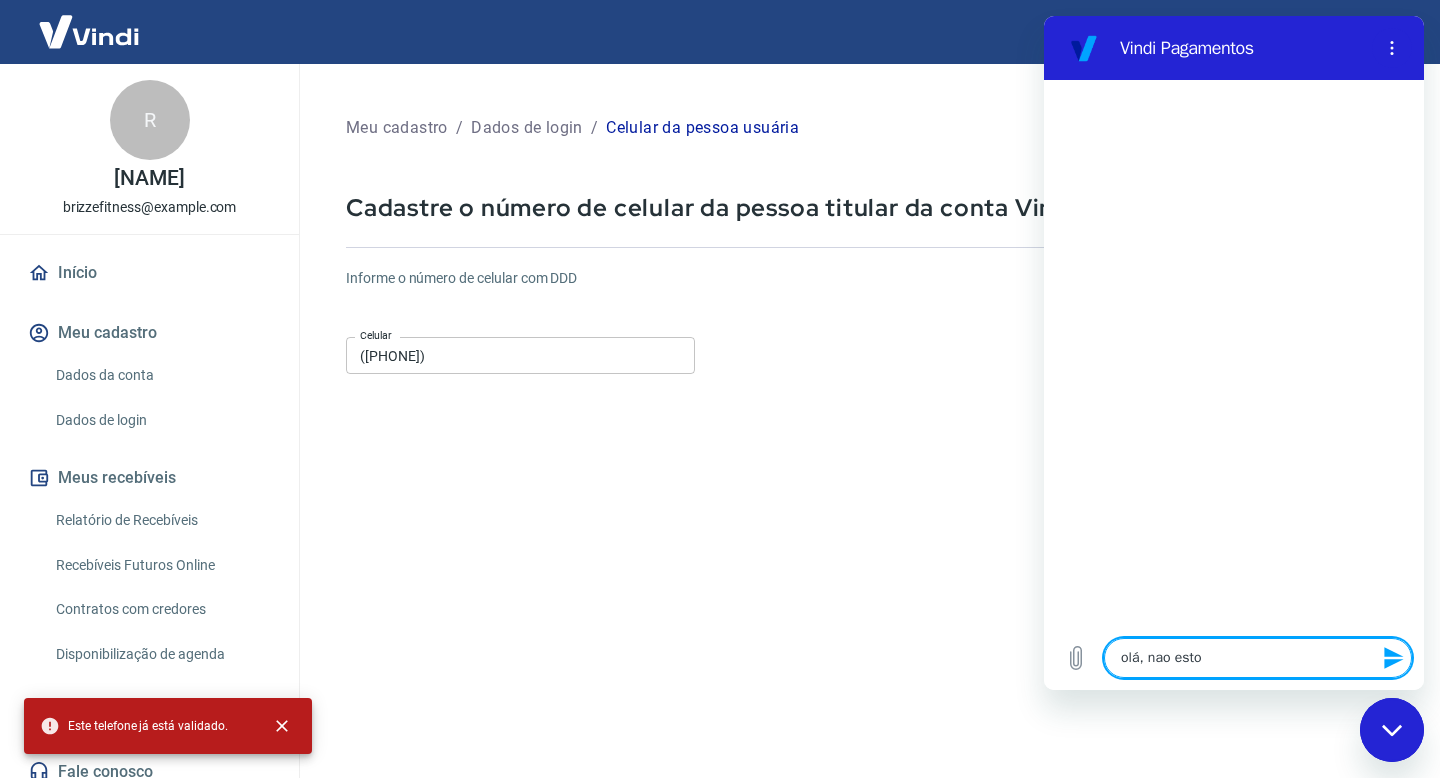 type on "olá, nao estou" 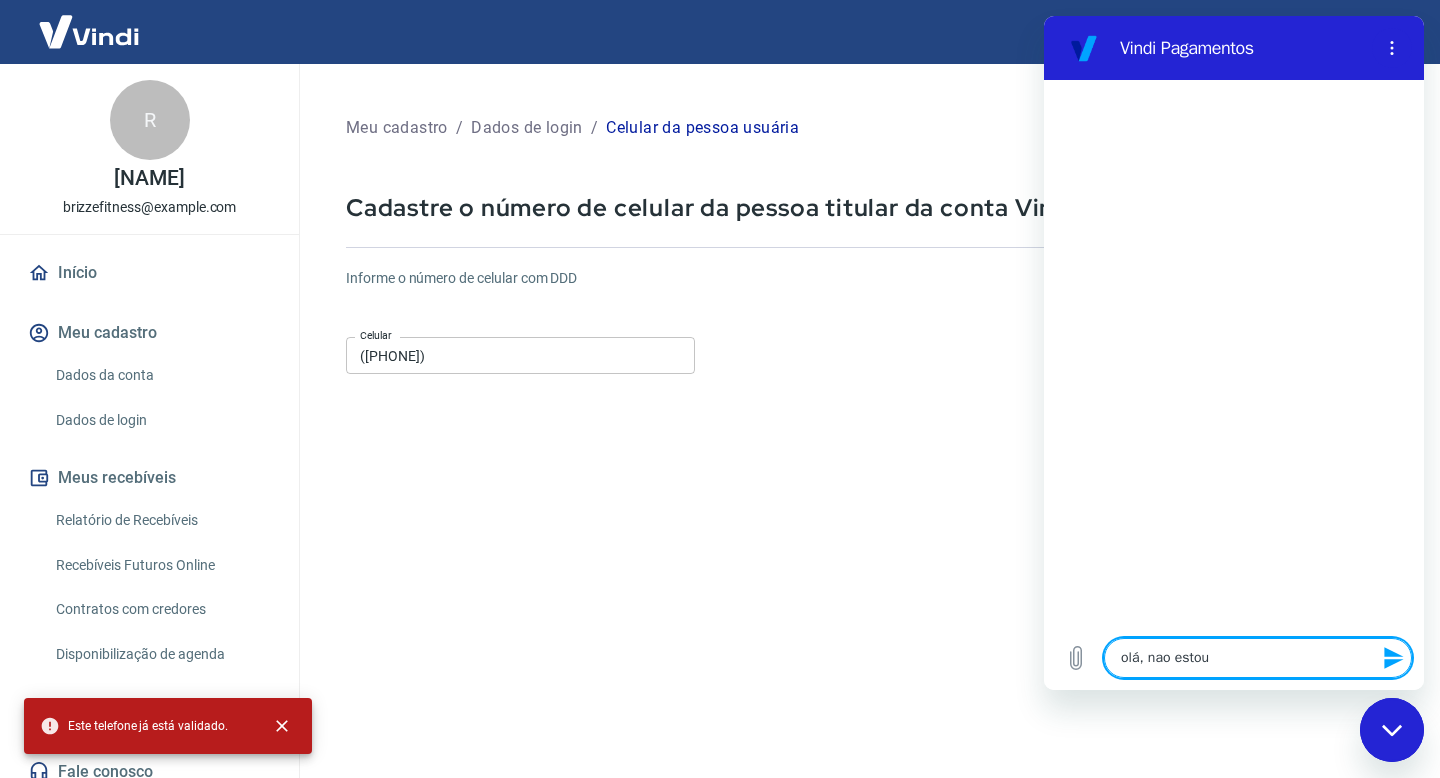 type on "olá, nao estou" 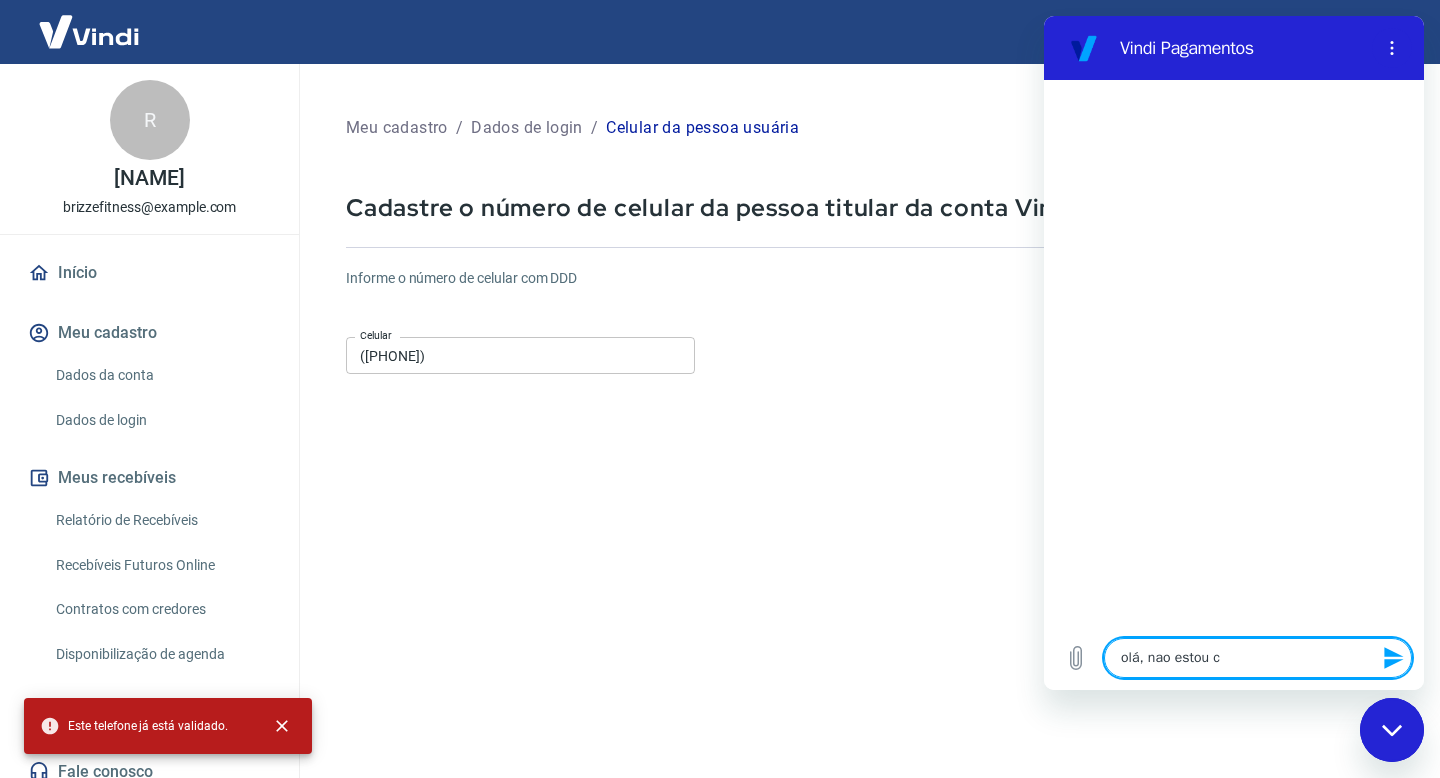 type on "olá, nao estou co" 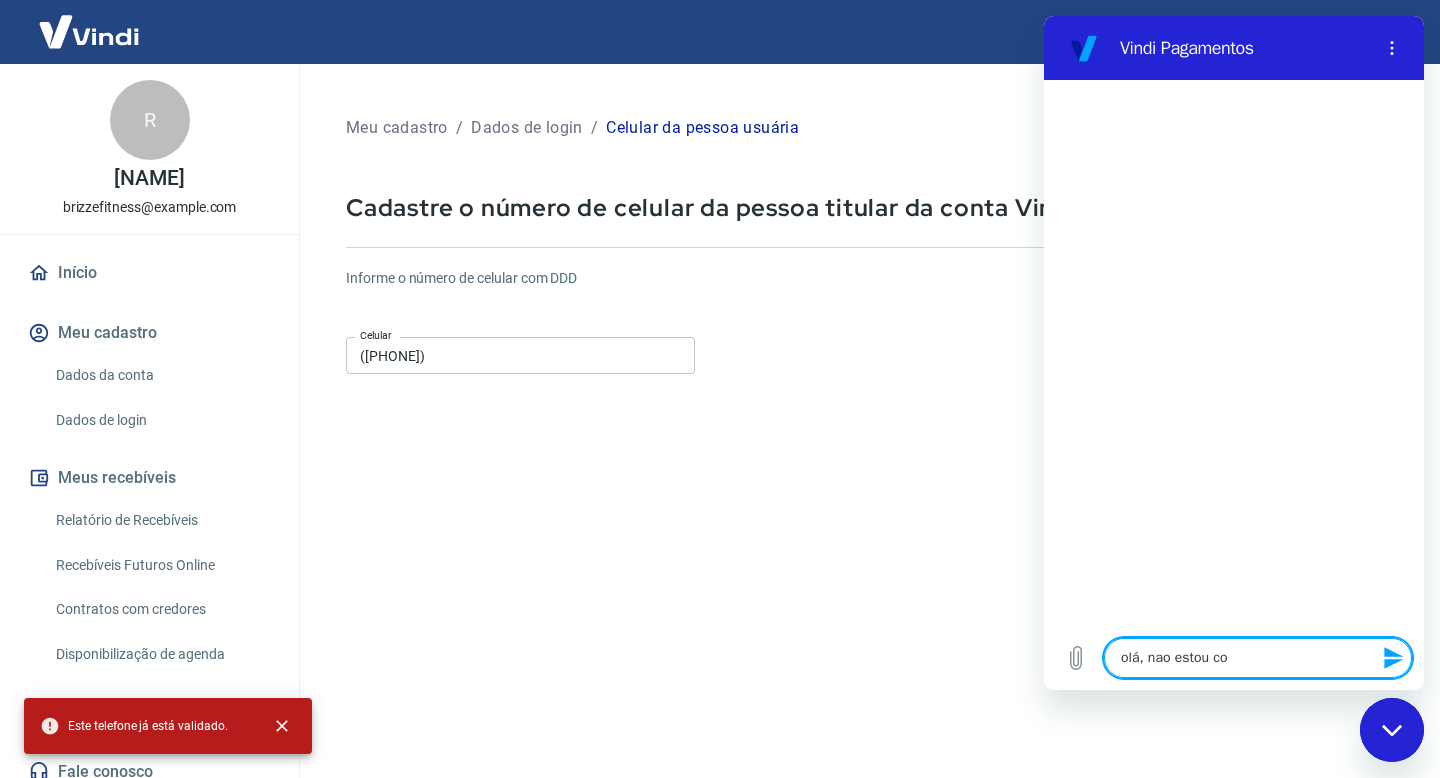 type on "olá, nao estou con" 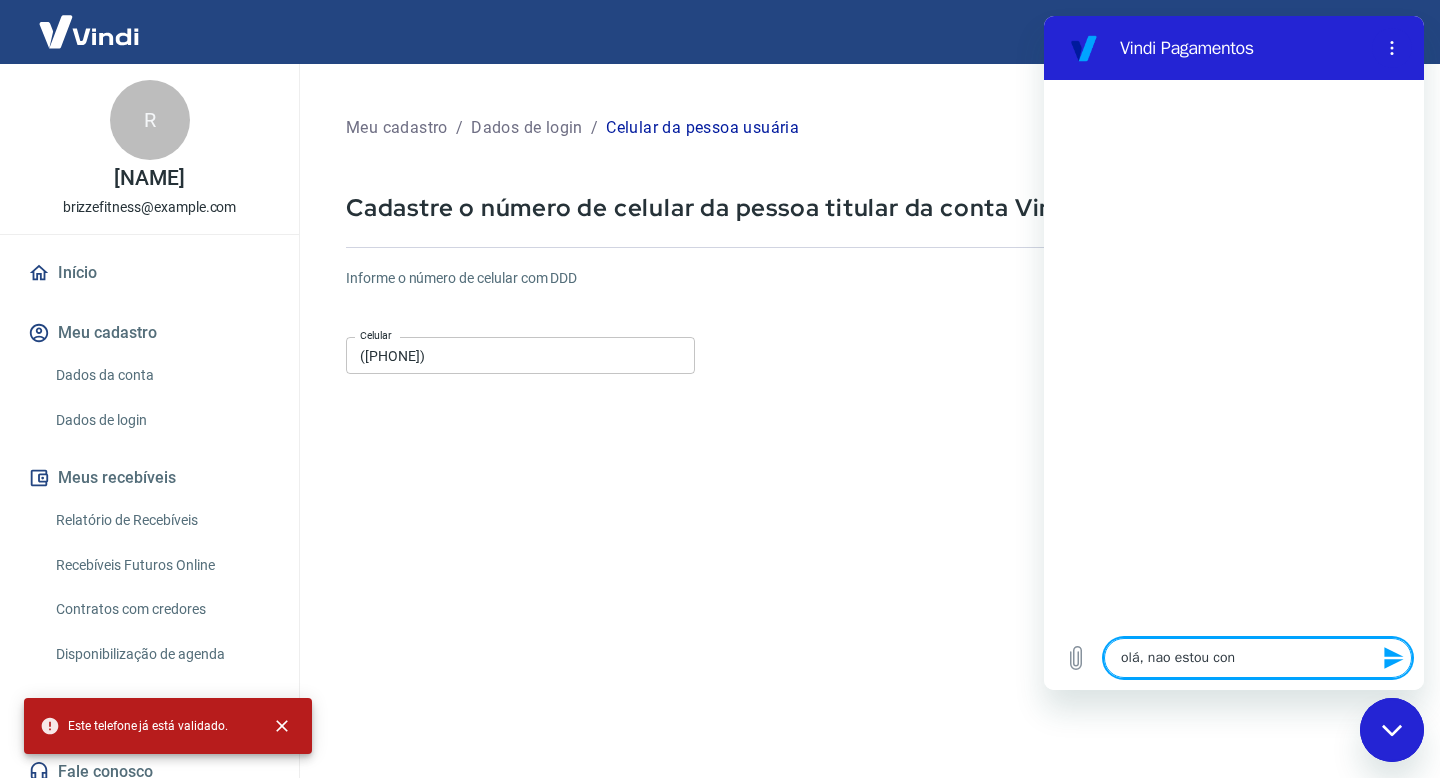 type on "olá, nao estou cons" 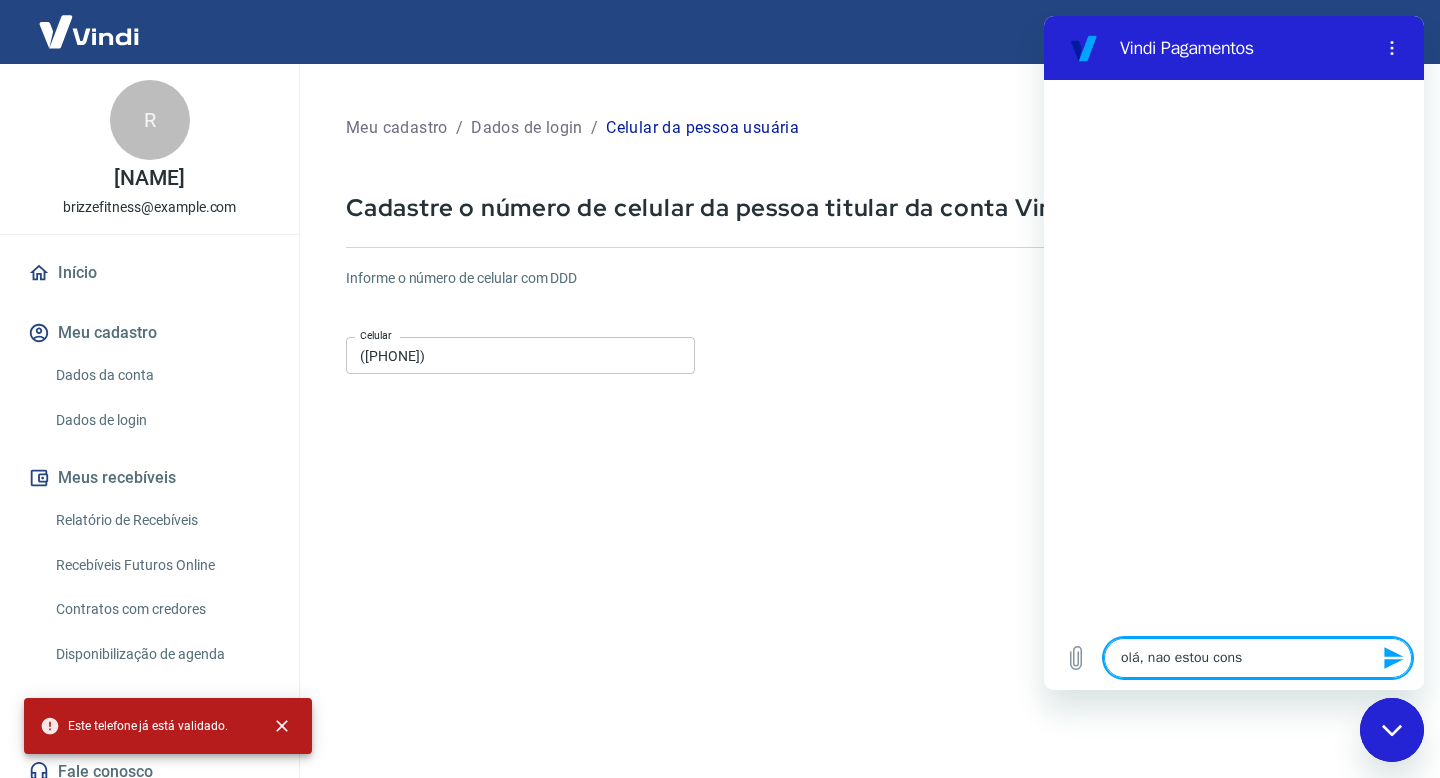 type on "olá, nao estou conse" 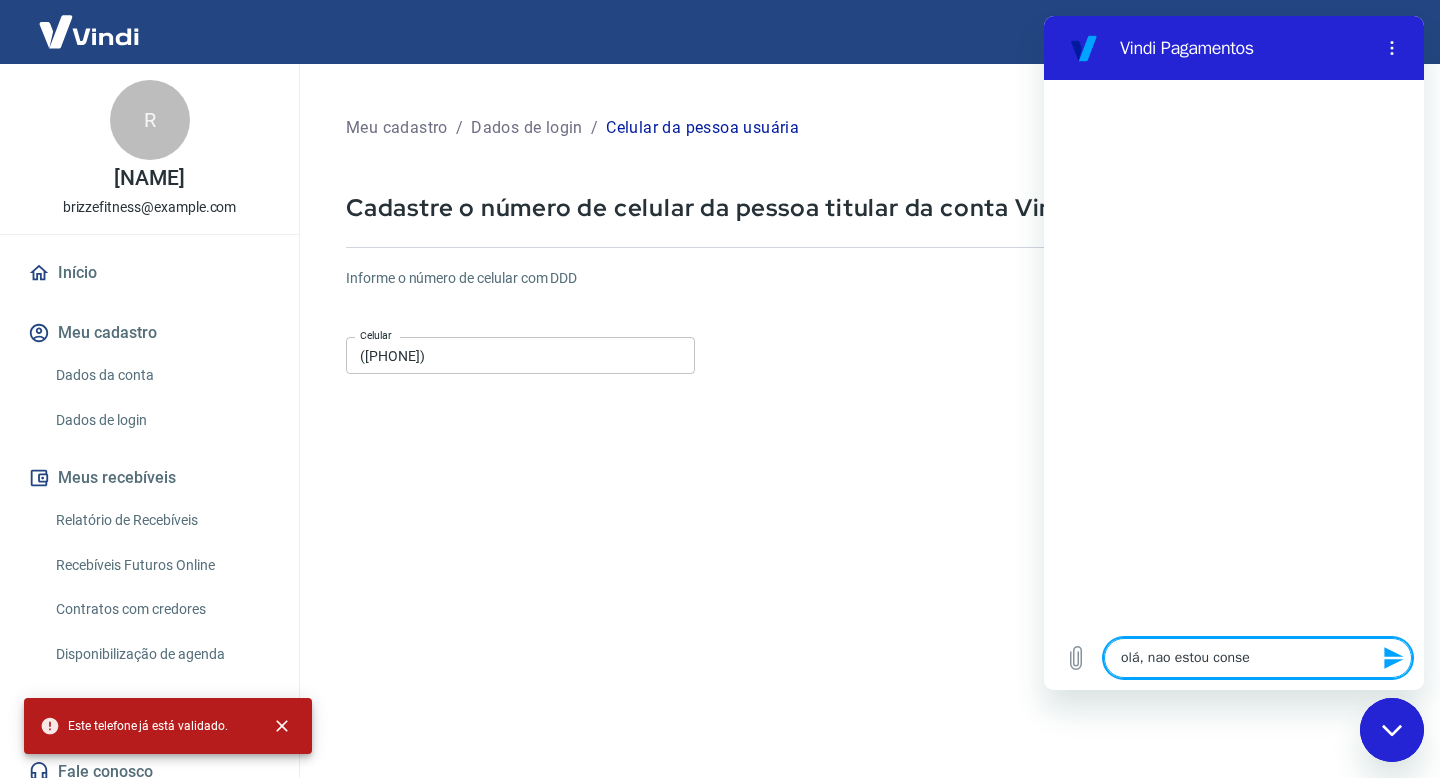 type on "olá, nao estou conseg" 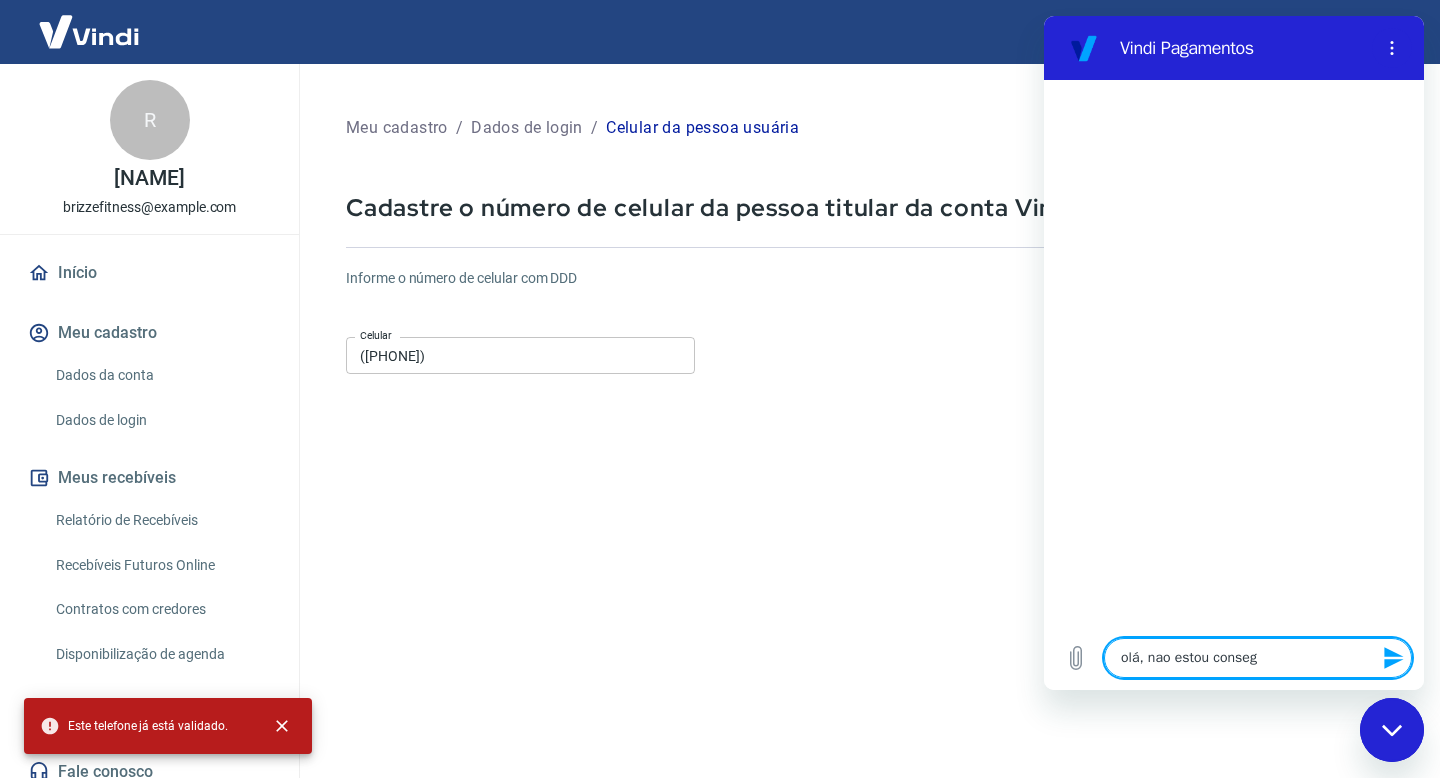 type on "olá, nao estou consegu" 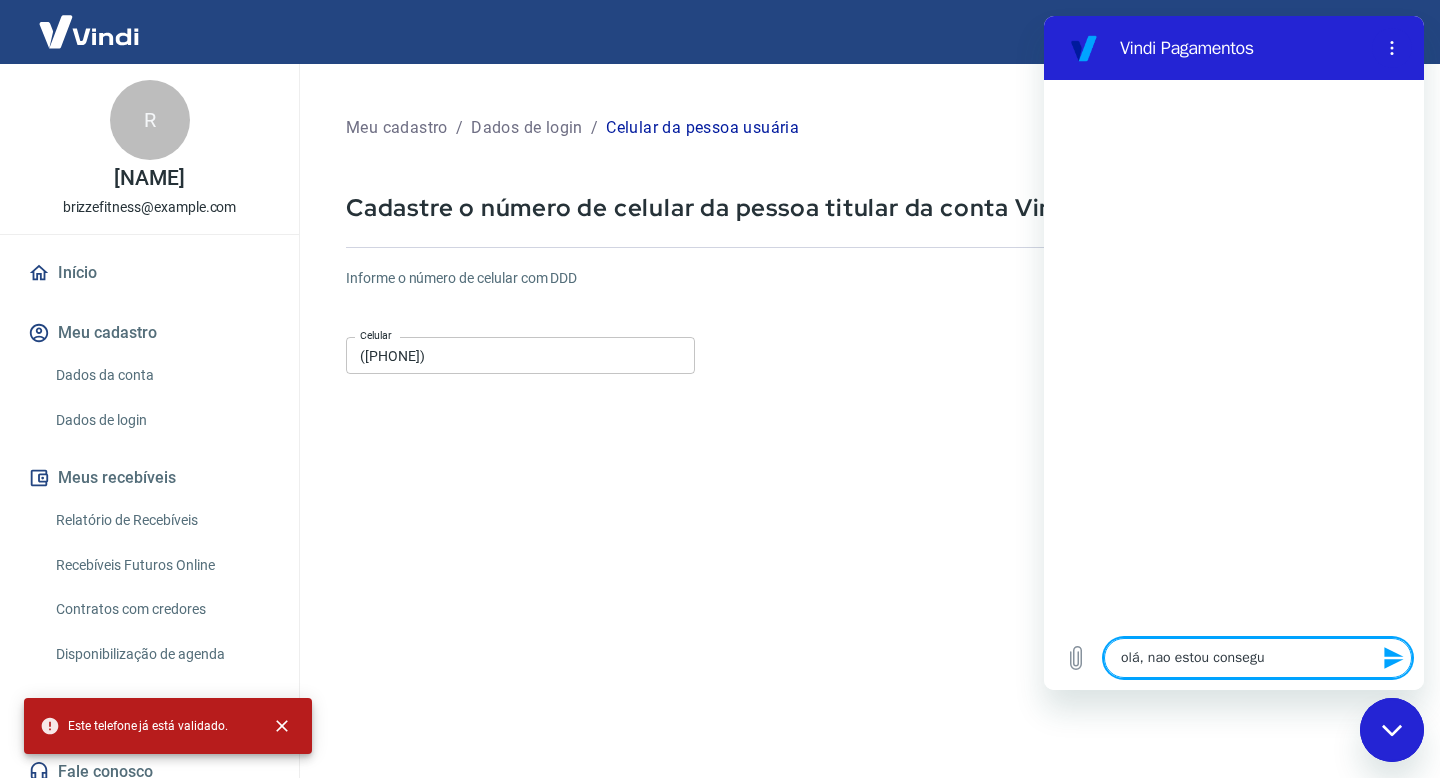 type on "olá, nao estou consegui" 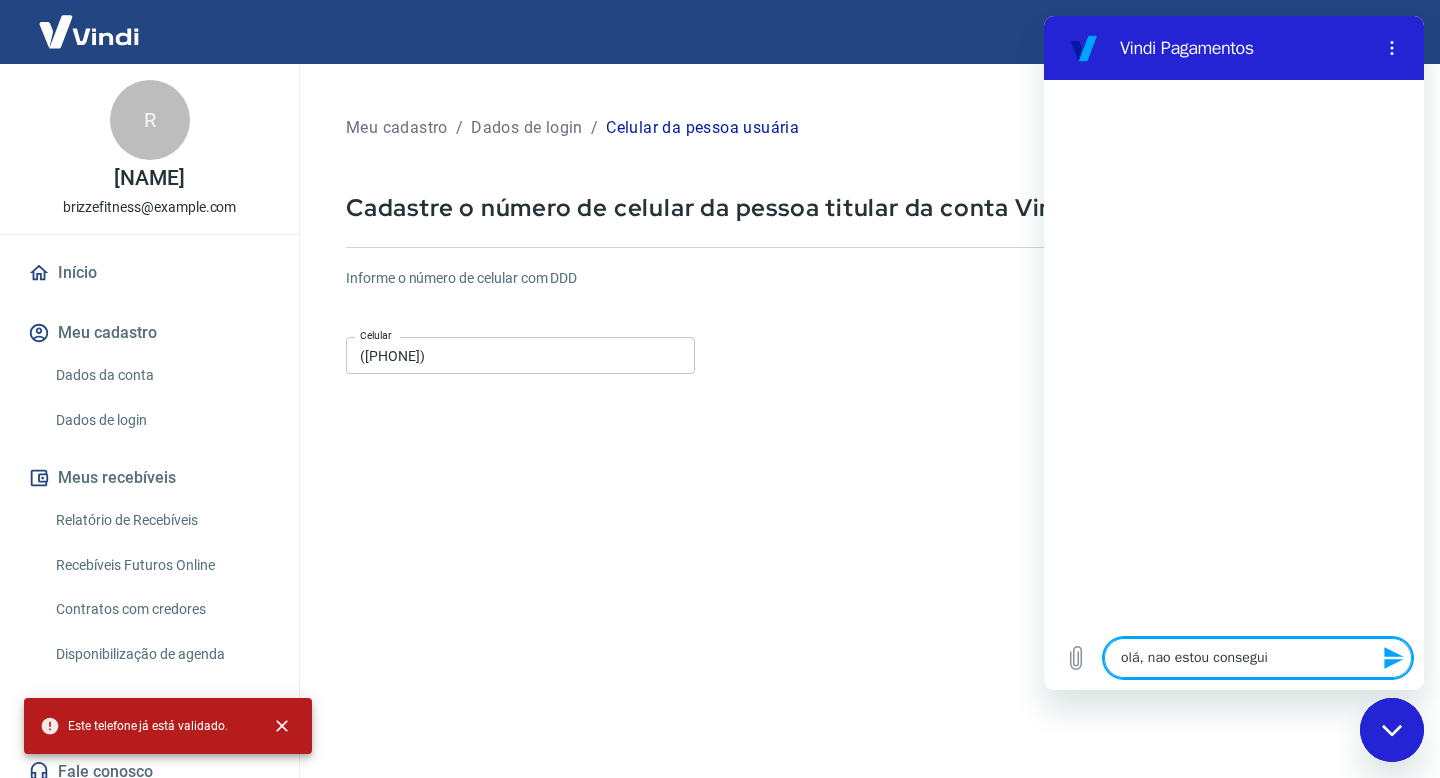 type on "olá, nao estou conseguin" 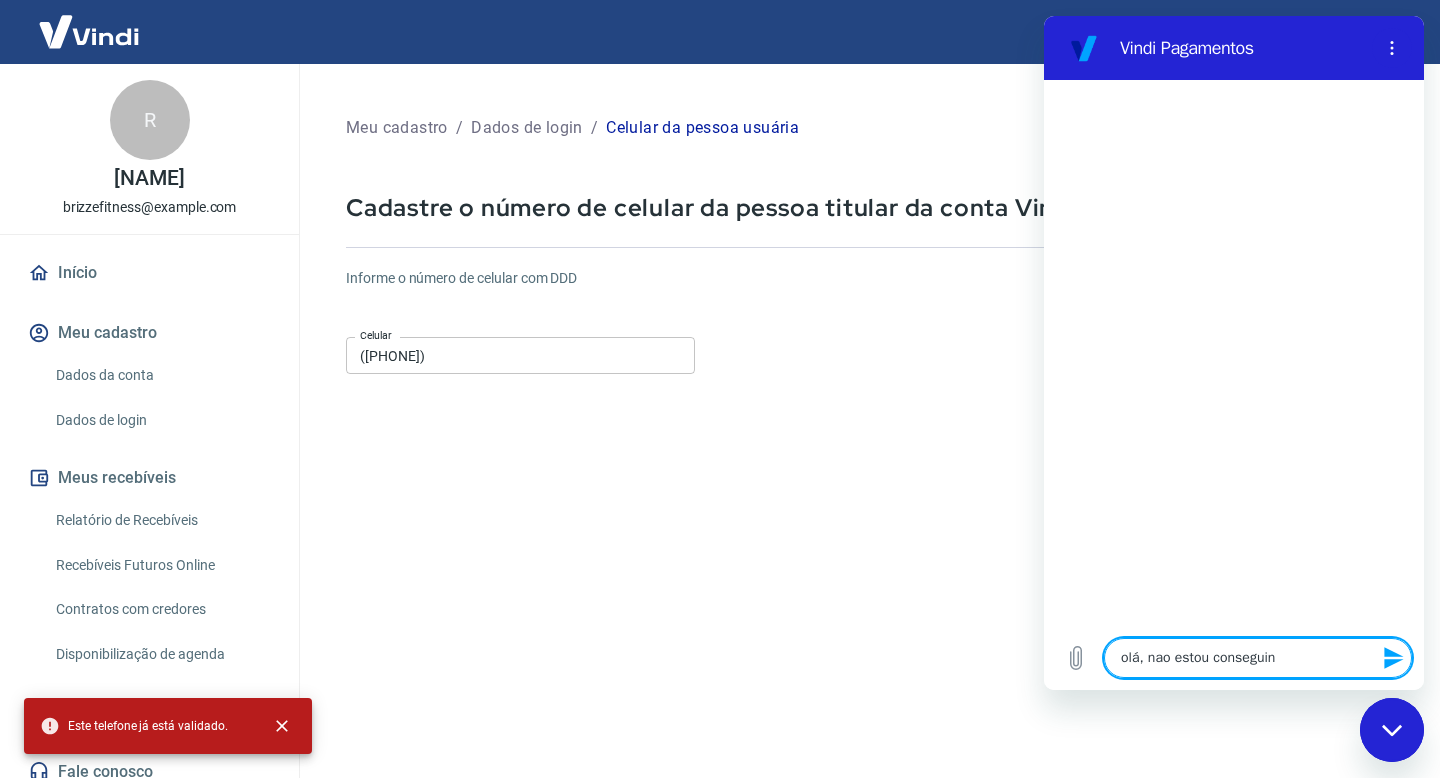 type on "olá, nao estou conseguind" 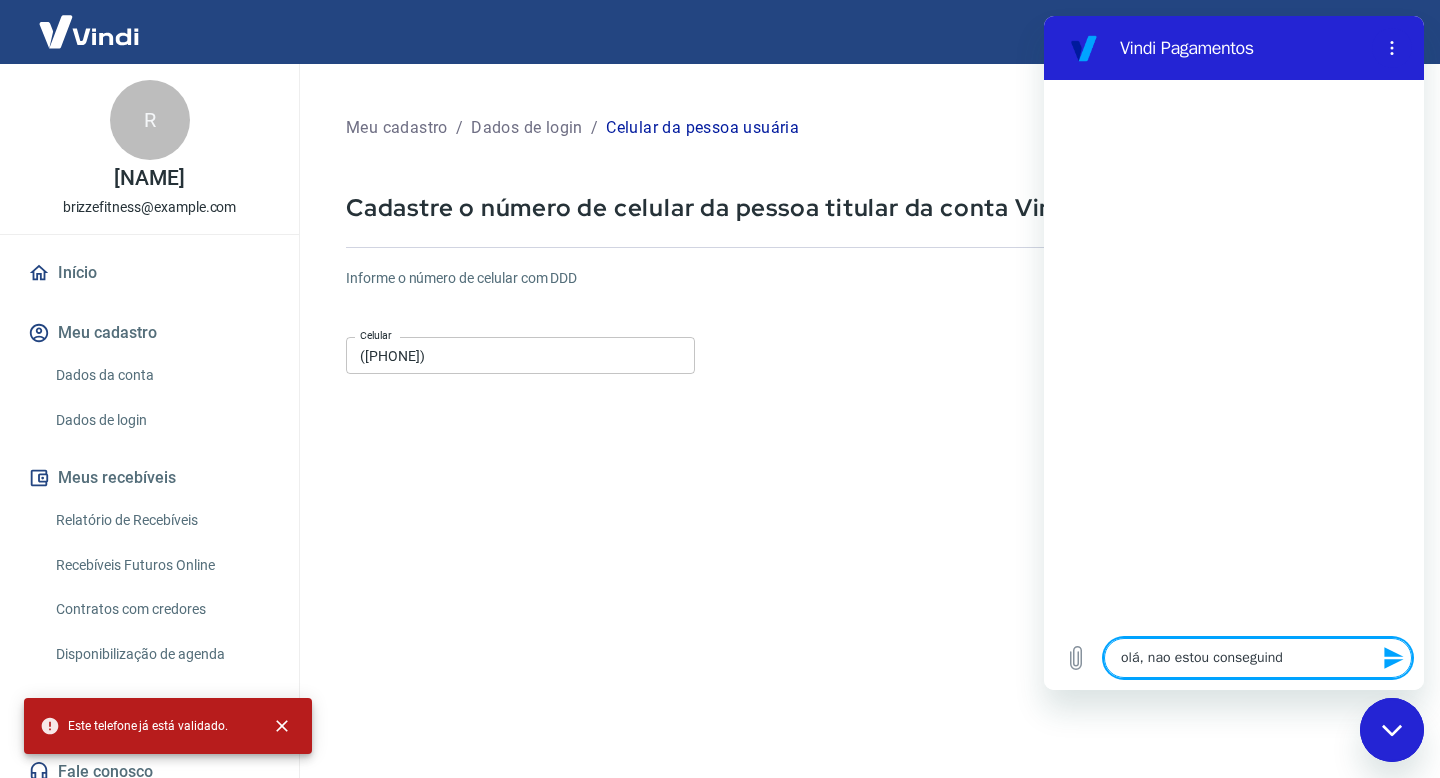 type on "olá, nao estou conseguindo" 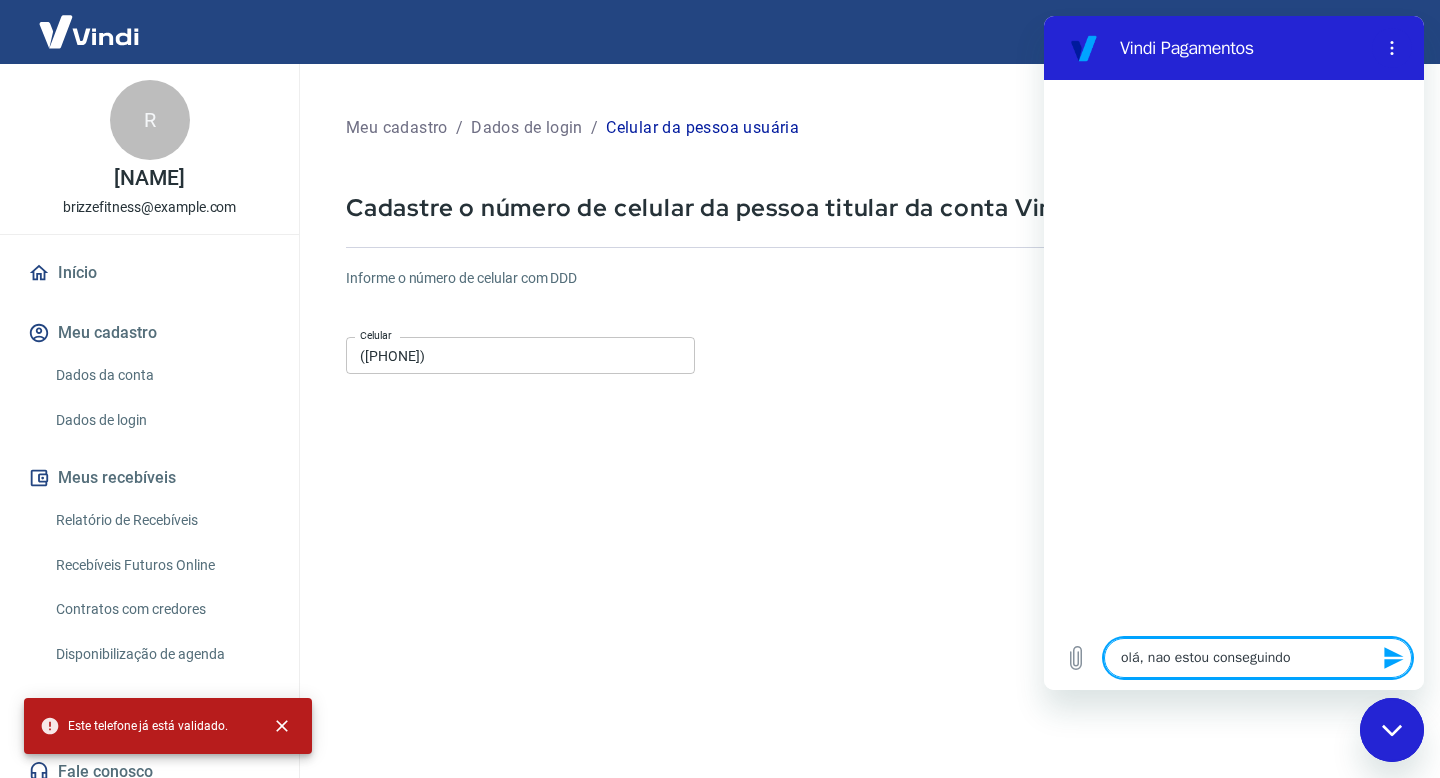 type on "olá, nao estou conseguindo" 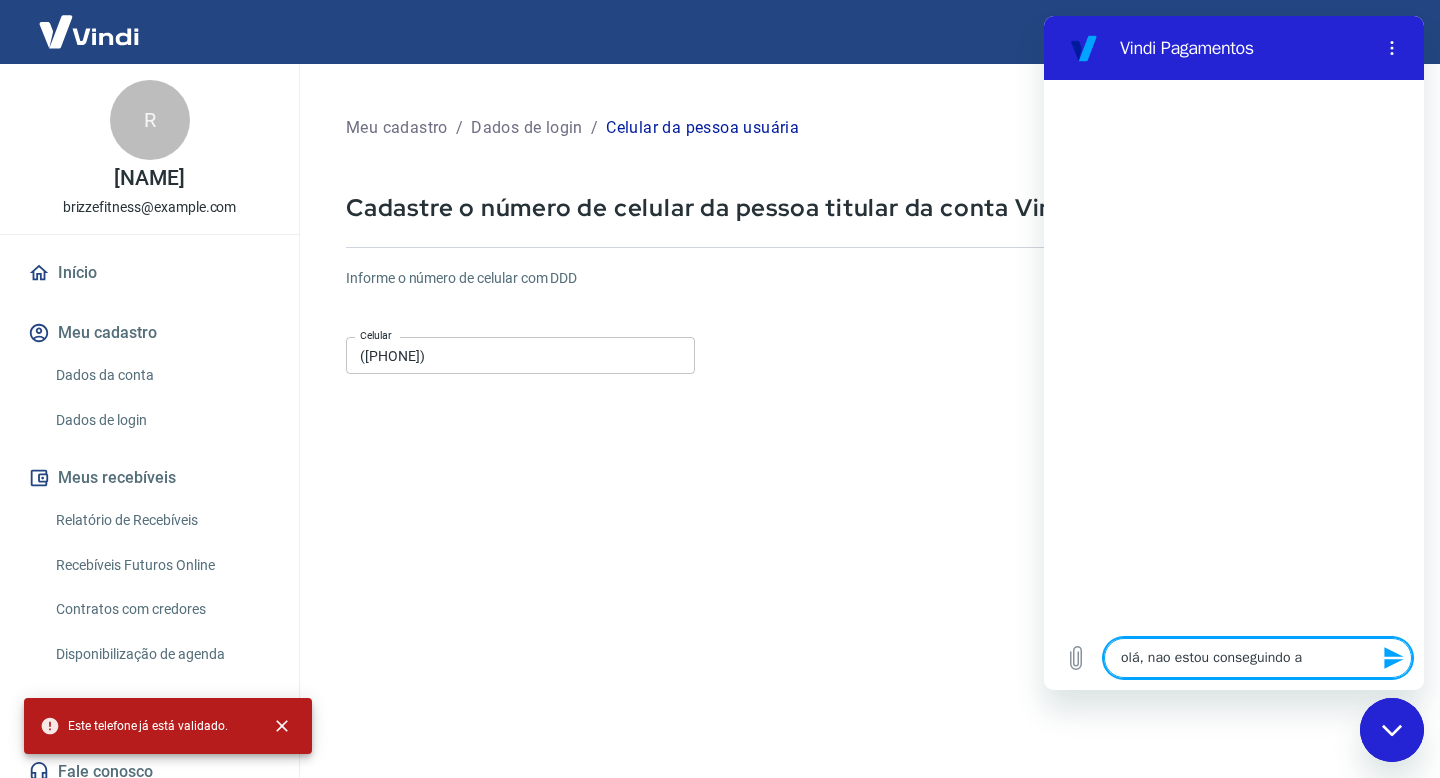 type on "olá, nao estou conseguindo ad" 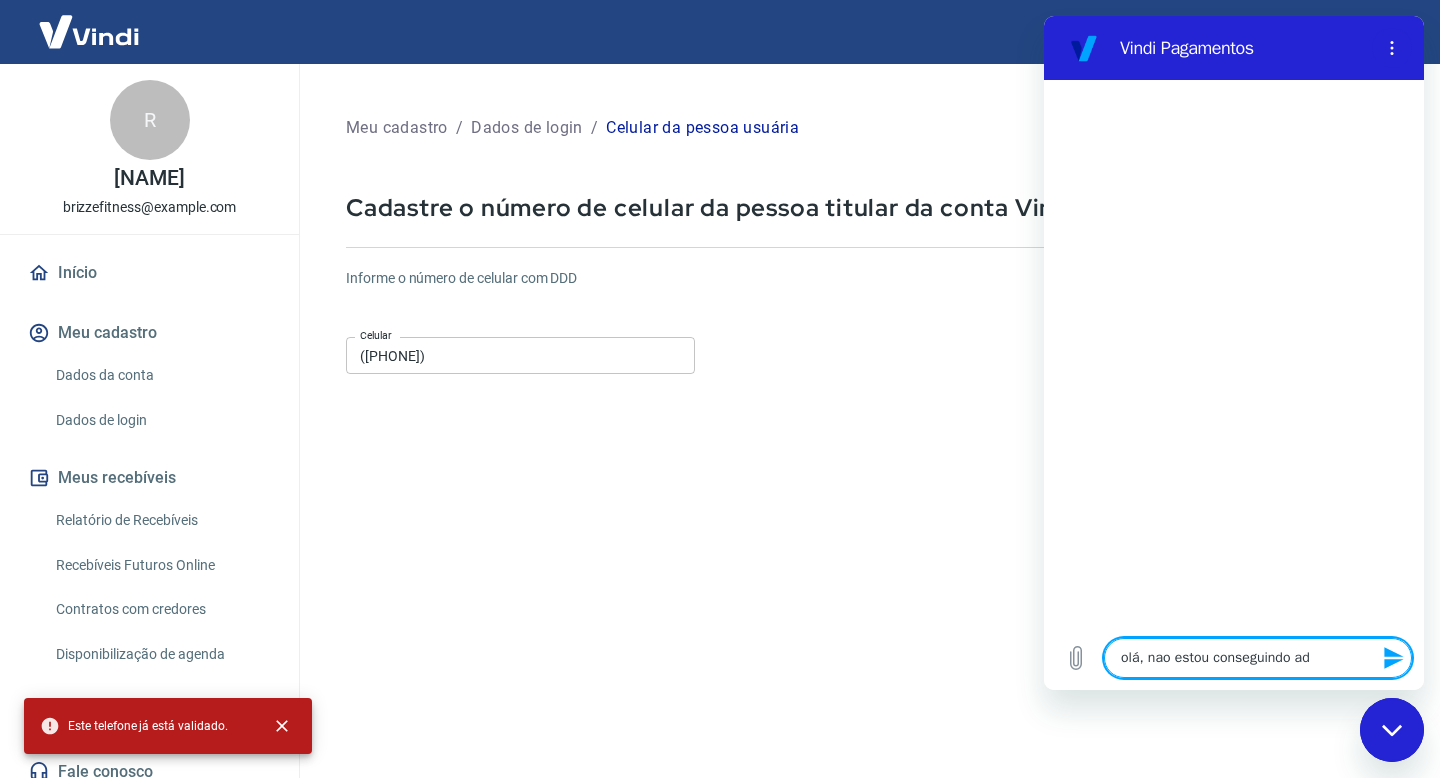 type on "olá, nao estou conseguindo adi" 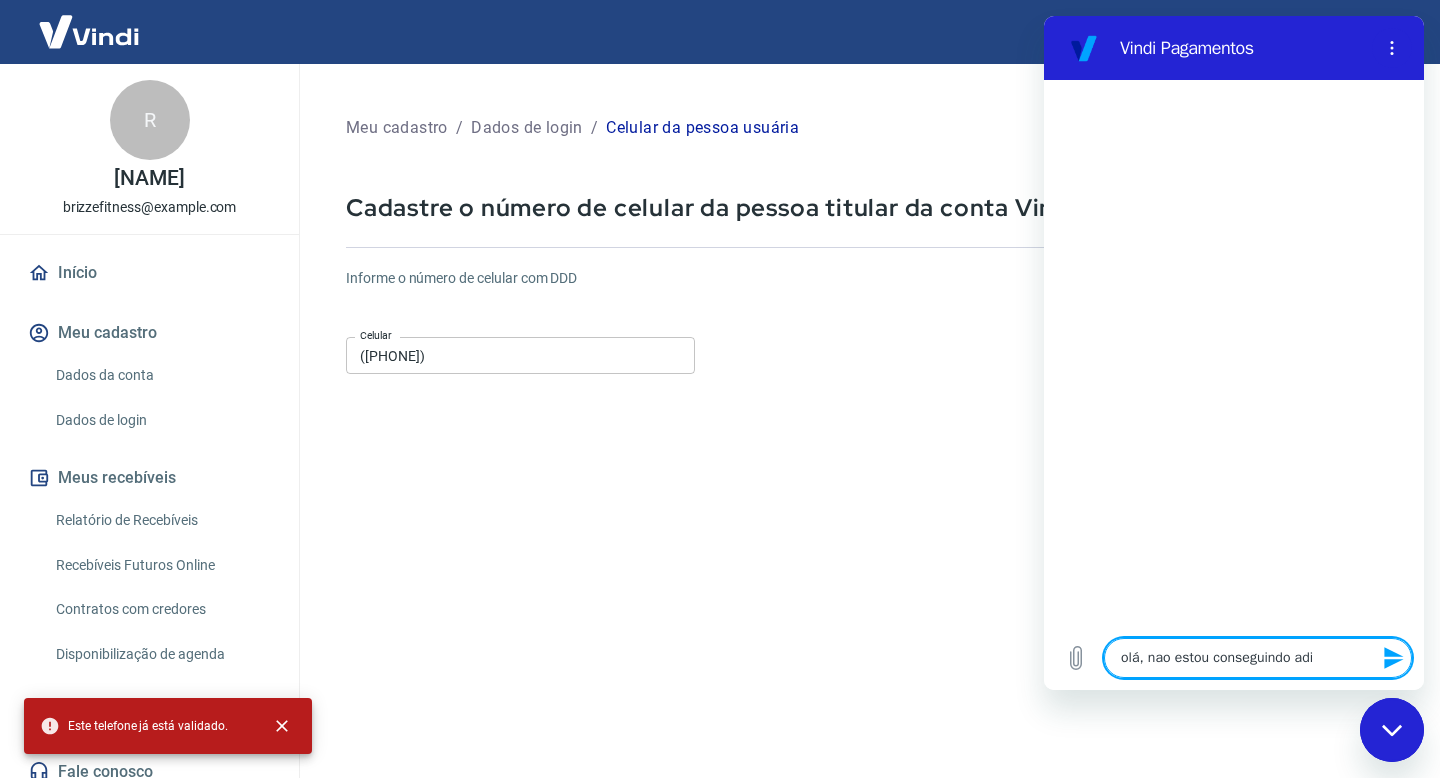 type on "olá, nao estou conseguindo adic" 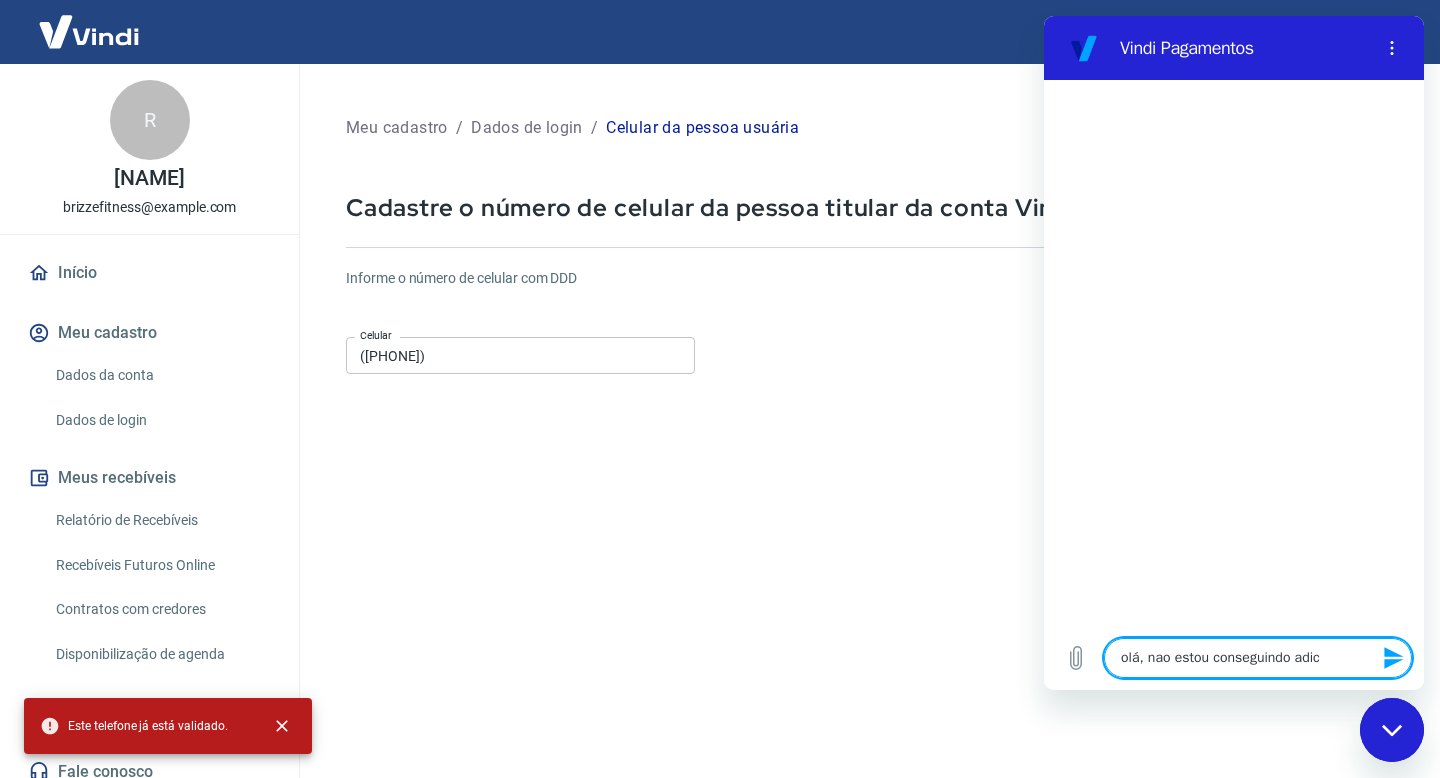 type on "olá, nao estou conseguindo adici" 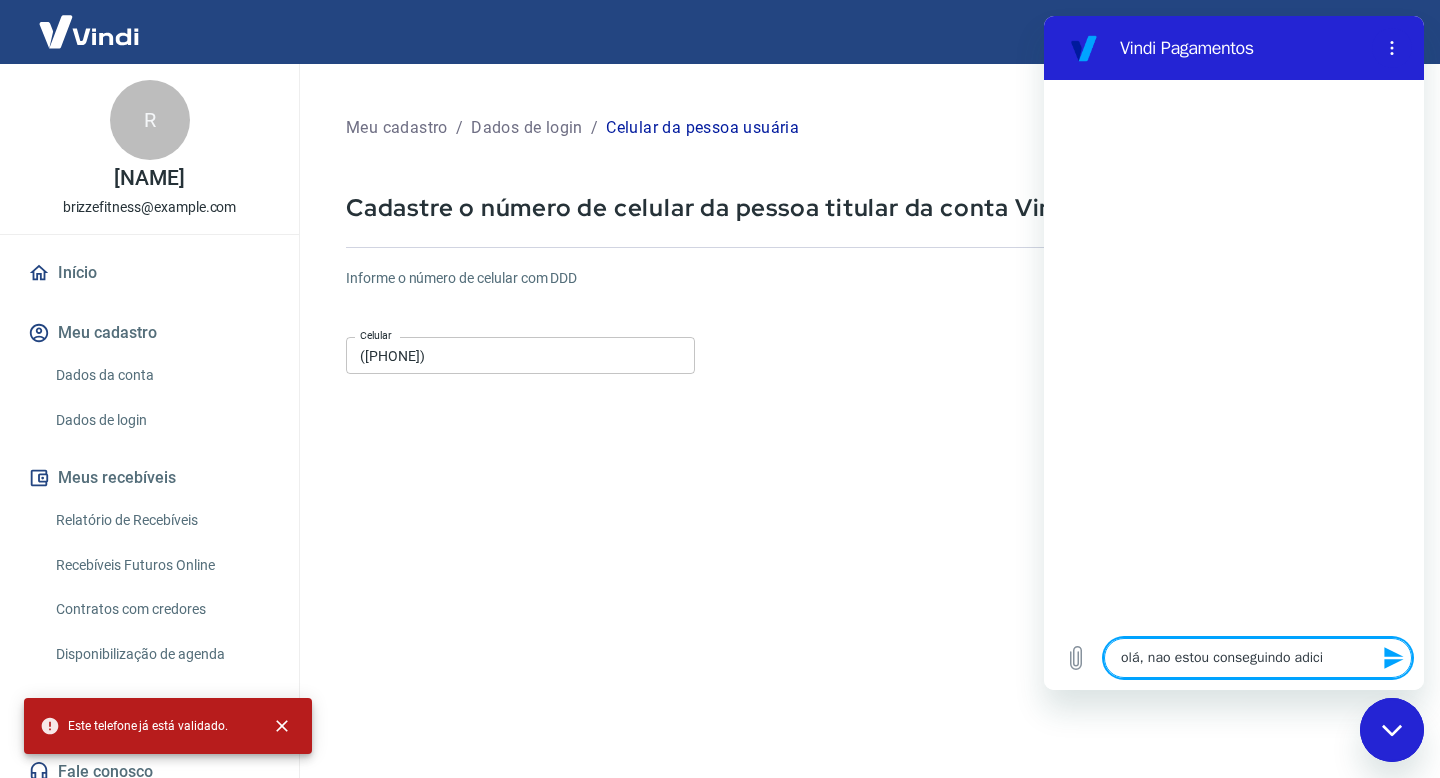 type on "olá, nao estou conseguindo adicio" 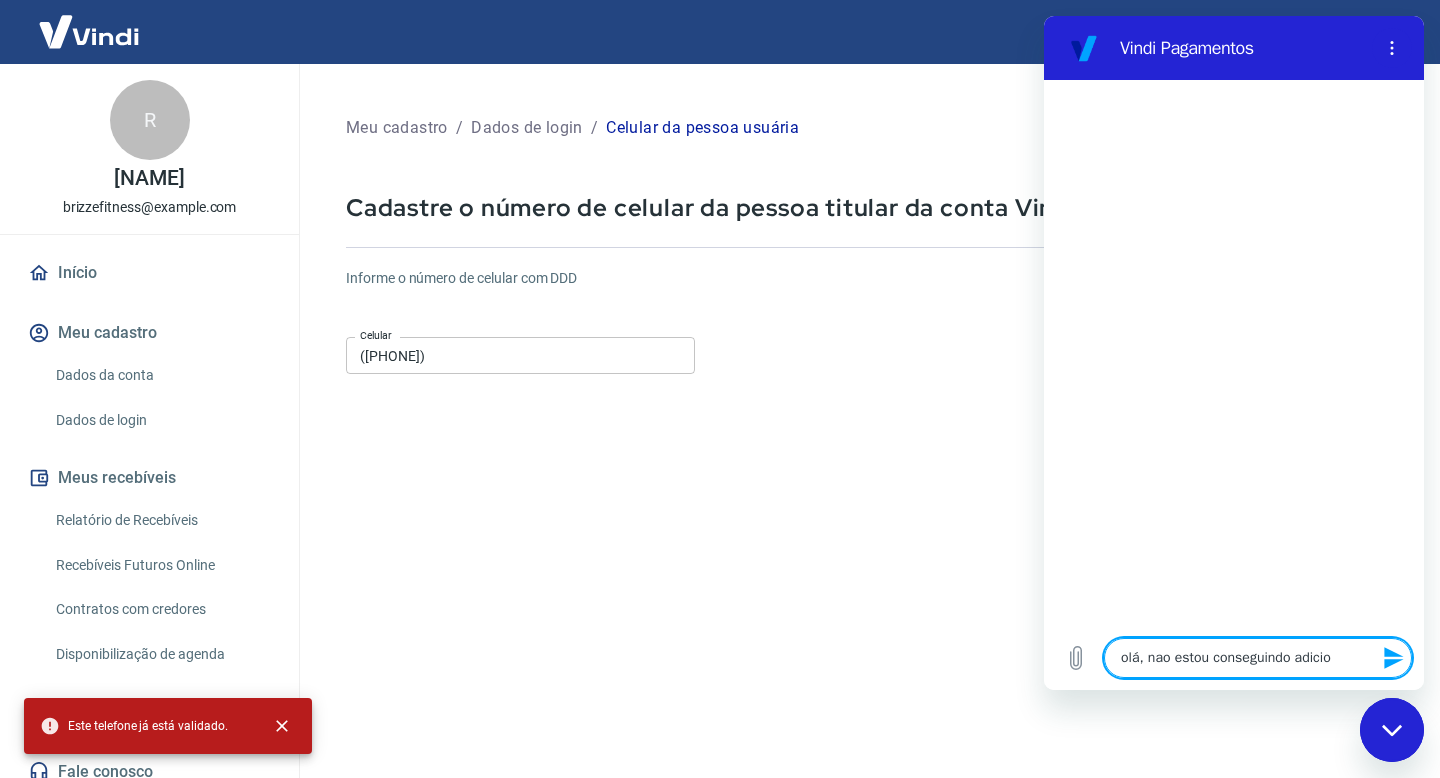 type on "olá, nao estou conseguindo adicion" 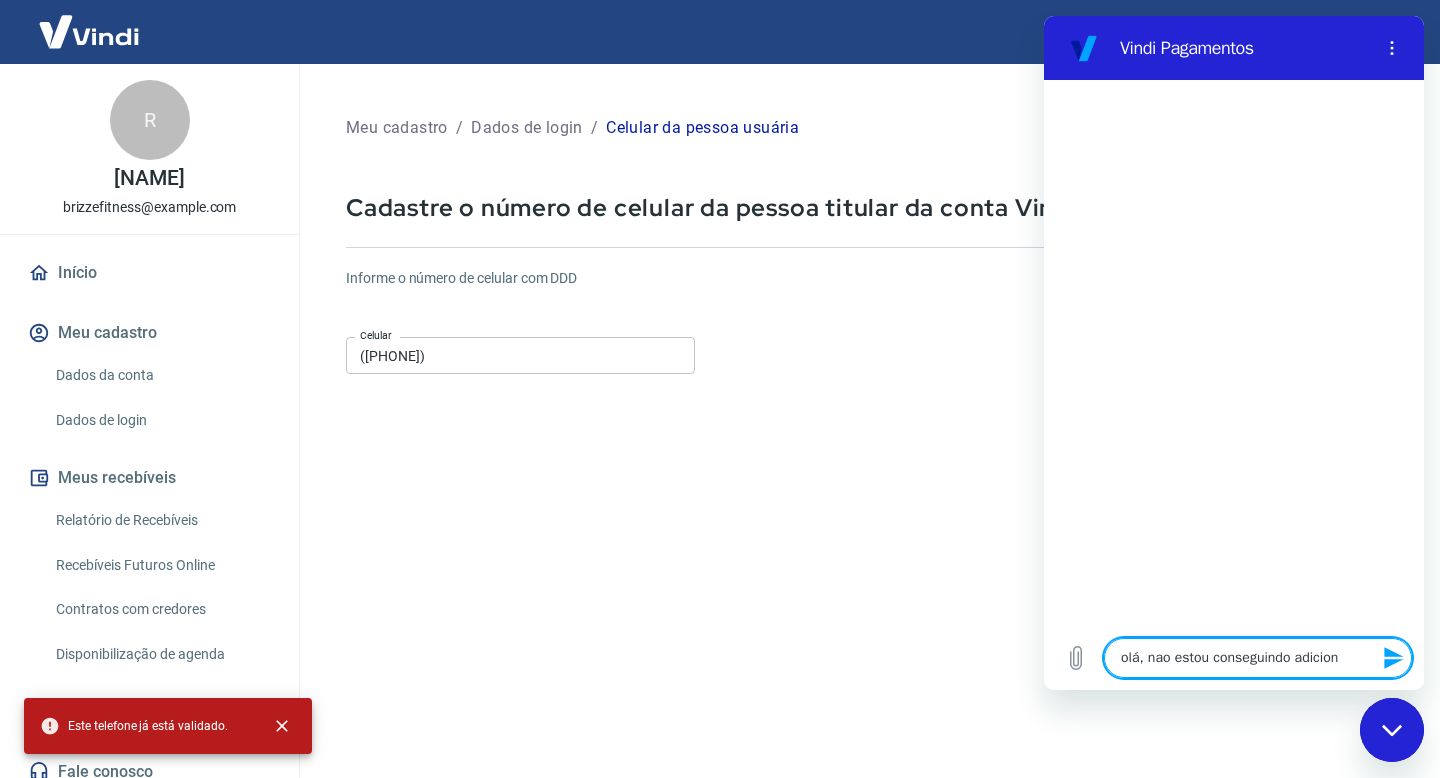 type on "olá, nao estou conseguindo adiciona" 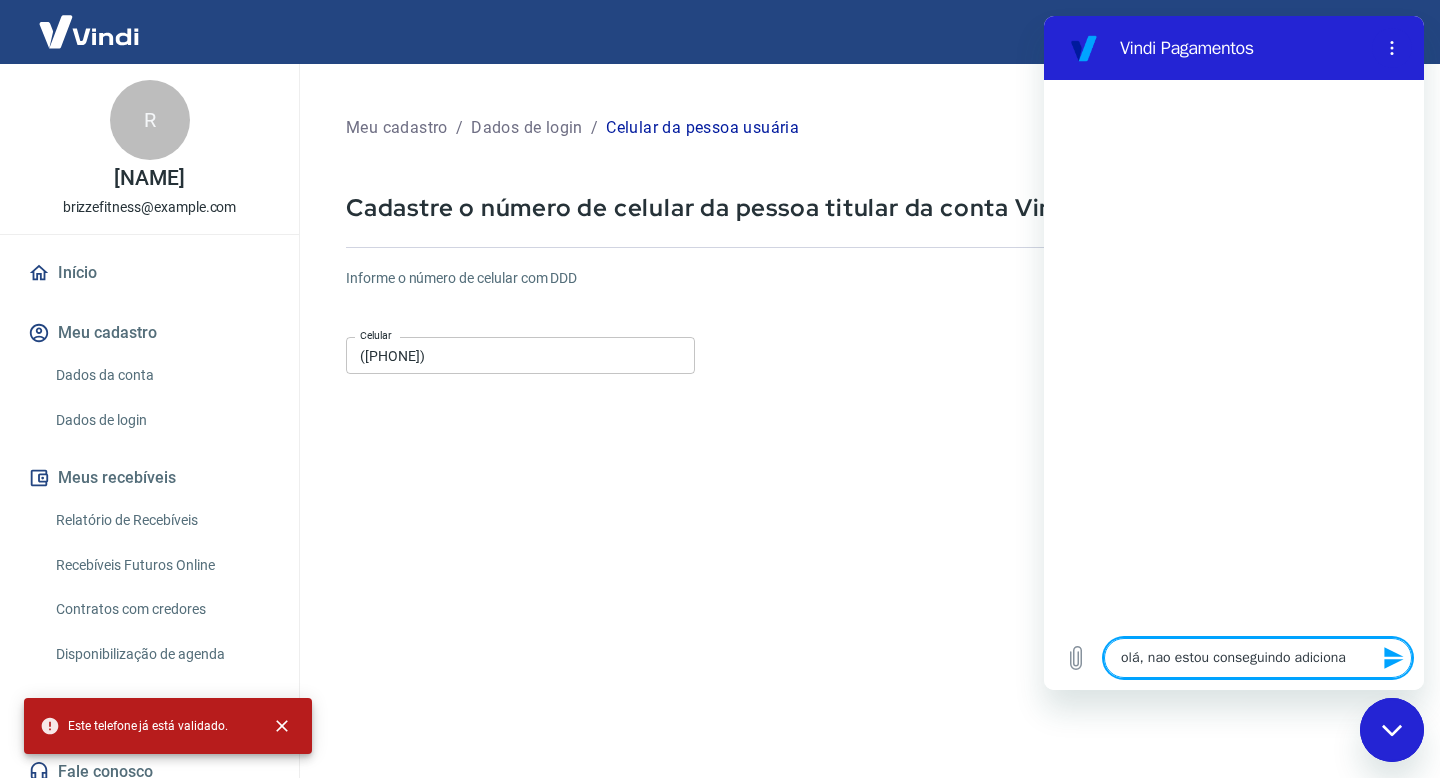 type on "olá, nao estou conseguindo adicionar" 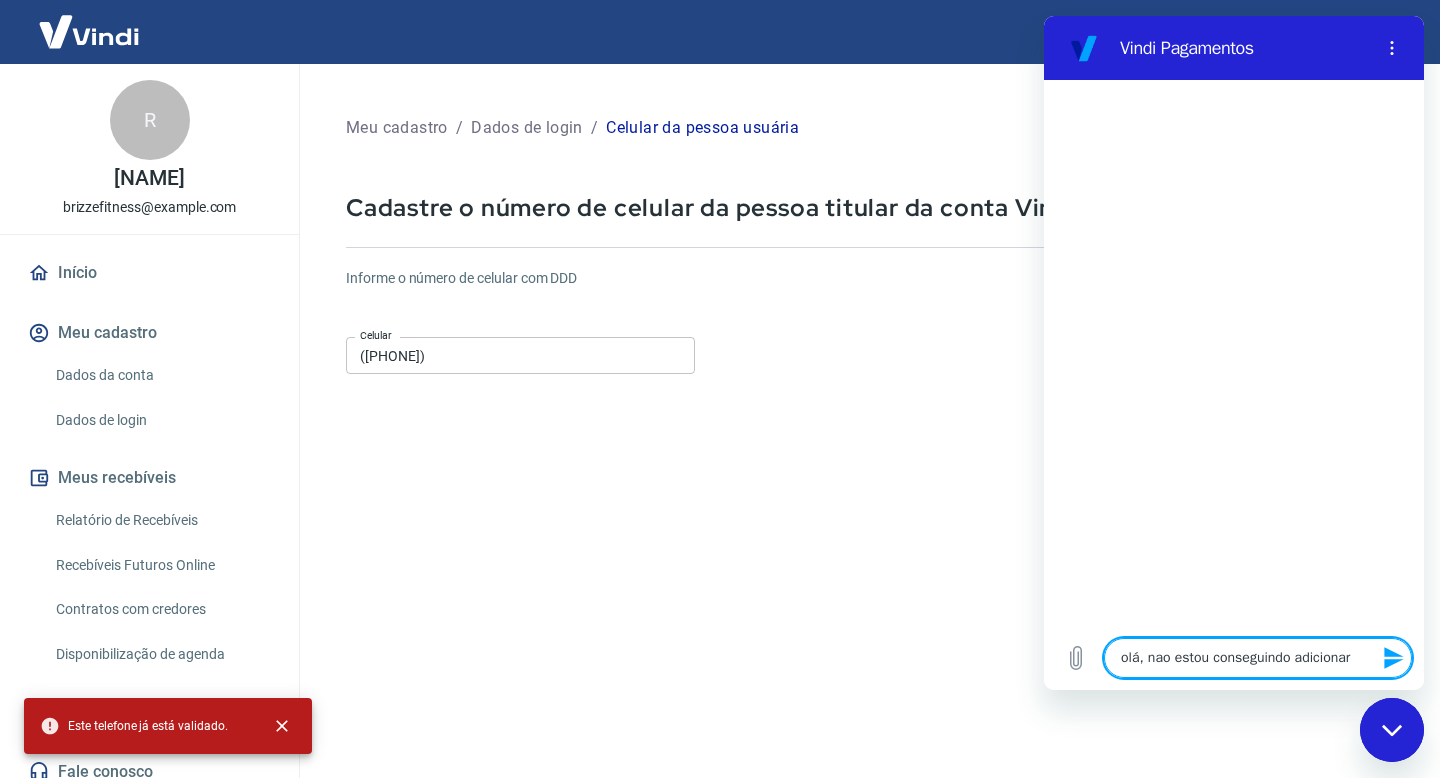 type on "olá, nao estou conseguindo adicionar" 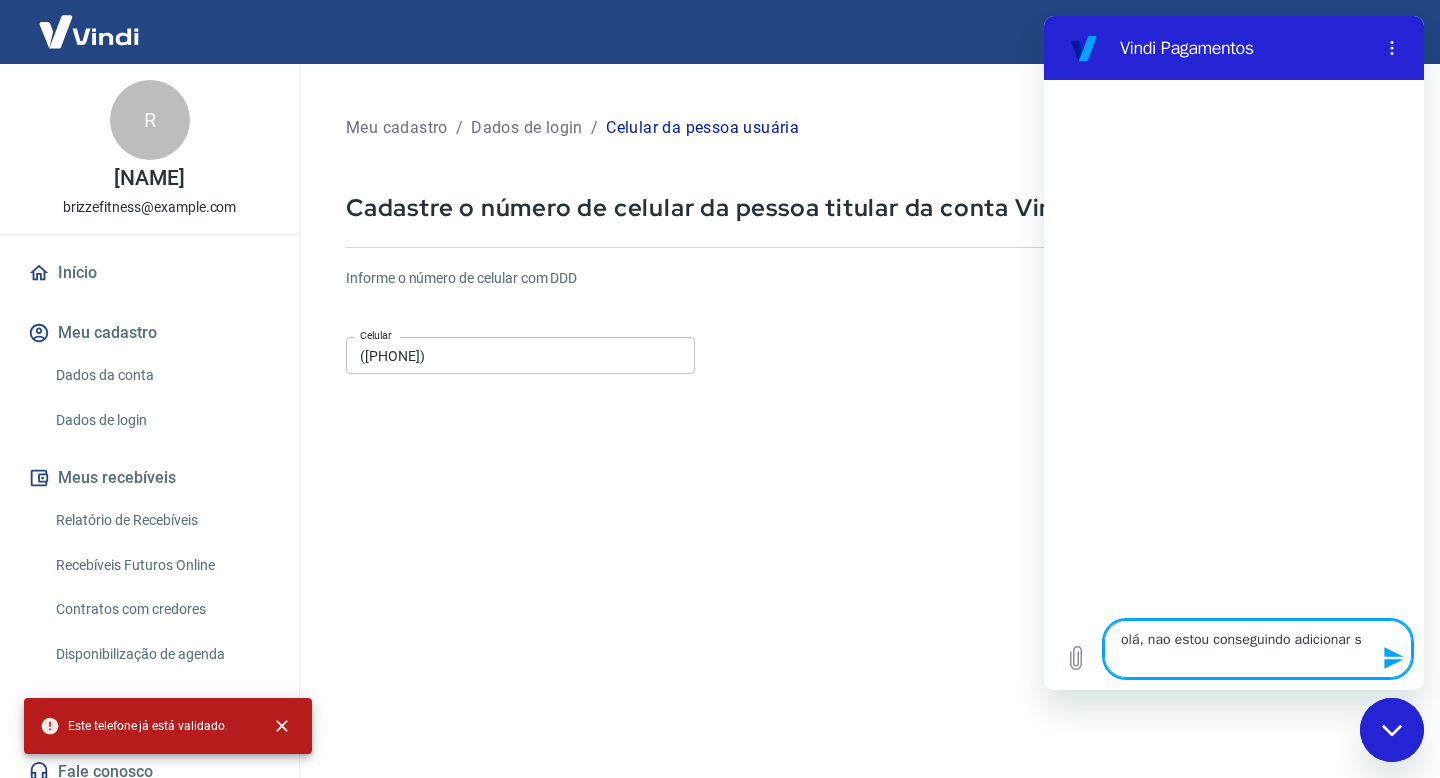 type on "olá, nao estou conseguindo adicionar sa" 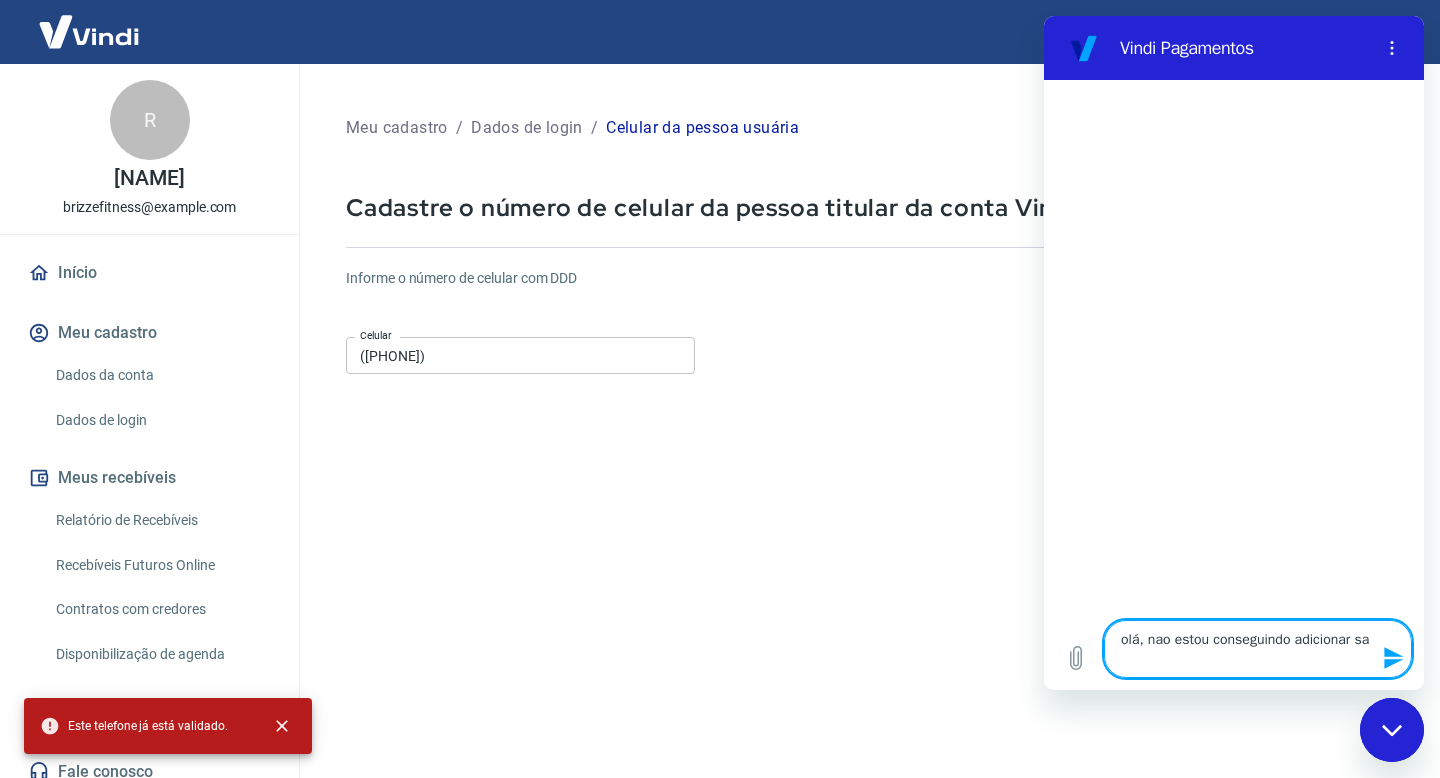 type on "olá, nao estou conseguindo adicionar sal" 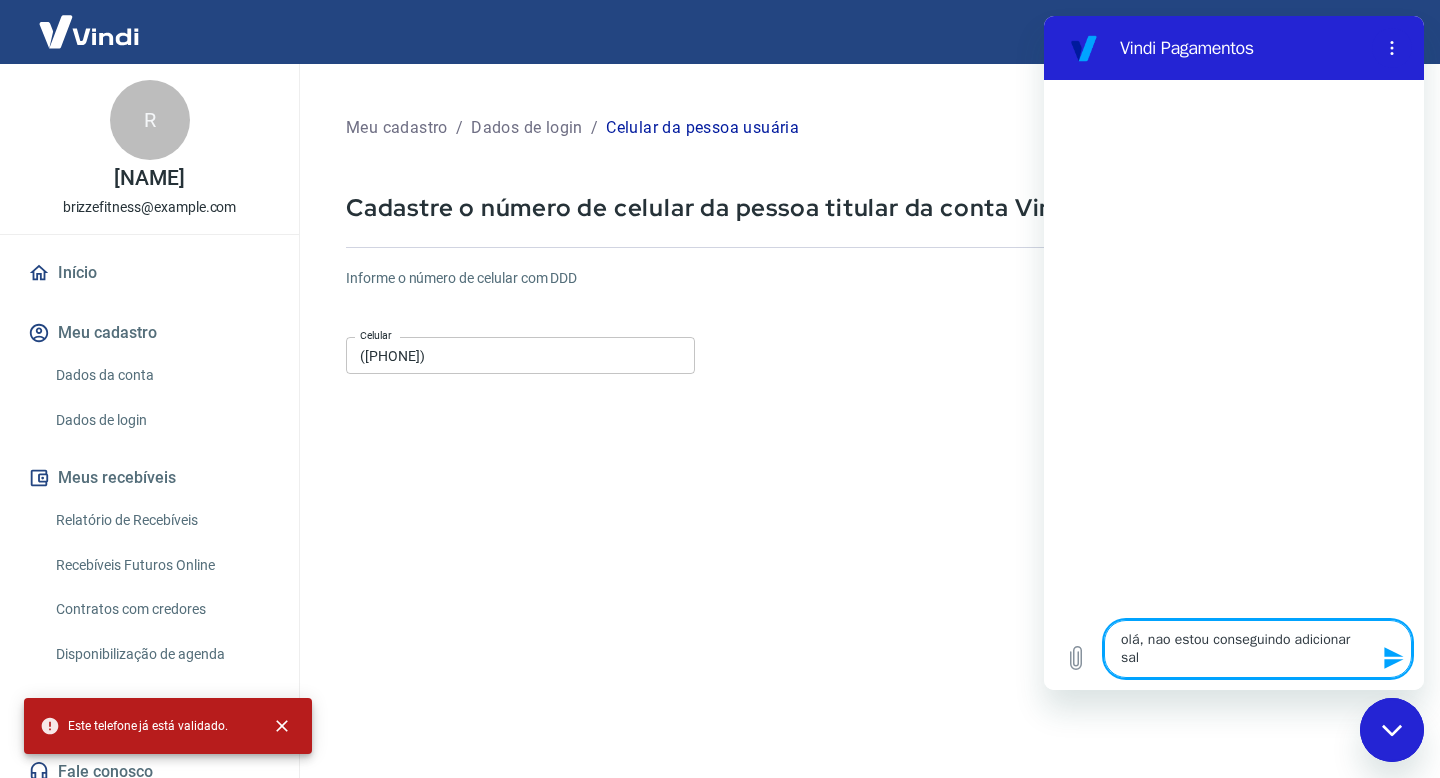 type on "olá, nao estou conseguindo adicionar sald" 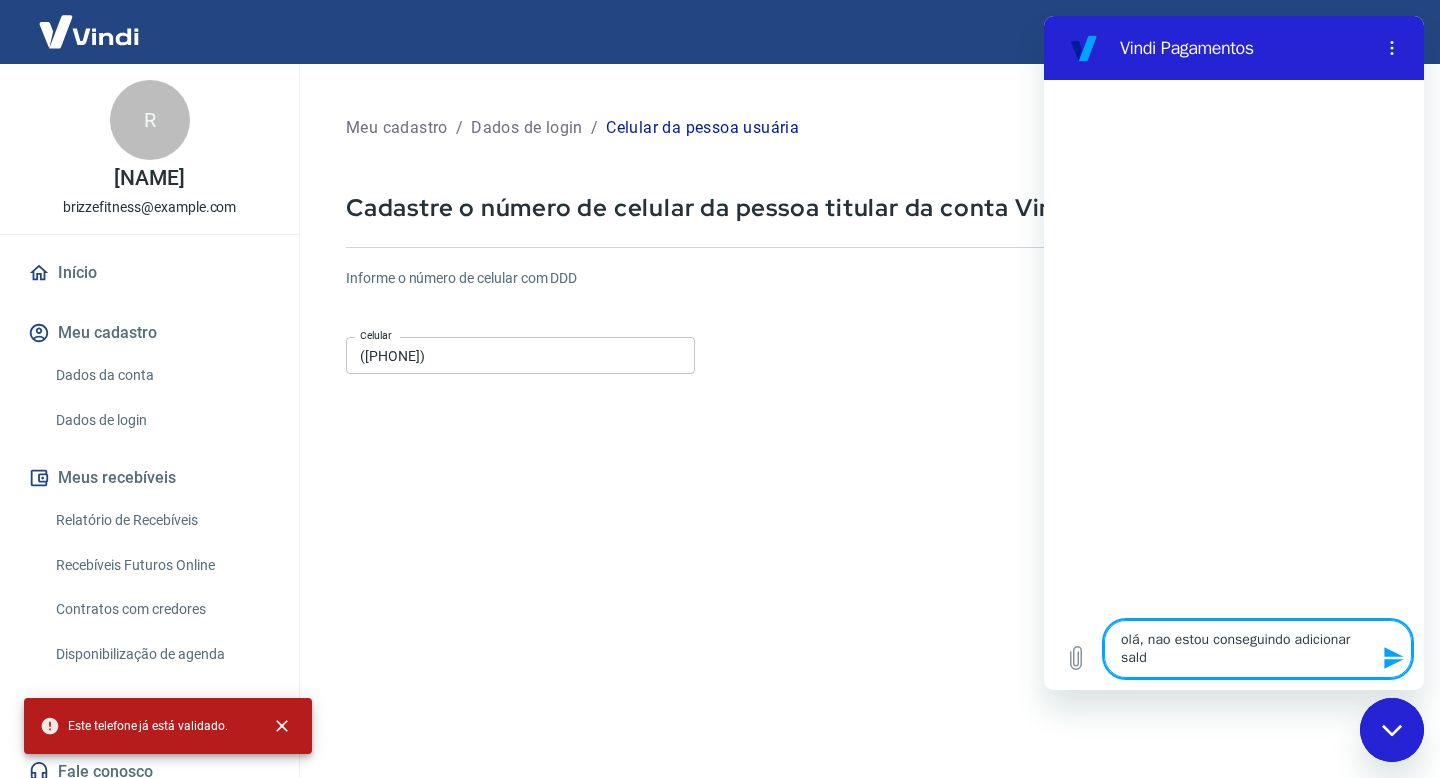type on "olá, nao estou conseguindo adicionar saldo" 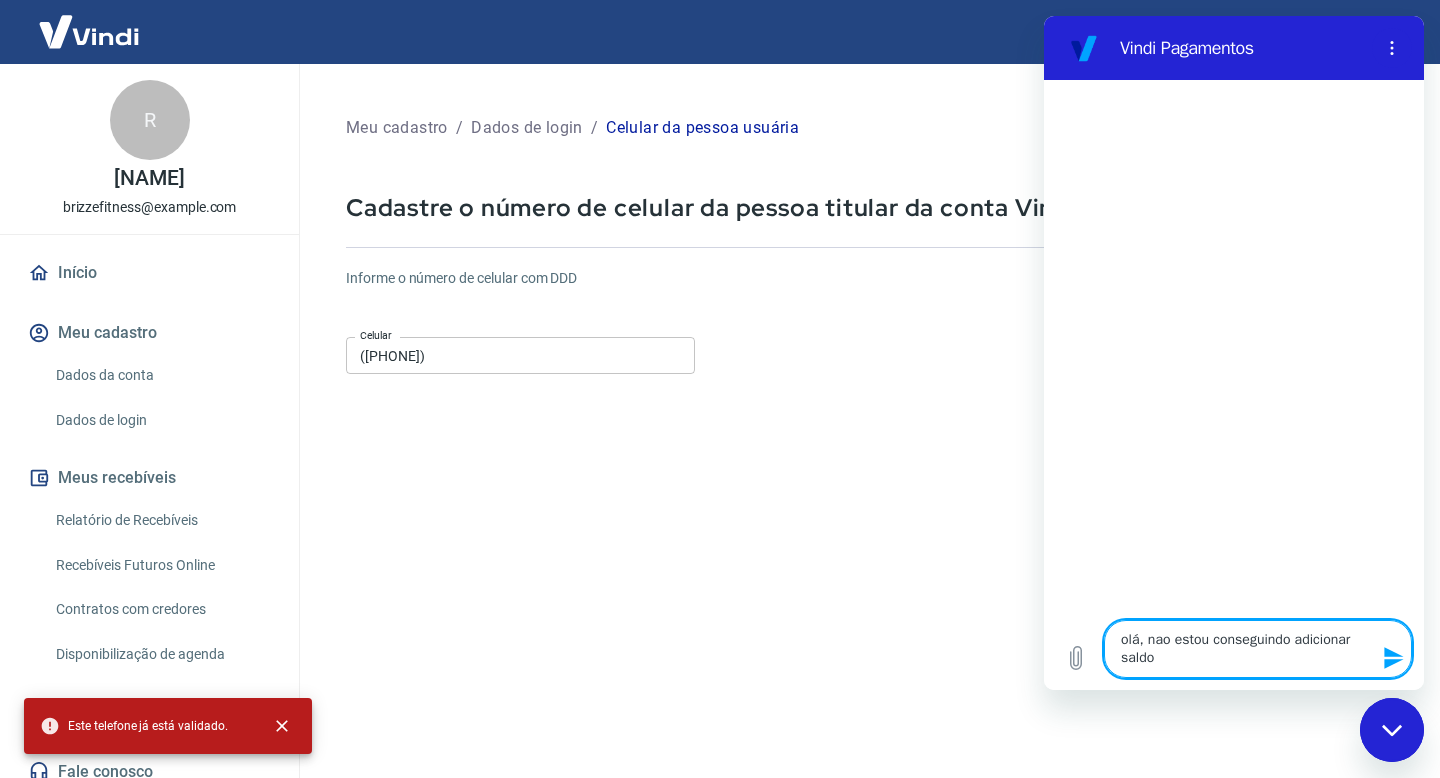 type on "x" 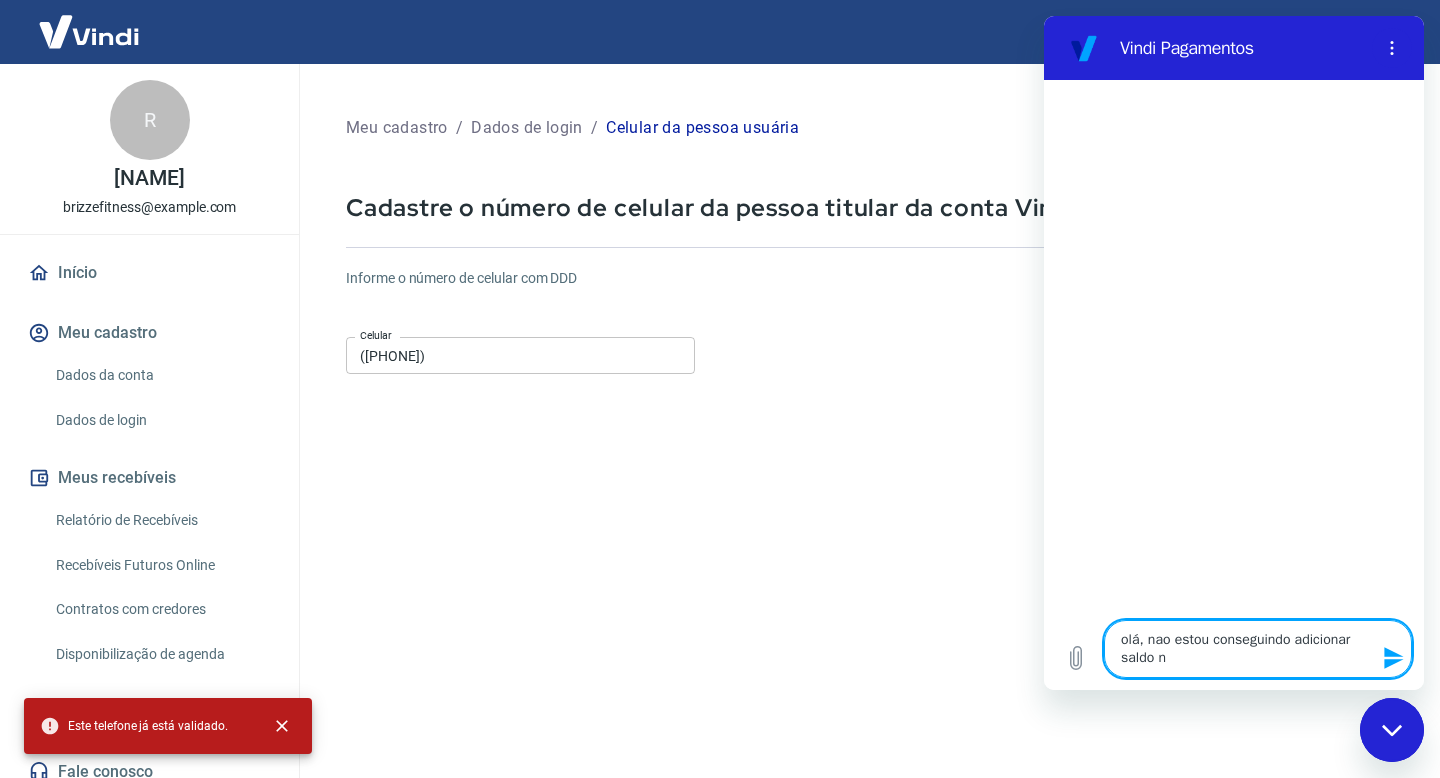 type on "olá, nao estou conseguindo adicionar saldo na" 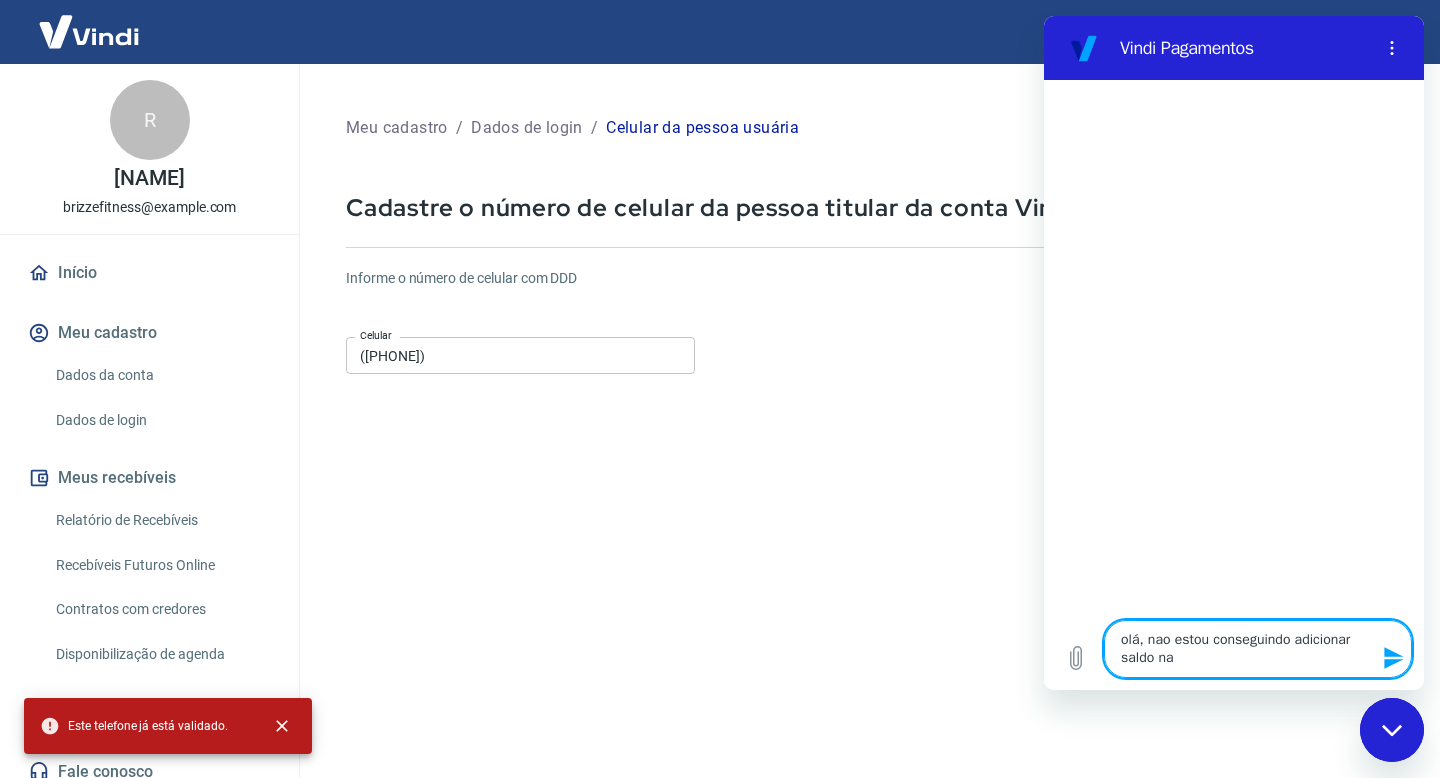 type on "olá, nao estou conseguindo adicionar saldo na" 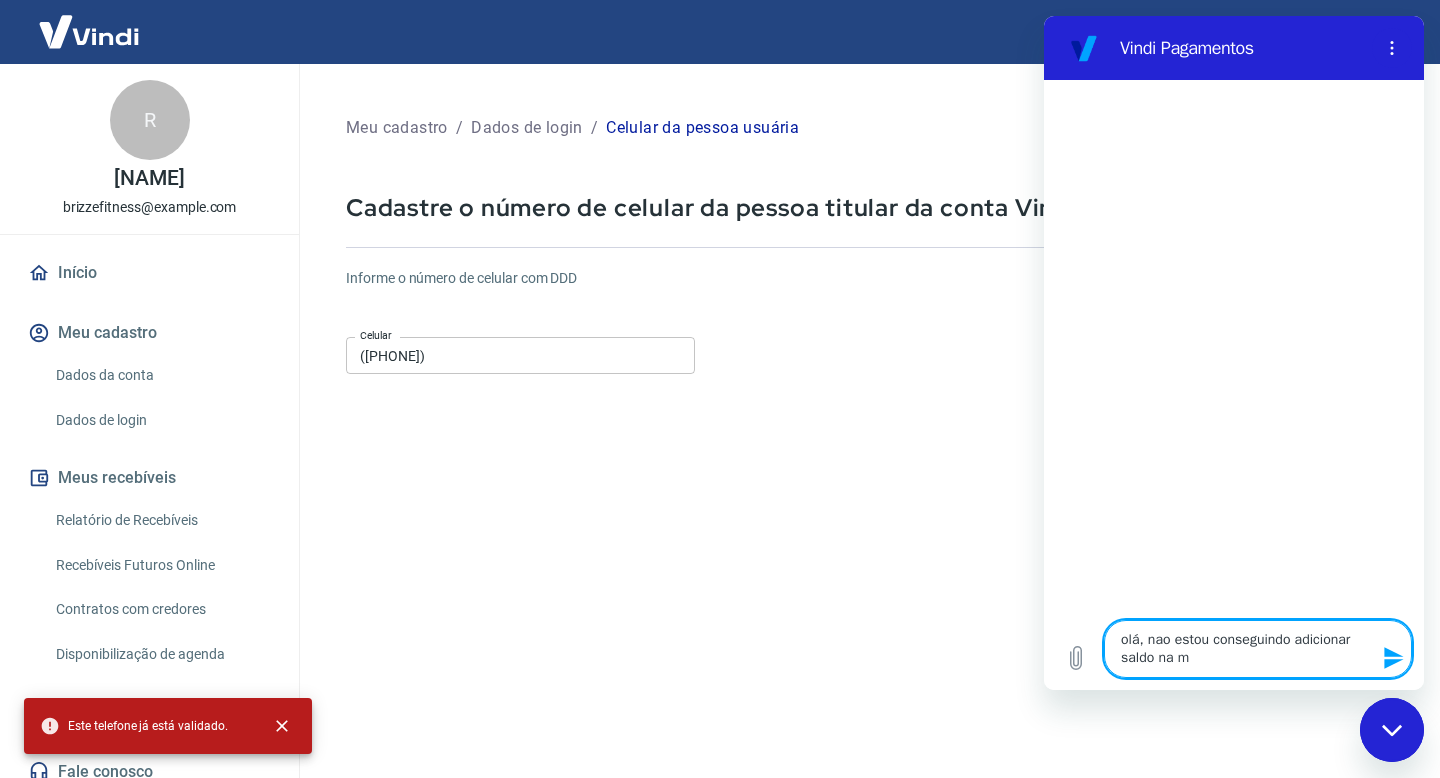 type on "olá, nao estou conseguindo adicionar saldo na mi" 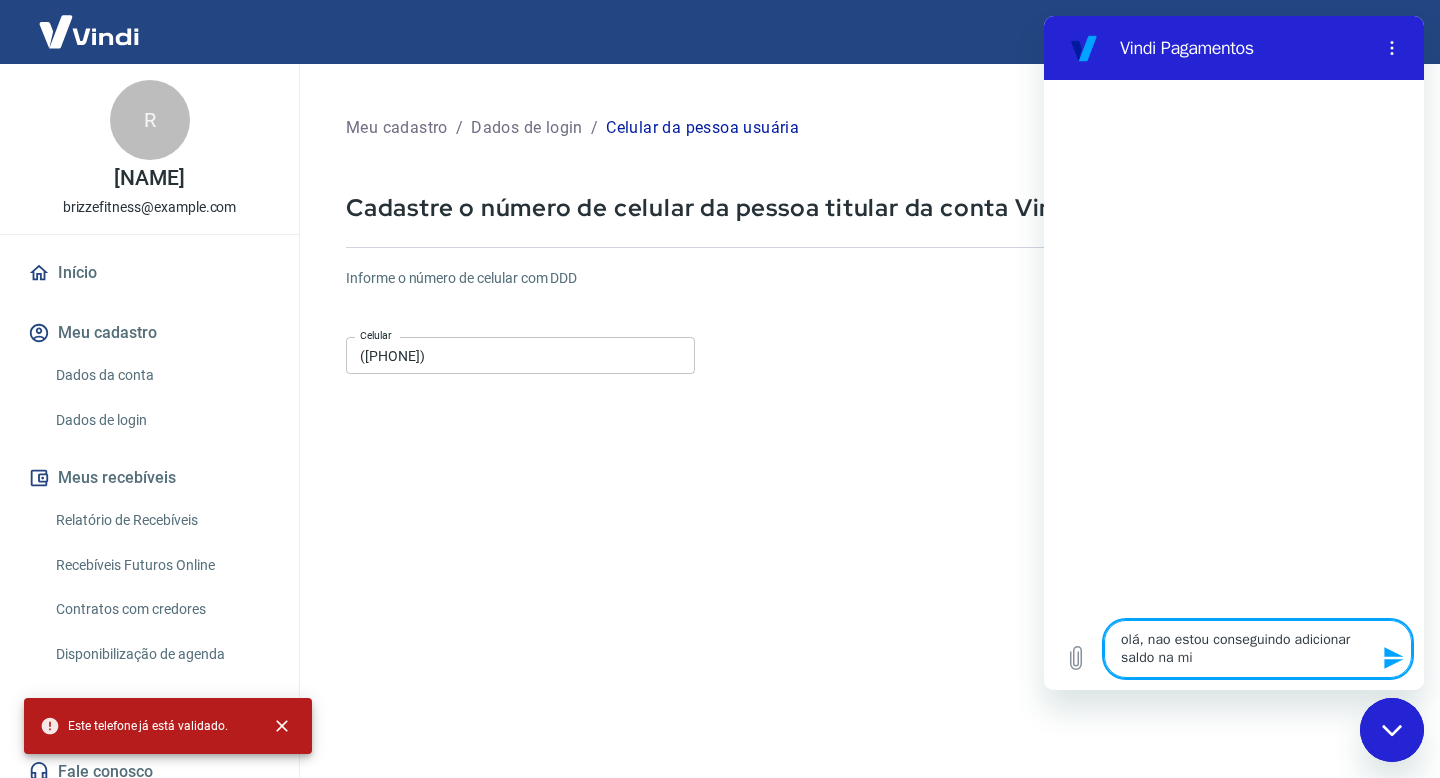 type on "olá, nao estou conseguindo adicionar saldo na min" 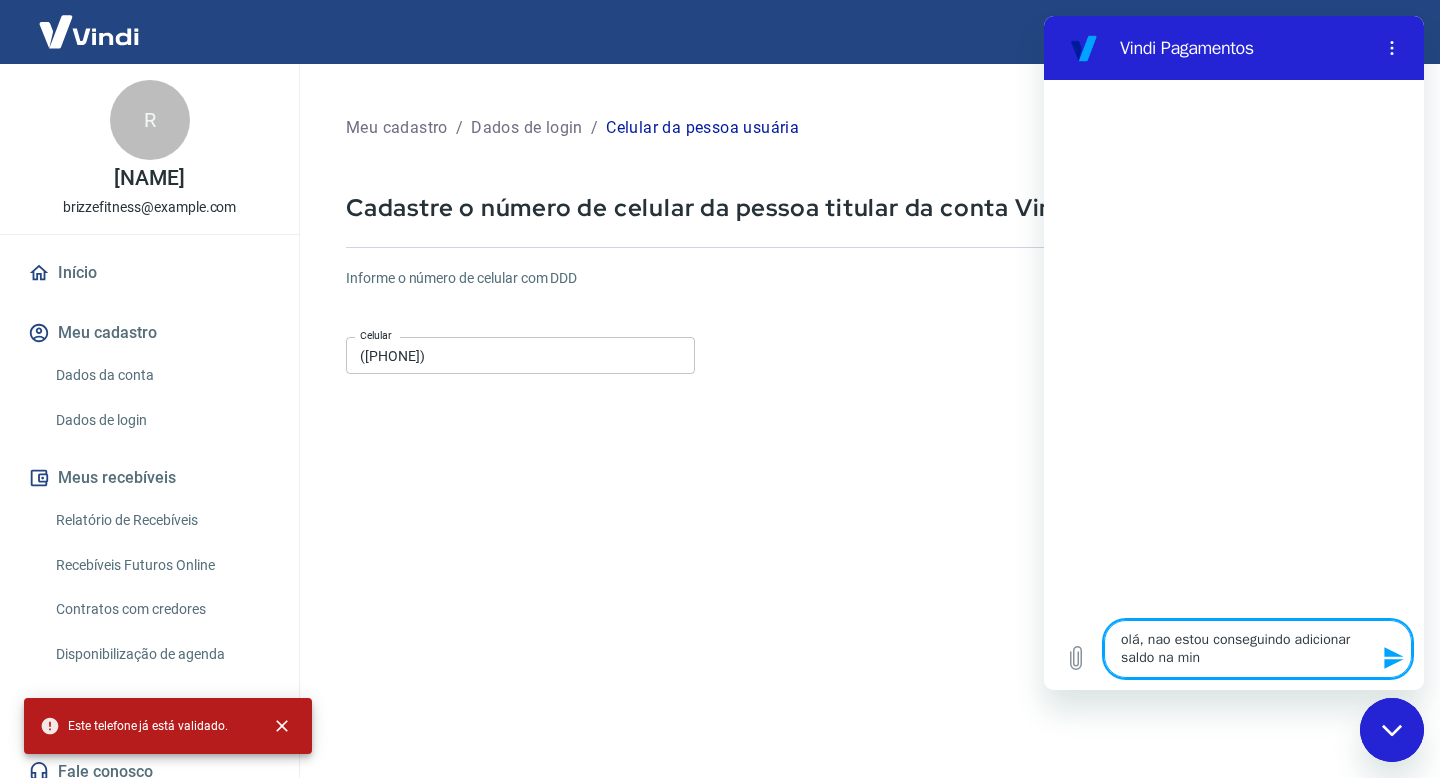 type on "olá, nao estou conseguindo adicionar saldo na minh" 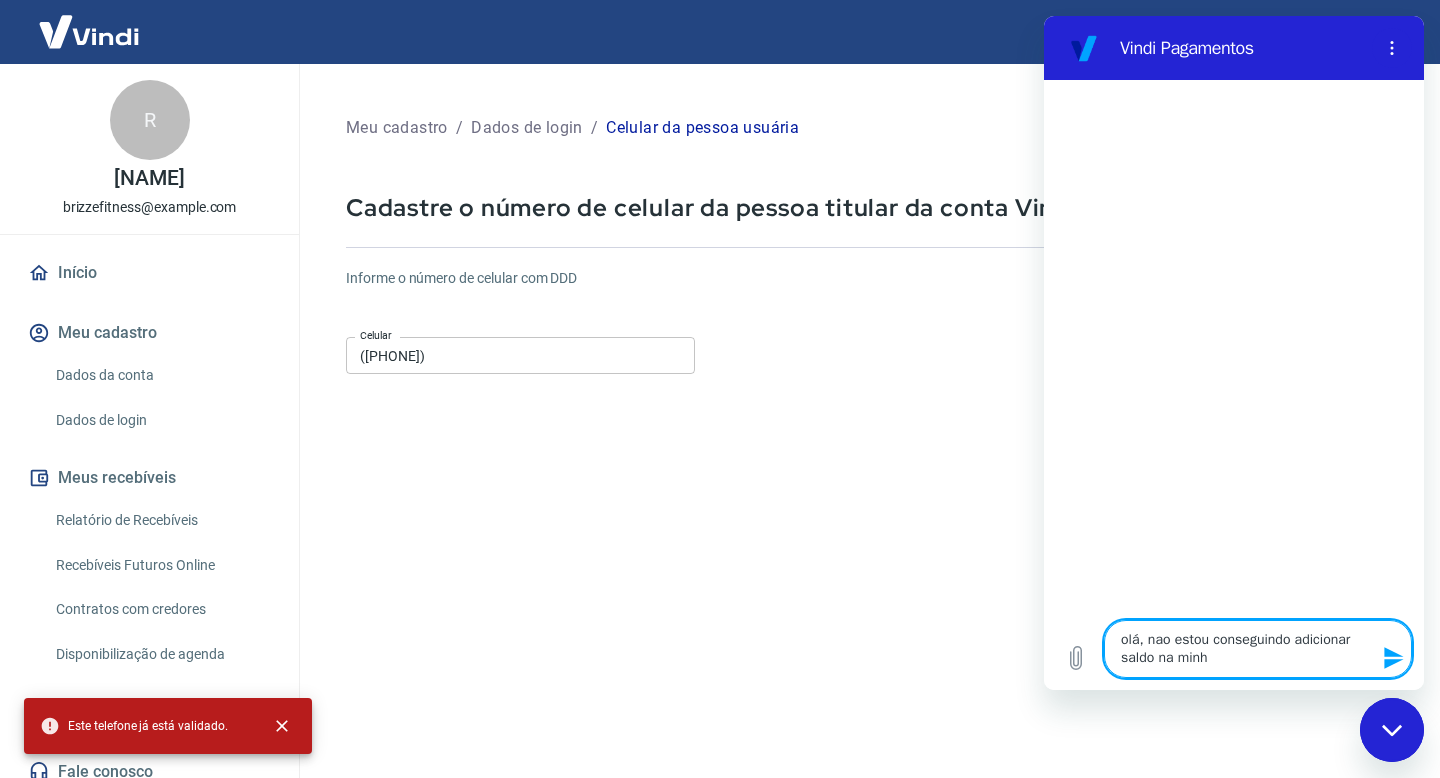 type on "olá, nao estou conseguindo adicionar saldo na minha" 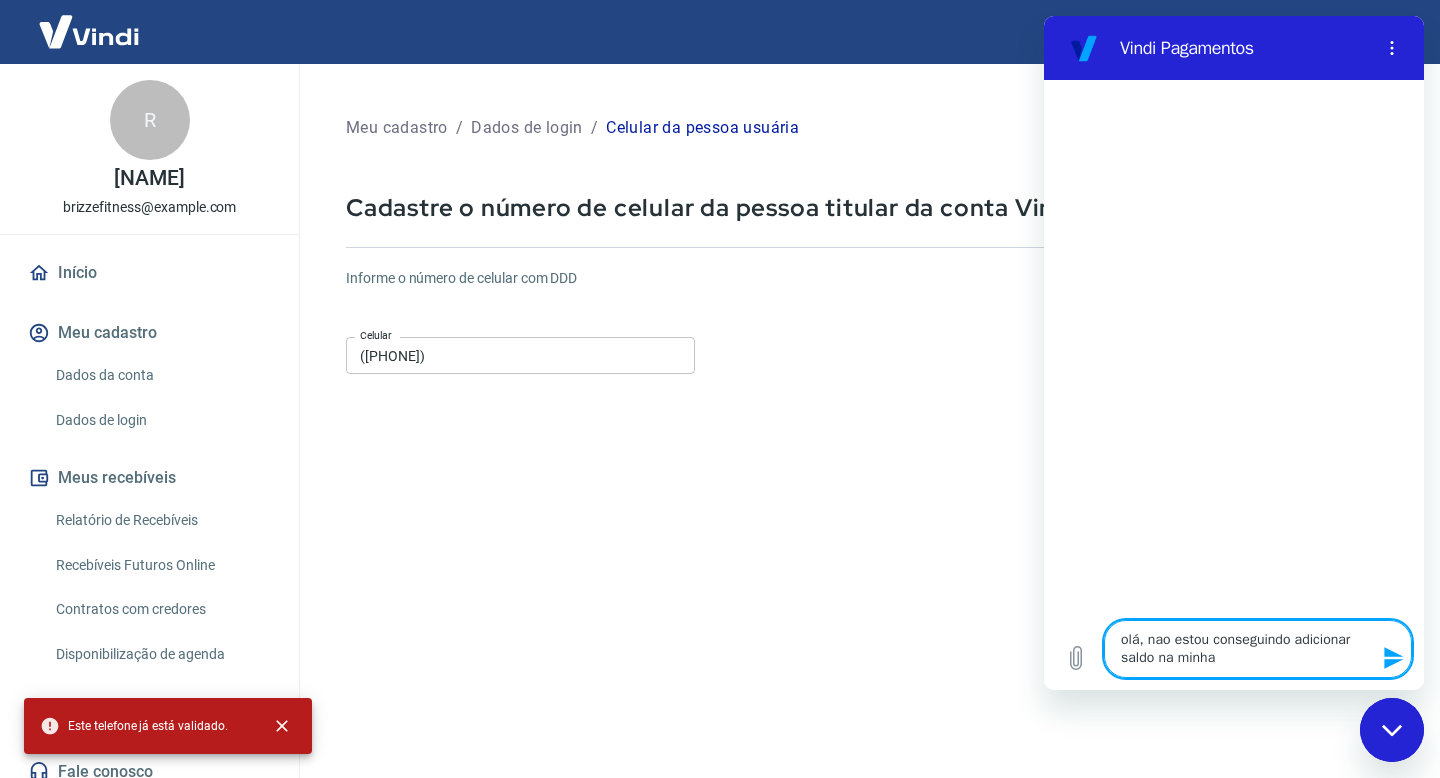 type on "olá, nao estou conseguindo adicionar saldo na minha" 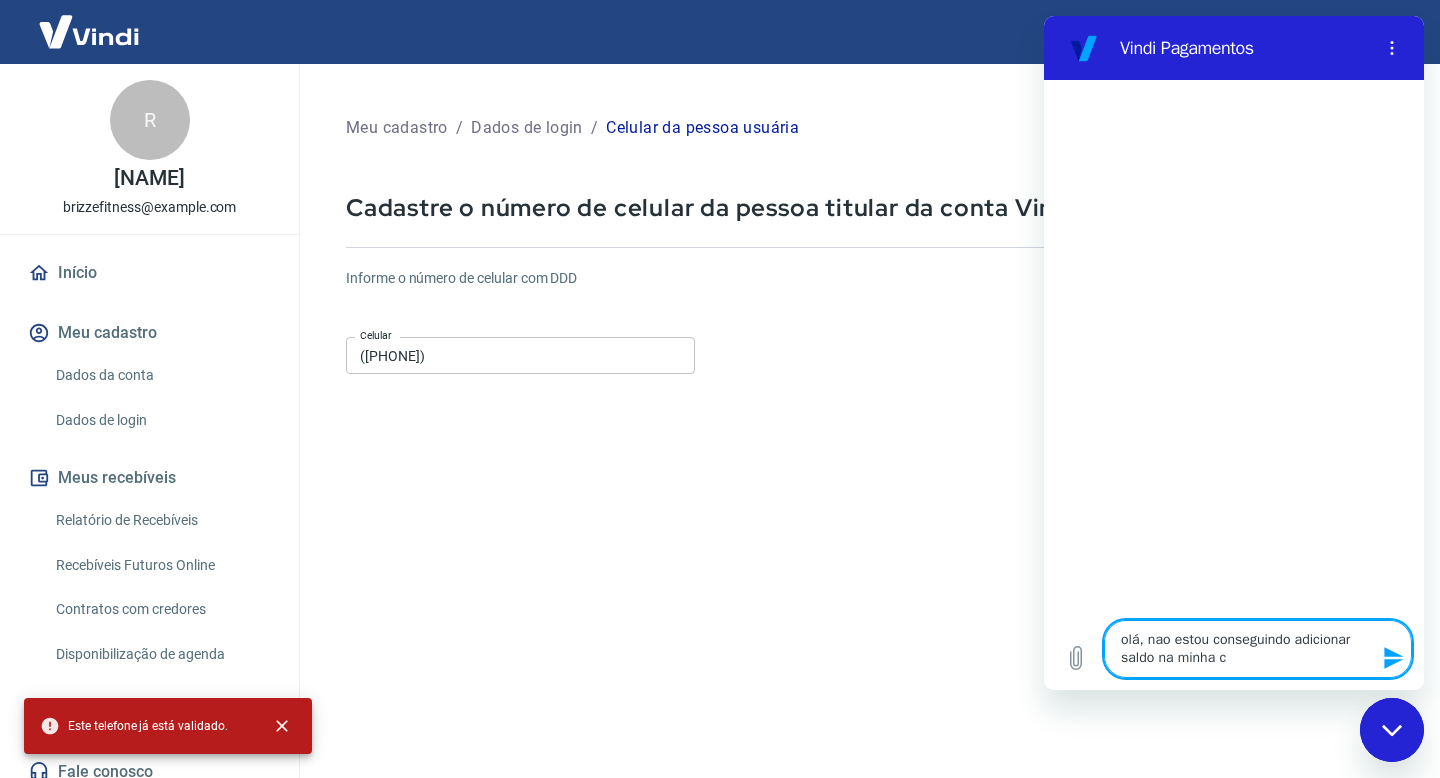 type on "olá, nao estou conseguindo adicionar saldo na minha co" 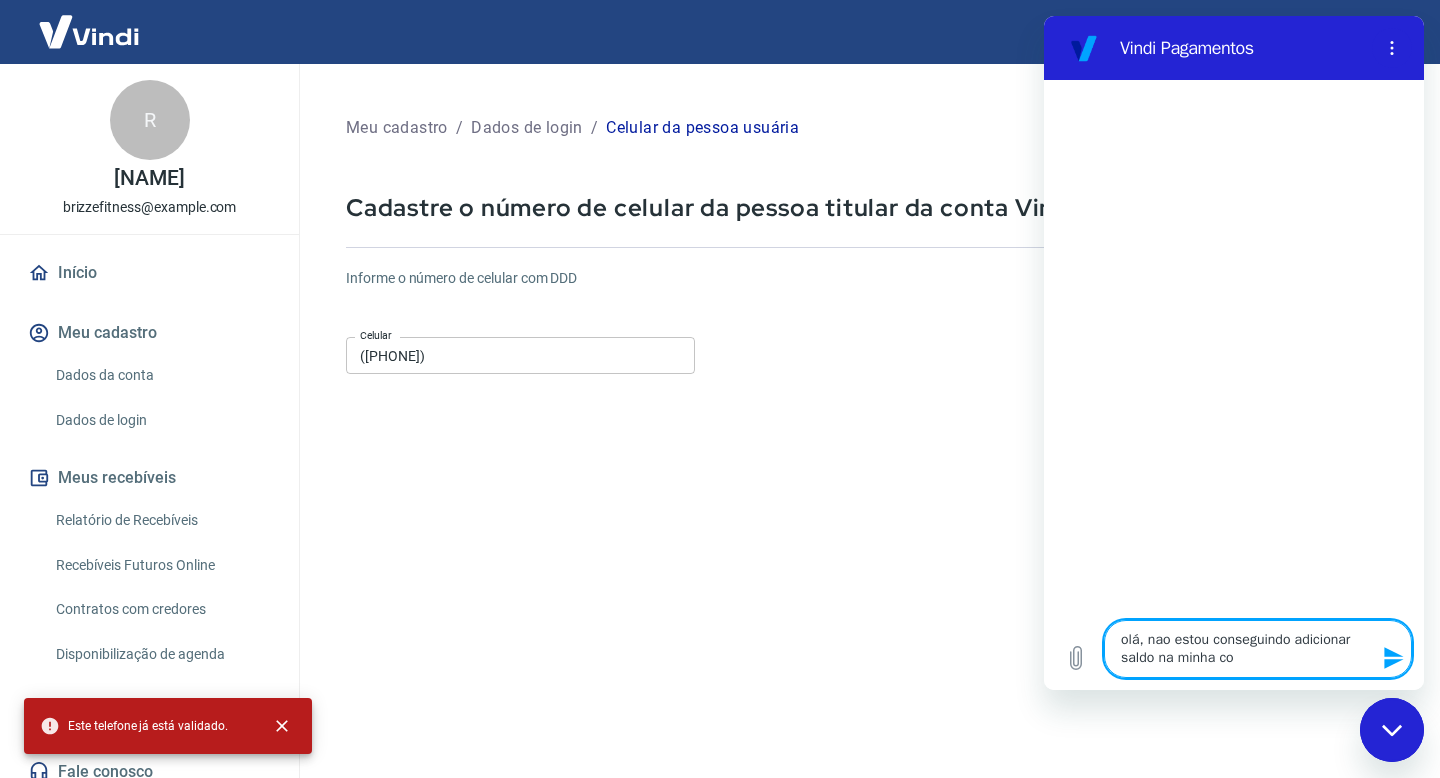 type on "x" 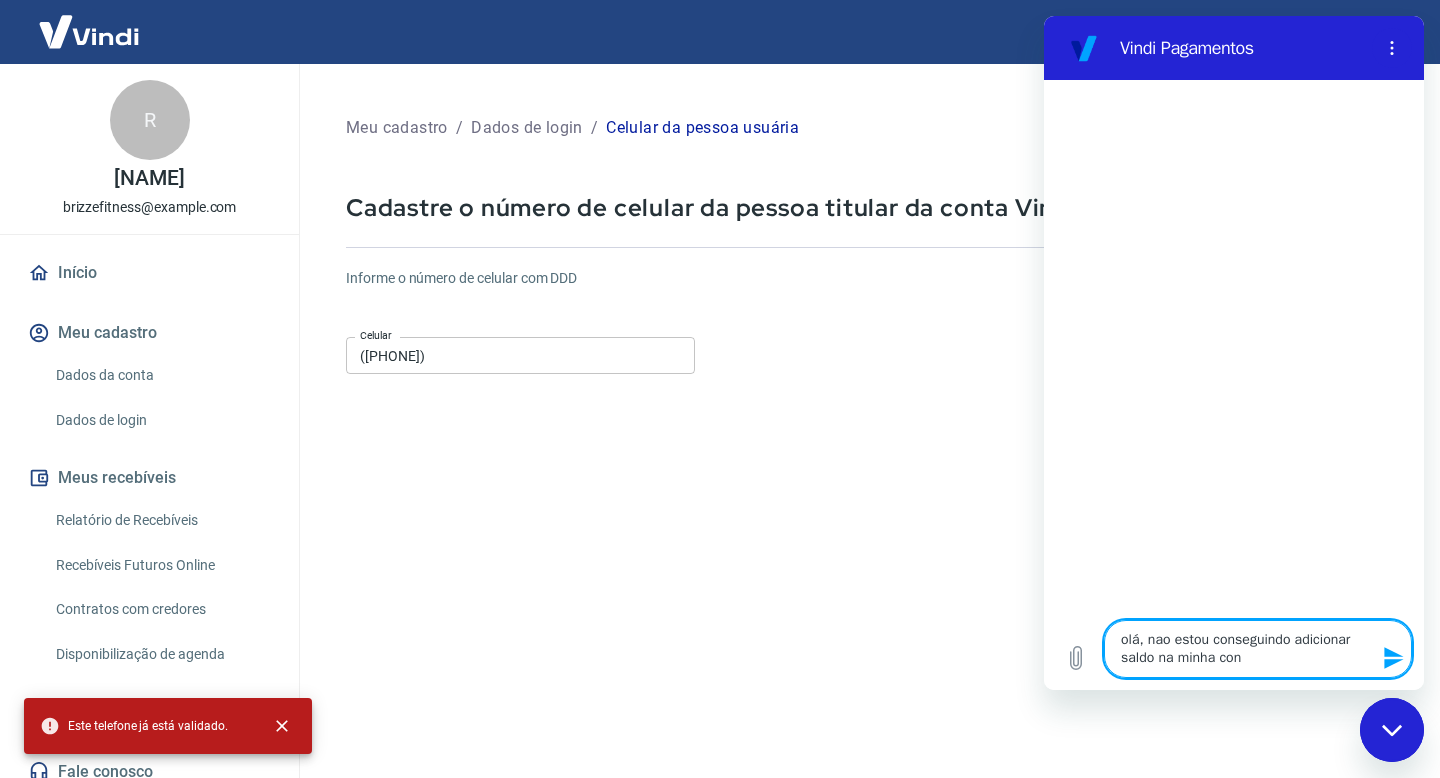 type on "olá, nao estou conseguindo adicionar saldo na minha cont" 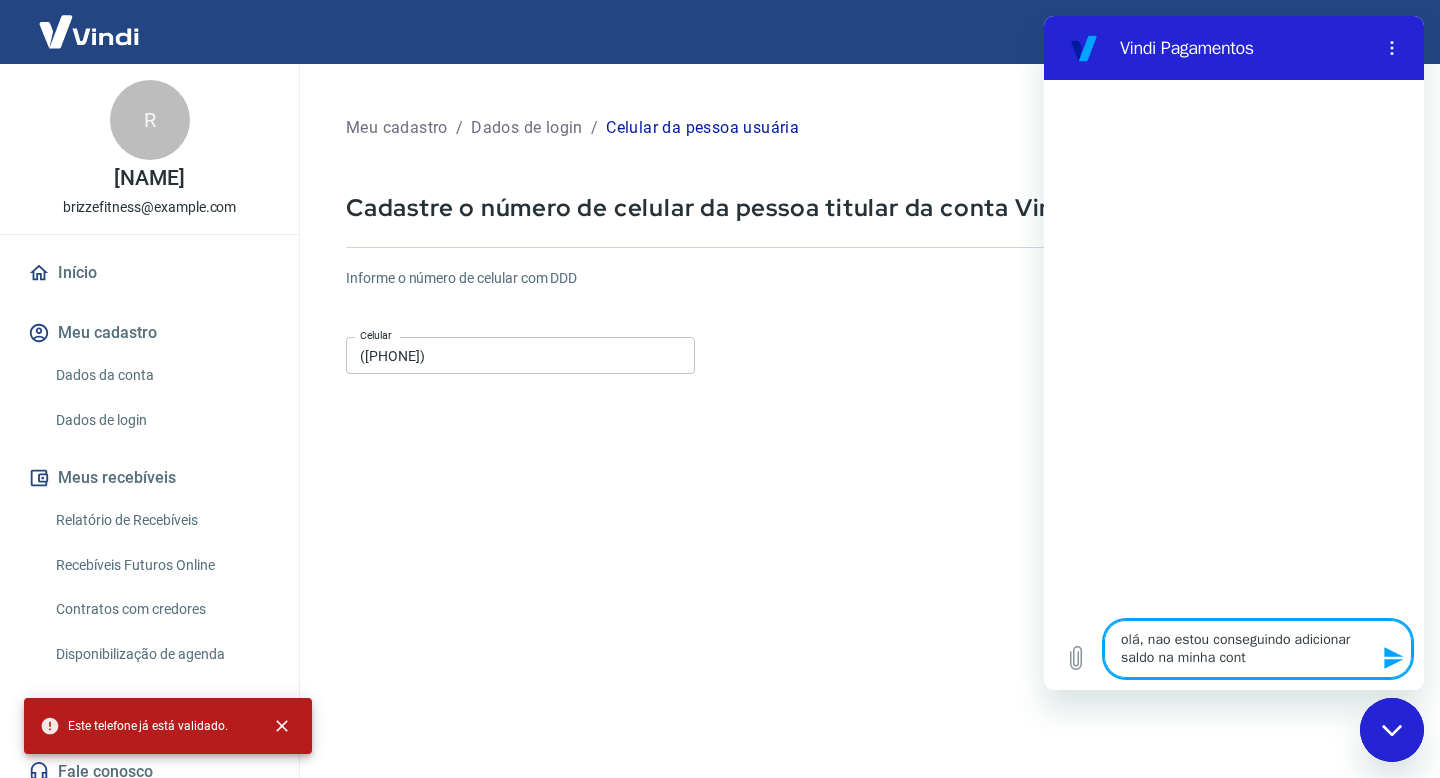 type on "olá, nao estou conseguindo adicionar saldo na minha conta" 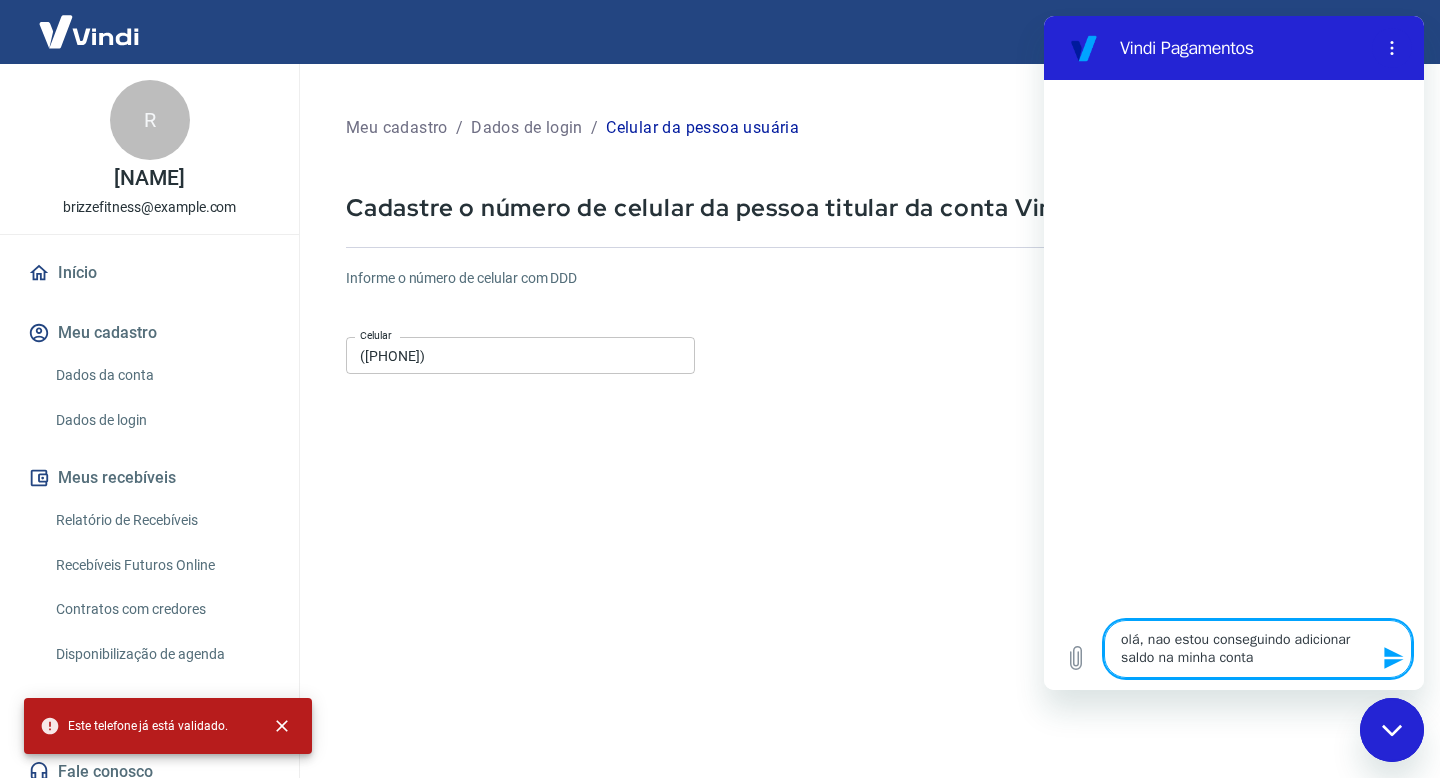 type on "olá, nao estou conseguindo adicionar saldo na minha conta." 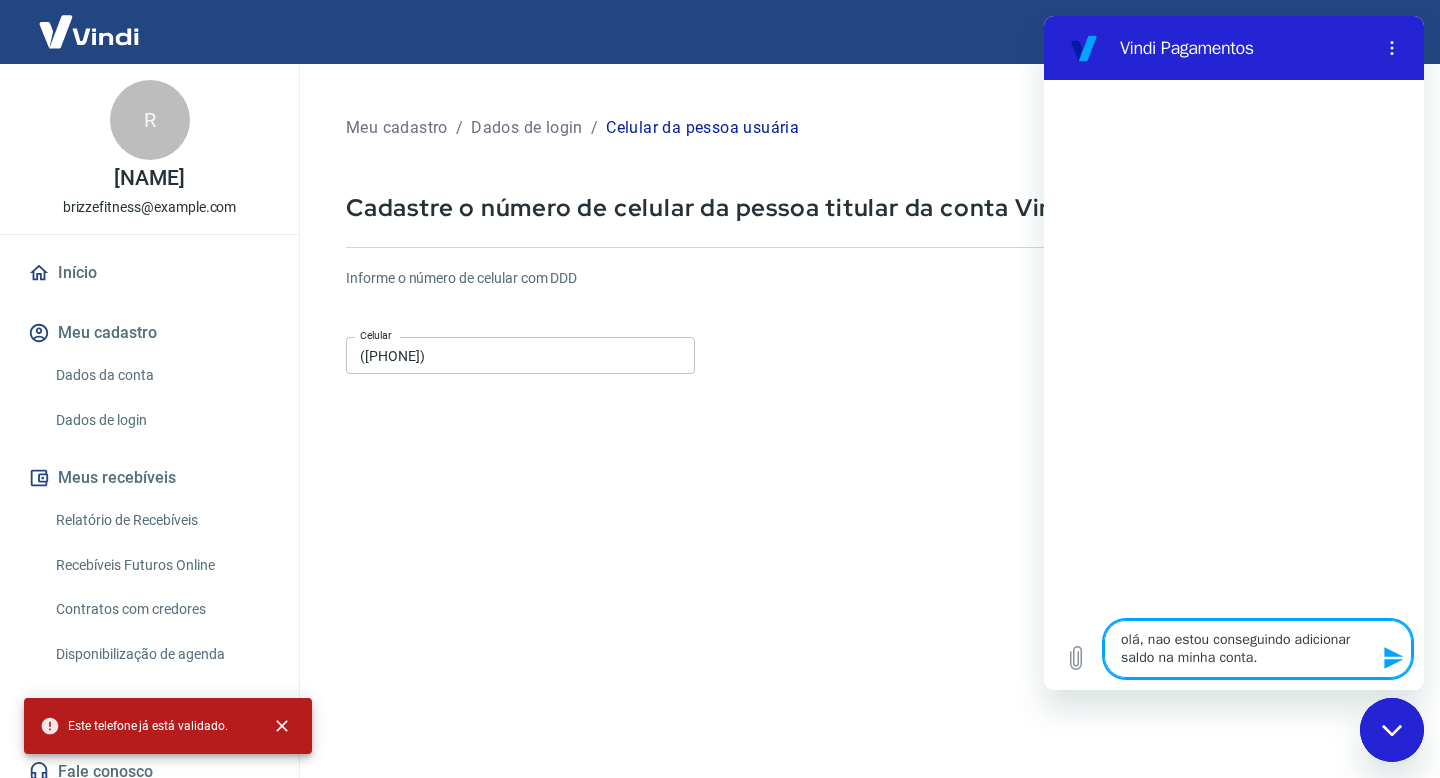 type on "olá, nao estou conseguindo adicionar saldo na minha conta." 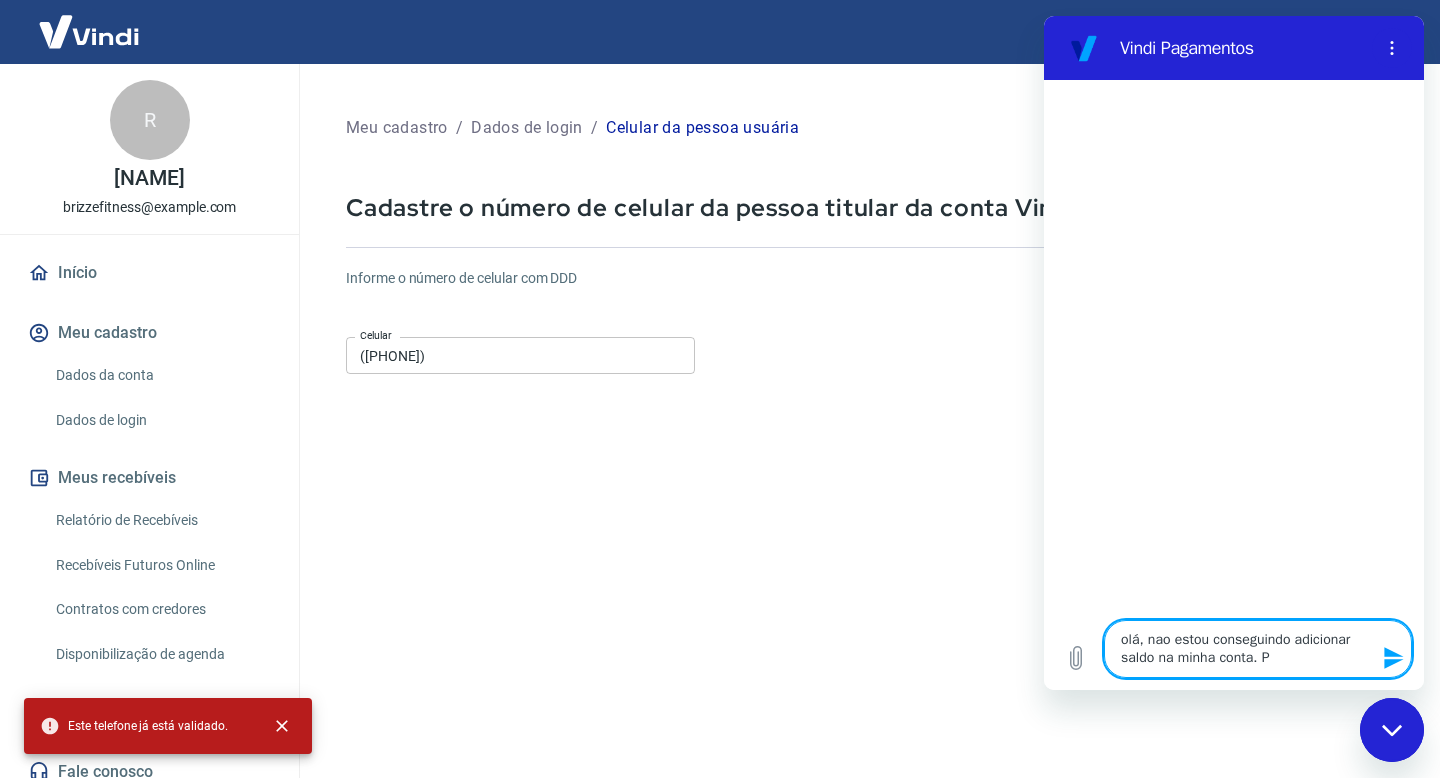 type on "olá, nao estou conseguindo adicionar saldo na minha conta. Pr" 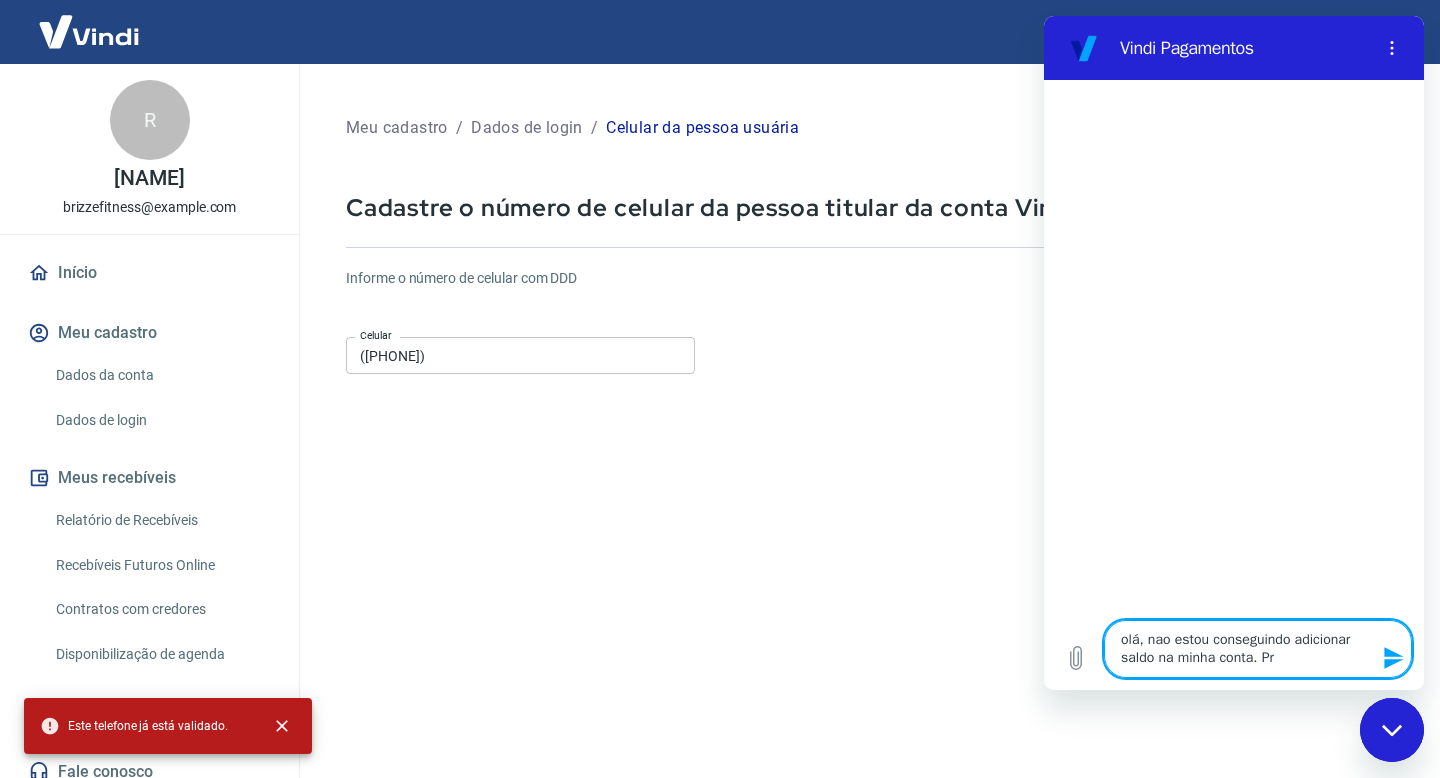type on "olá, nao estou conseguindo adicionar saldo na minha conta. Pre" 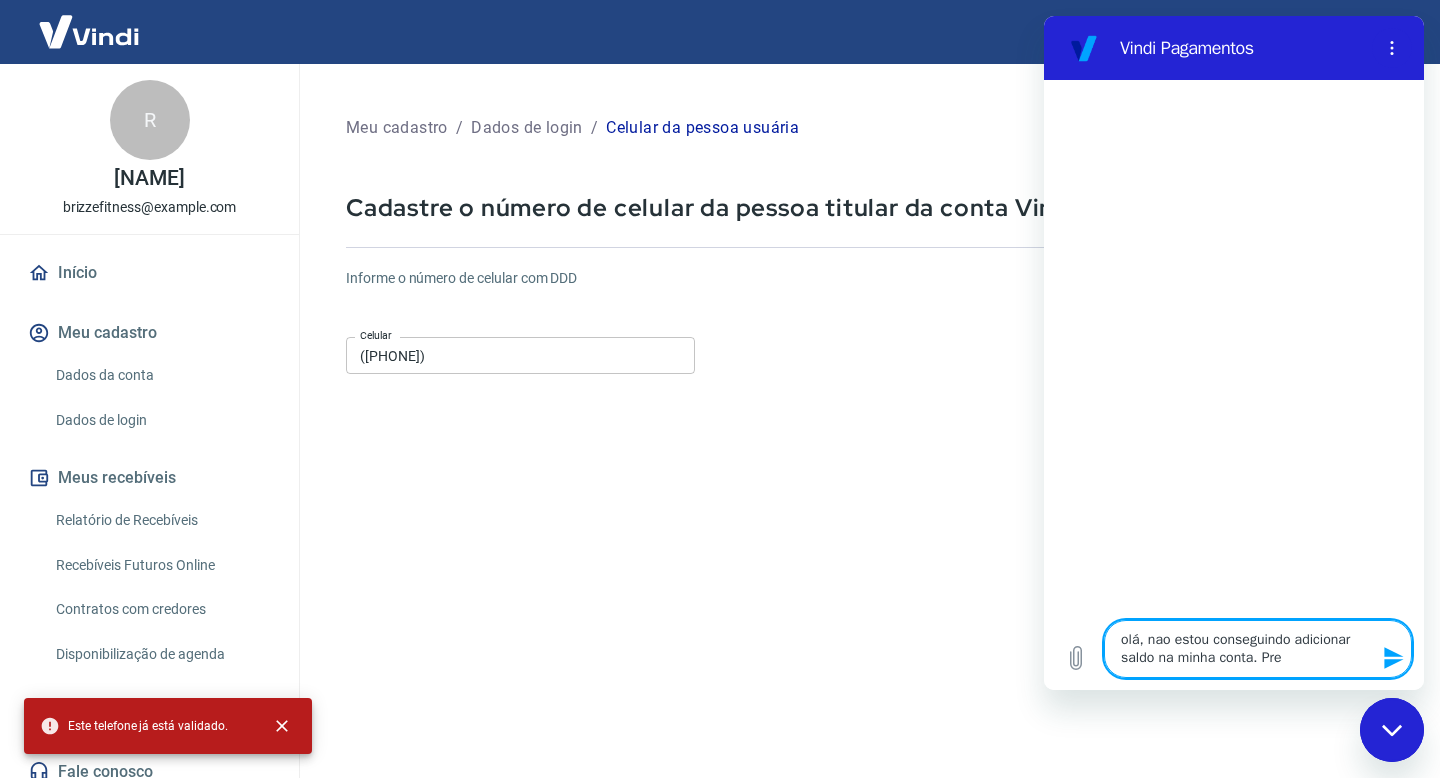 type on "olá, nao estou conseguindo adicionar saldo na minha conta. Prec" 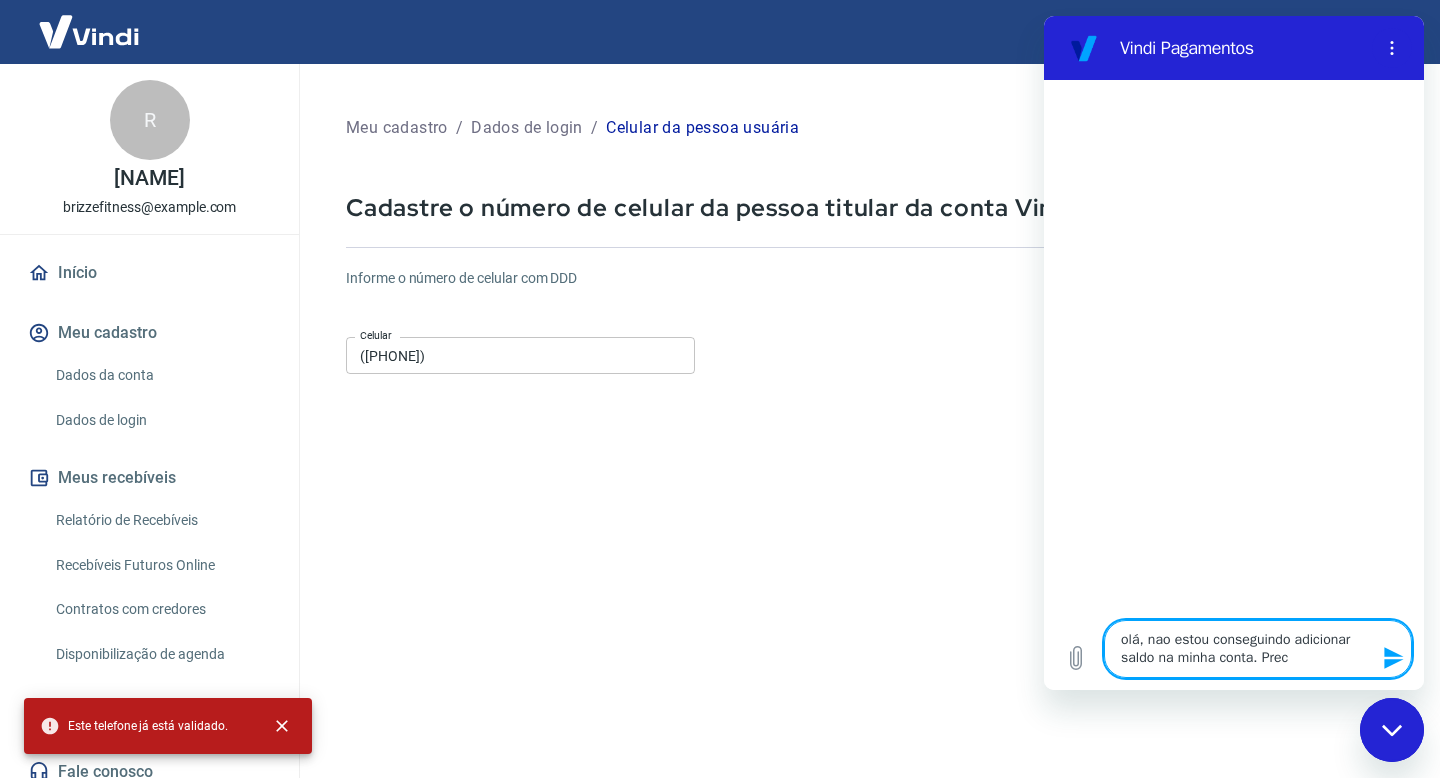 type on "olá, nao estou conseguindo adicionar saldo na minha conta. Preci" 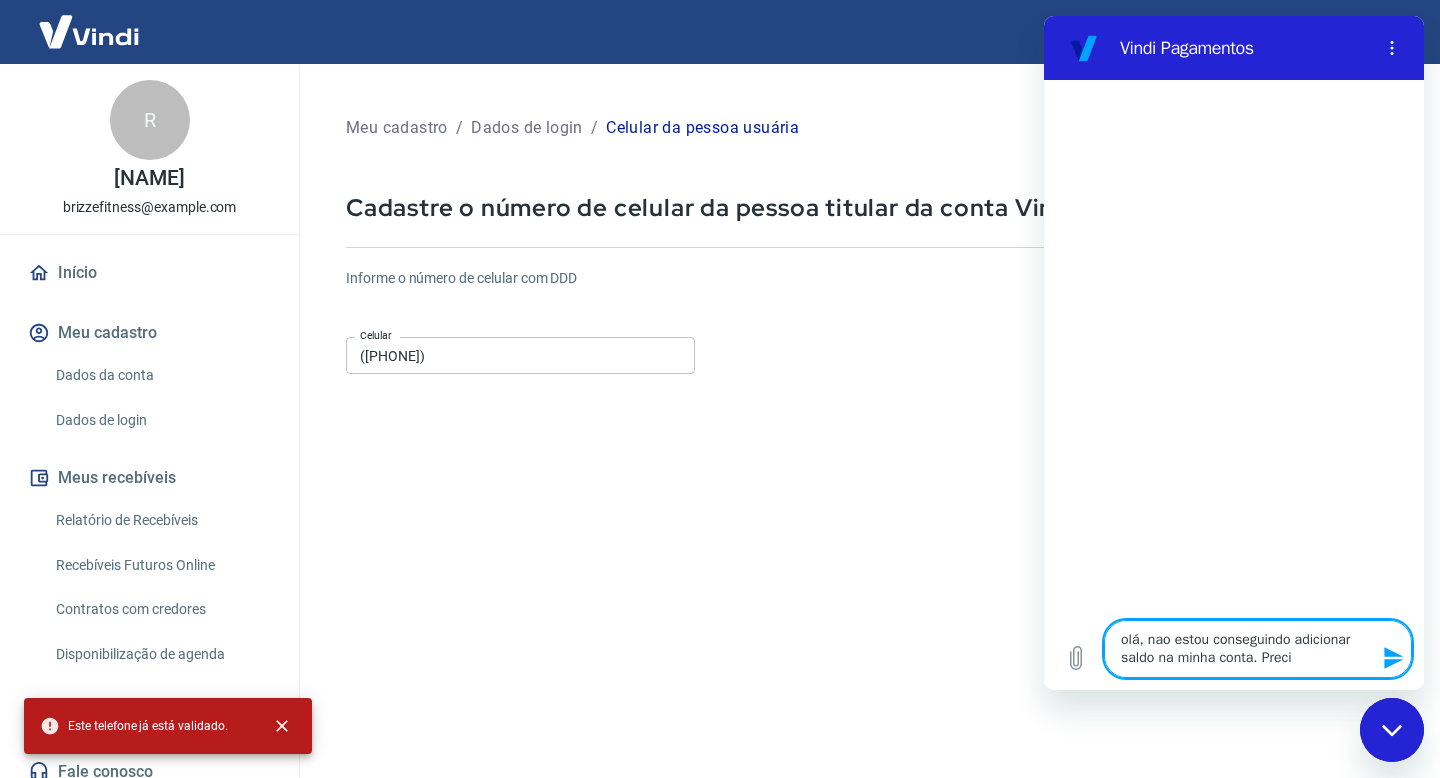 type on "olá, nao estou conseguindo adicionar saldo na minha conta. Precis" 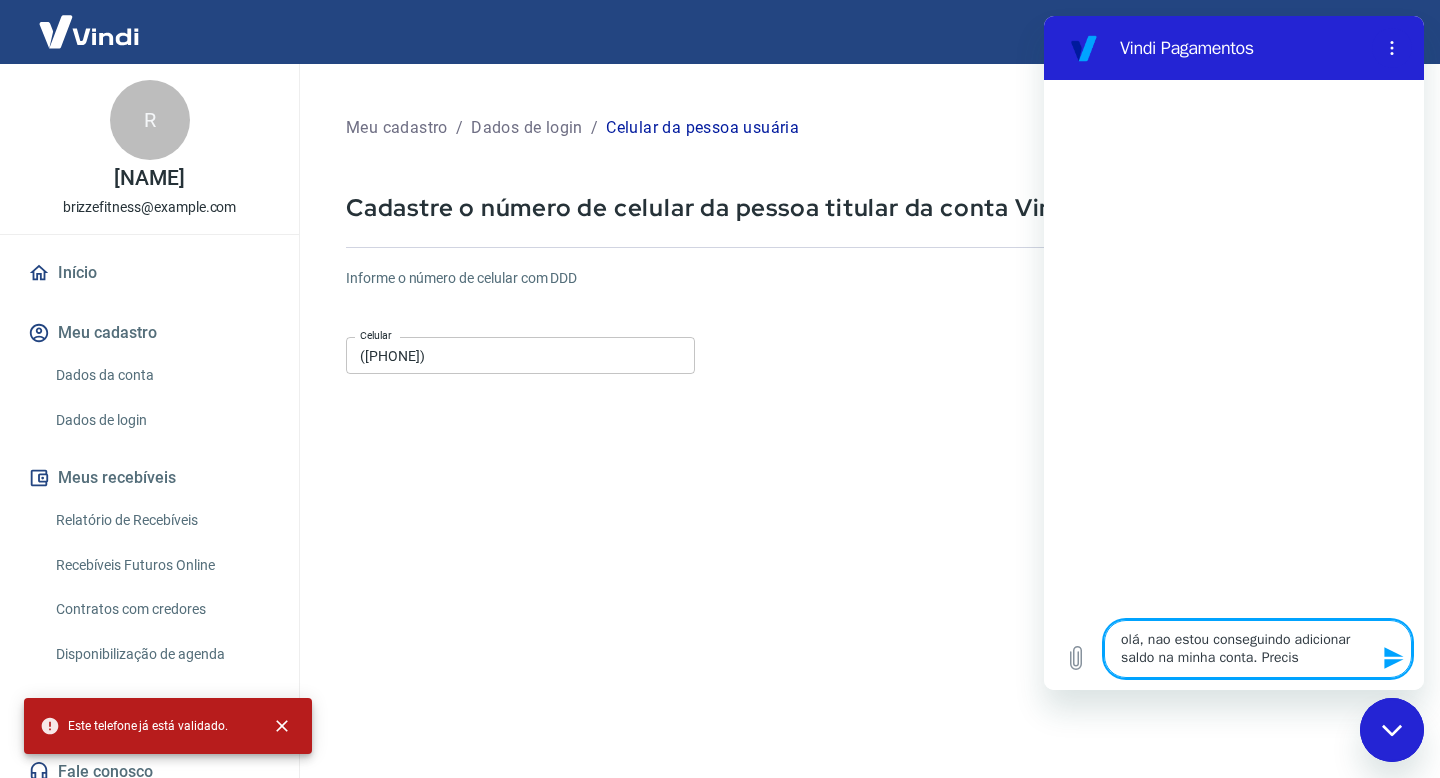 type on "olá, nao estou conseguindo adicionar saldo na minha conta. Preciso" 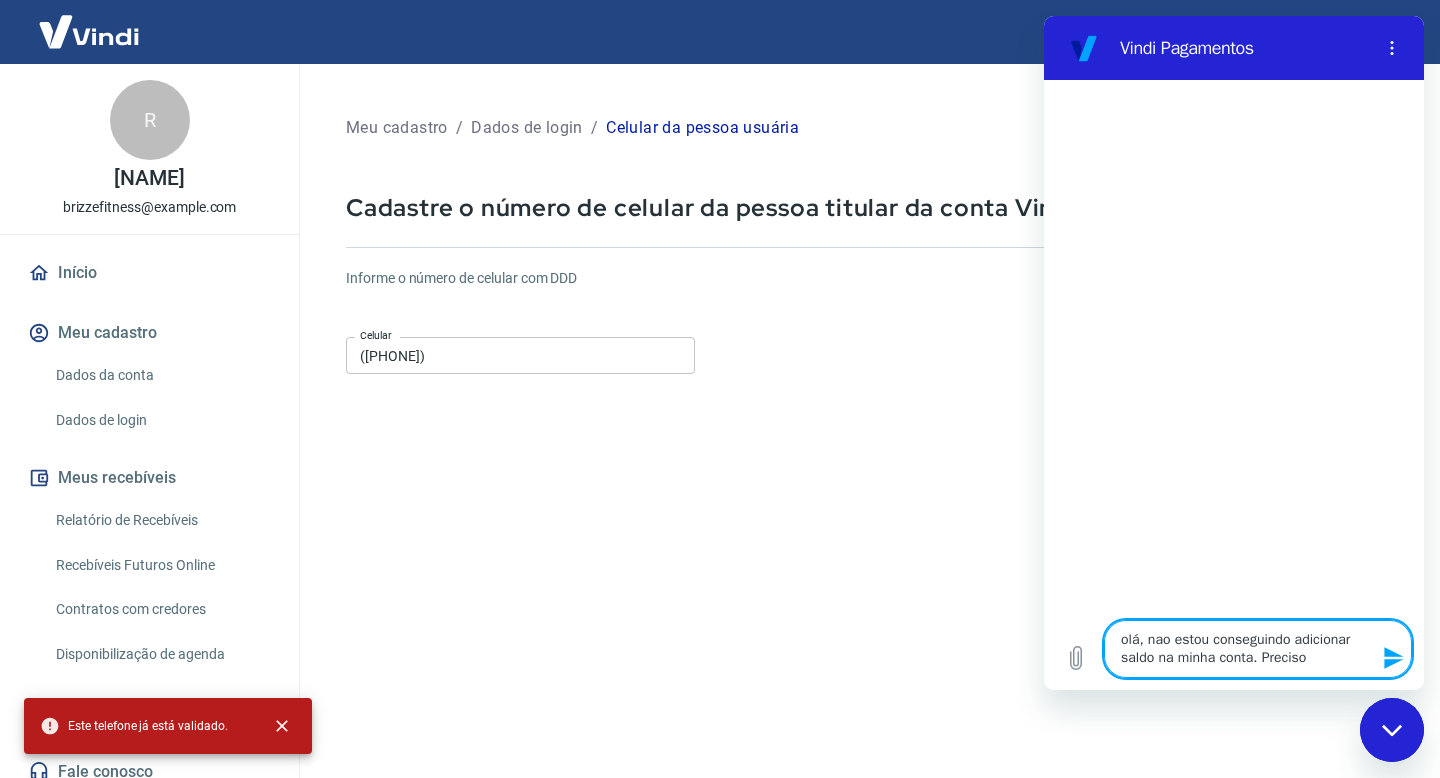 type on "olá, nao estou conseguindo adicionar saldo na minha conta. Preciso" 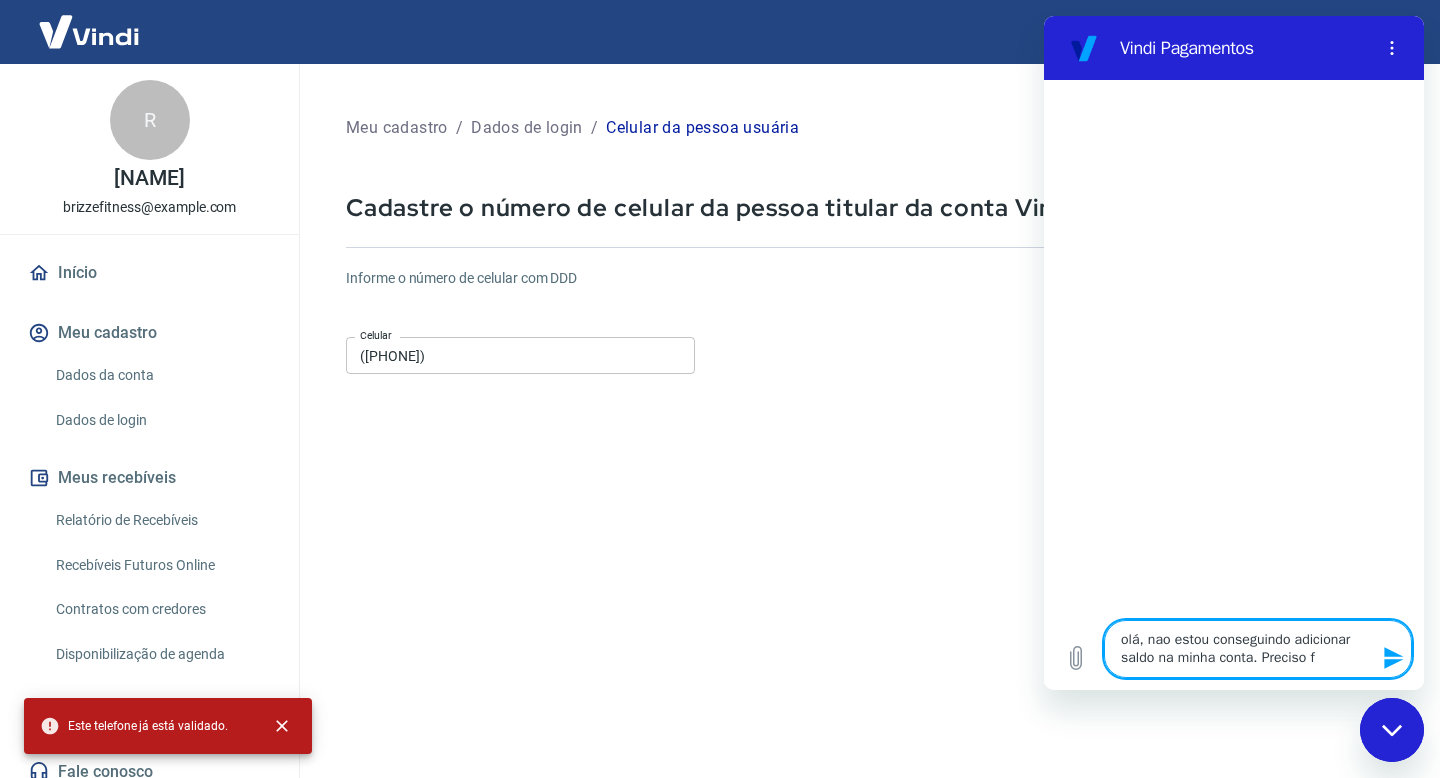 type on "olá, nao estou conseguindo adicionar saldo na minha conta. Preciso fa" 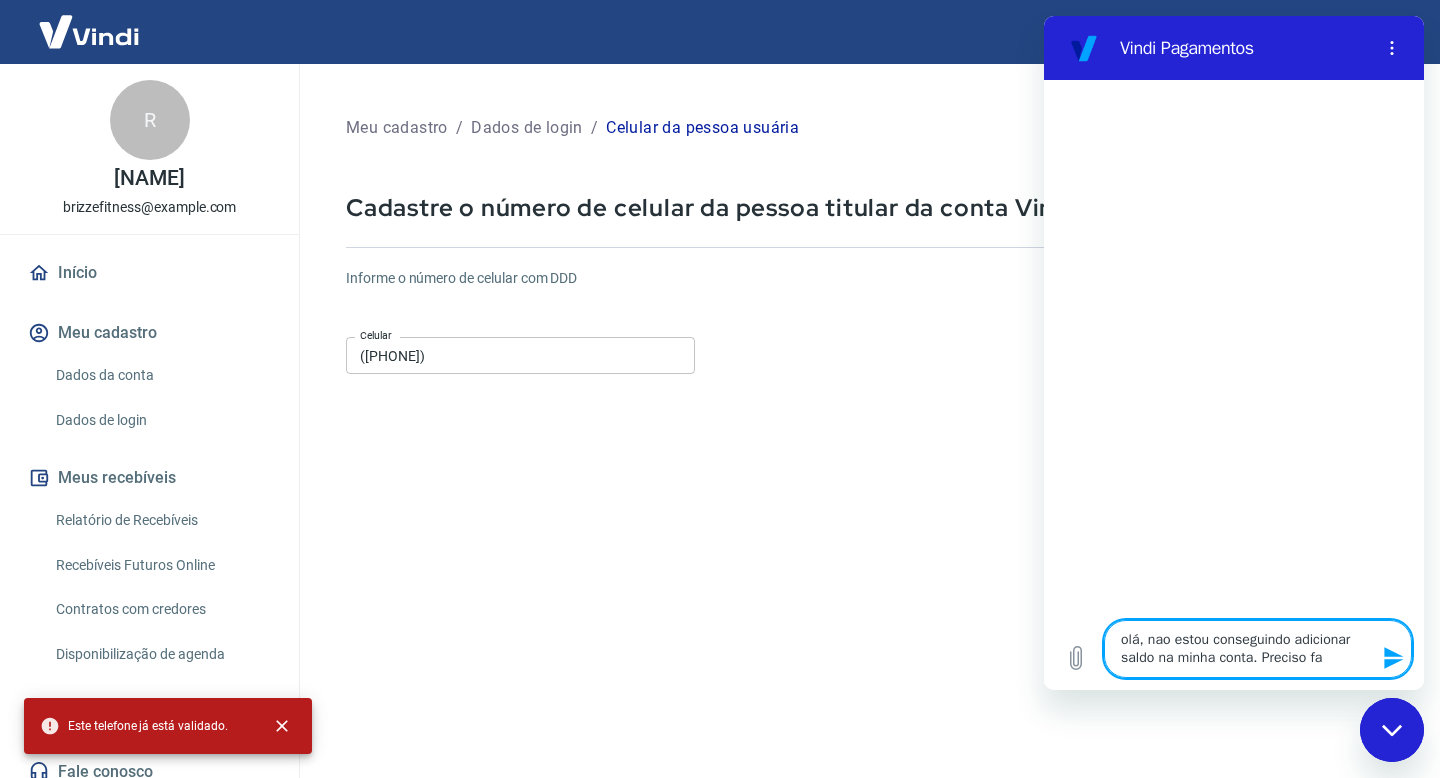 type on "olá, nao estou conseguindo adicionar saldo na minha conta. Preciso faz" 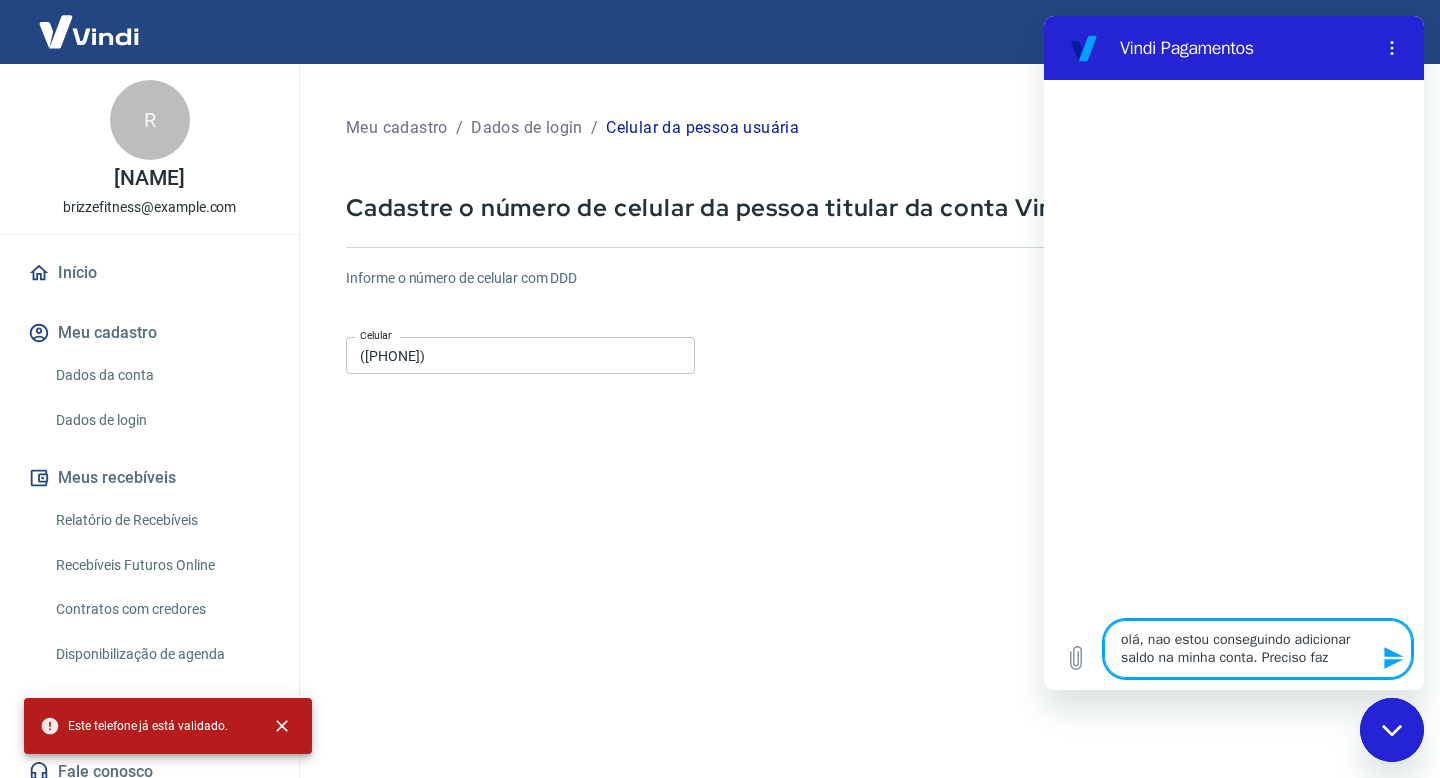 type on "olá, nao estou conseguindo adicionar saldo na minha conta. Preciso faze" 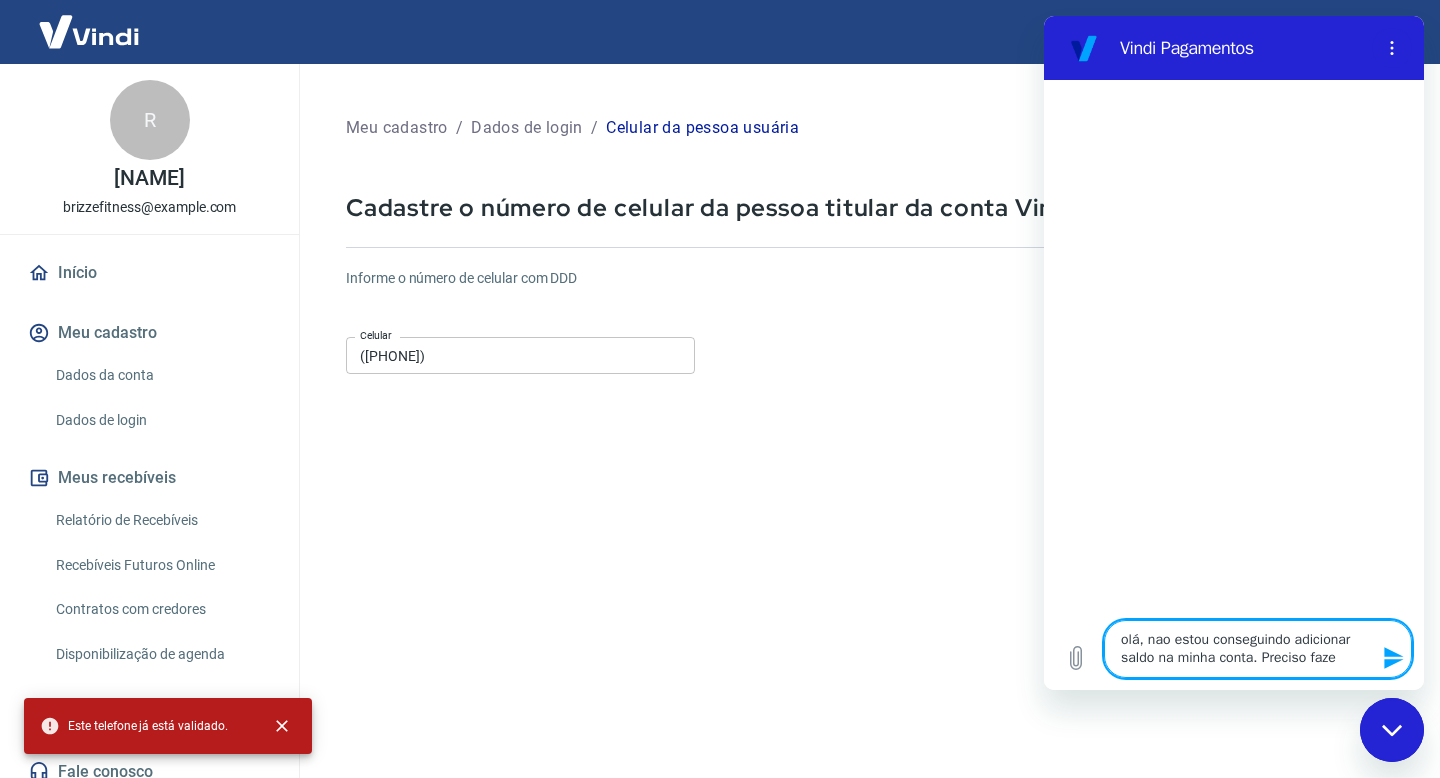 type on "olá, nao estou conseguindo adicionar saldo na minha conta. Preciso fazer" 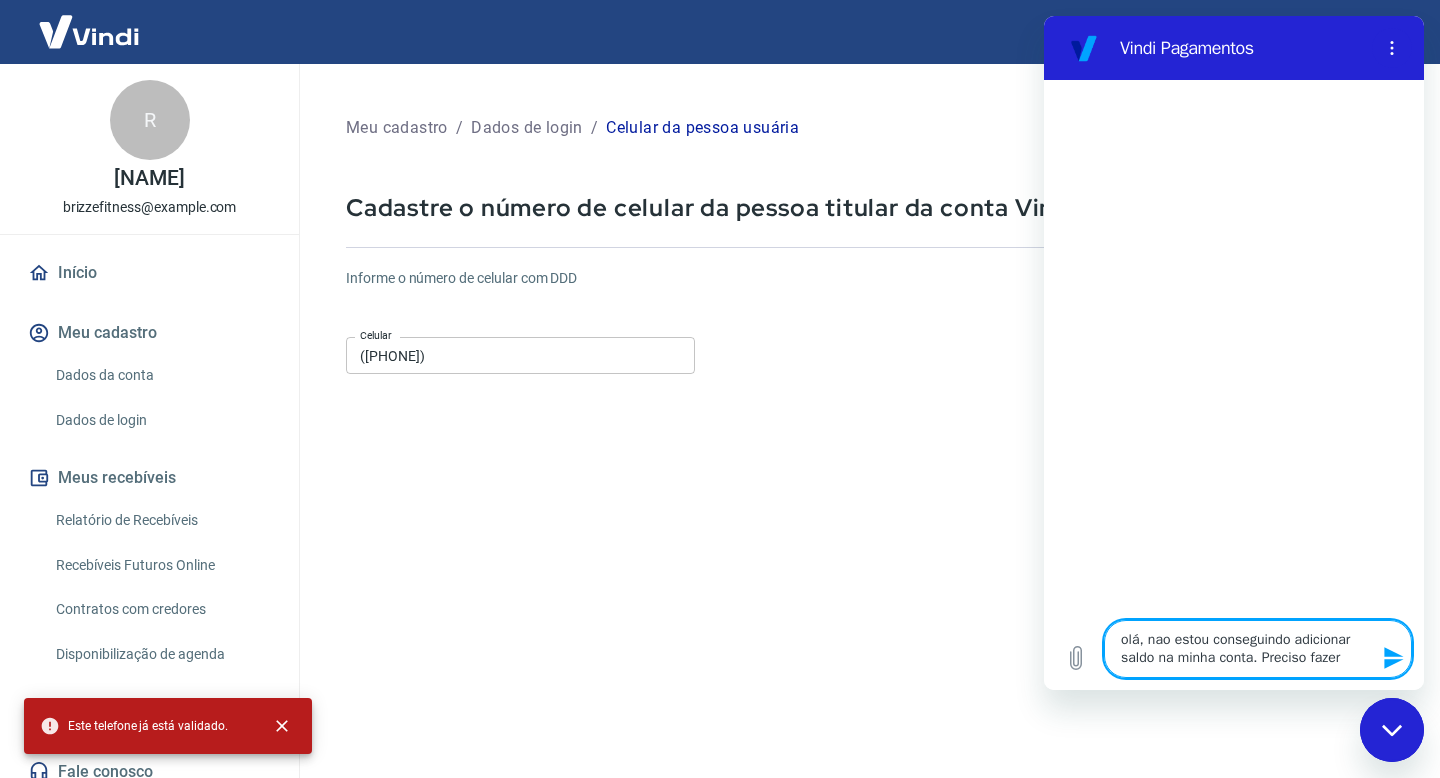 type on "olá, nao estou conseguindo adicionar saldo na minha conta. Preciso fazer" 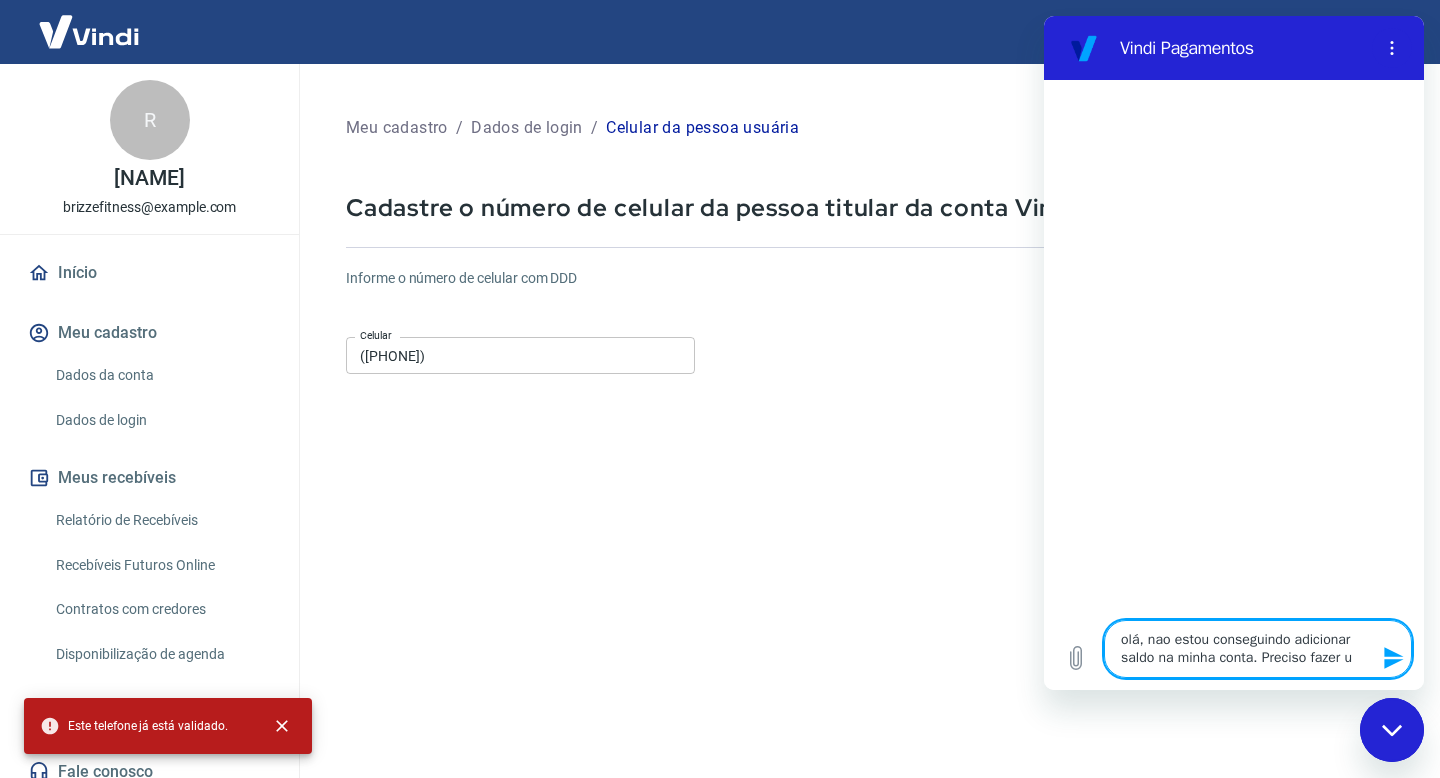 type on "olá, nao estou conseguindo adicionar saldo na minha conta. Preciso fazer um" 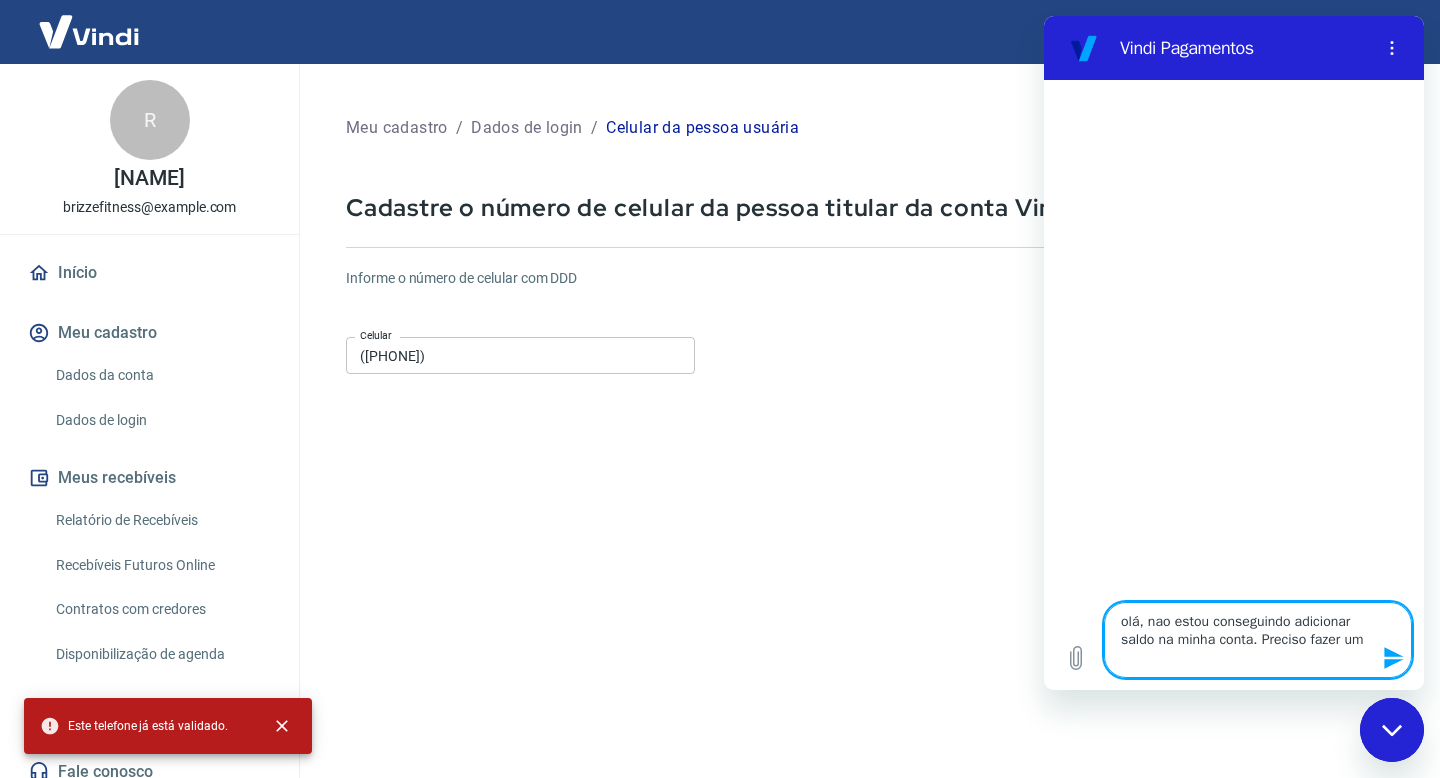 type on "olá, nao estou conseguindo adicionar saldo na minha conta. Preciso fazer um" 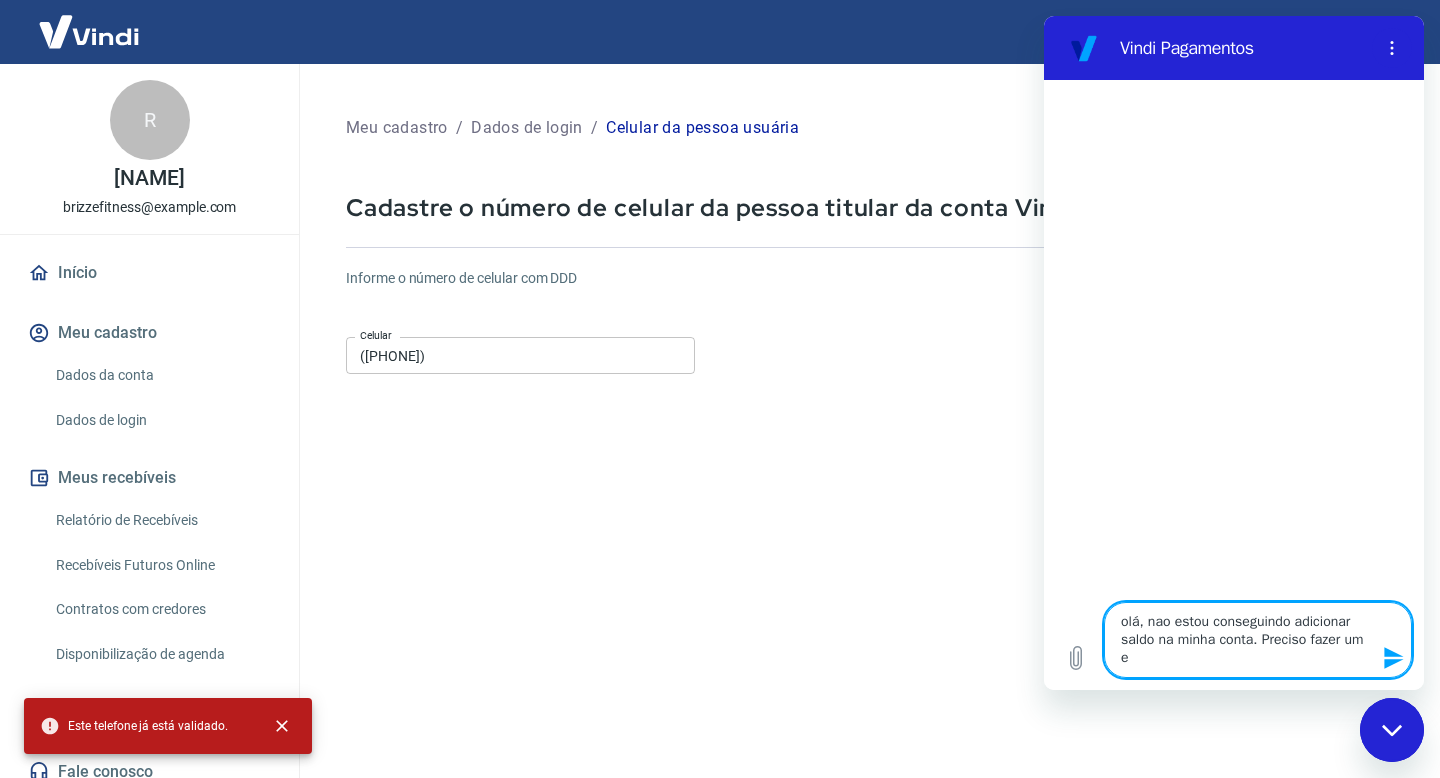 type on "olá, nao estou conseguindo adicionar saldo na minha conta. Preciso fazer um es" 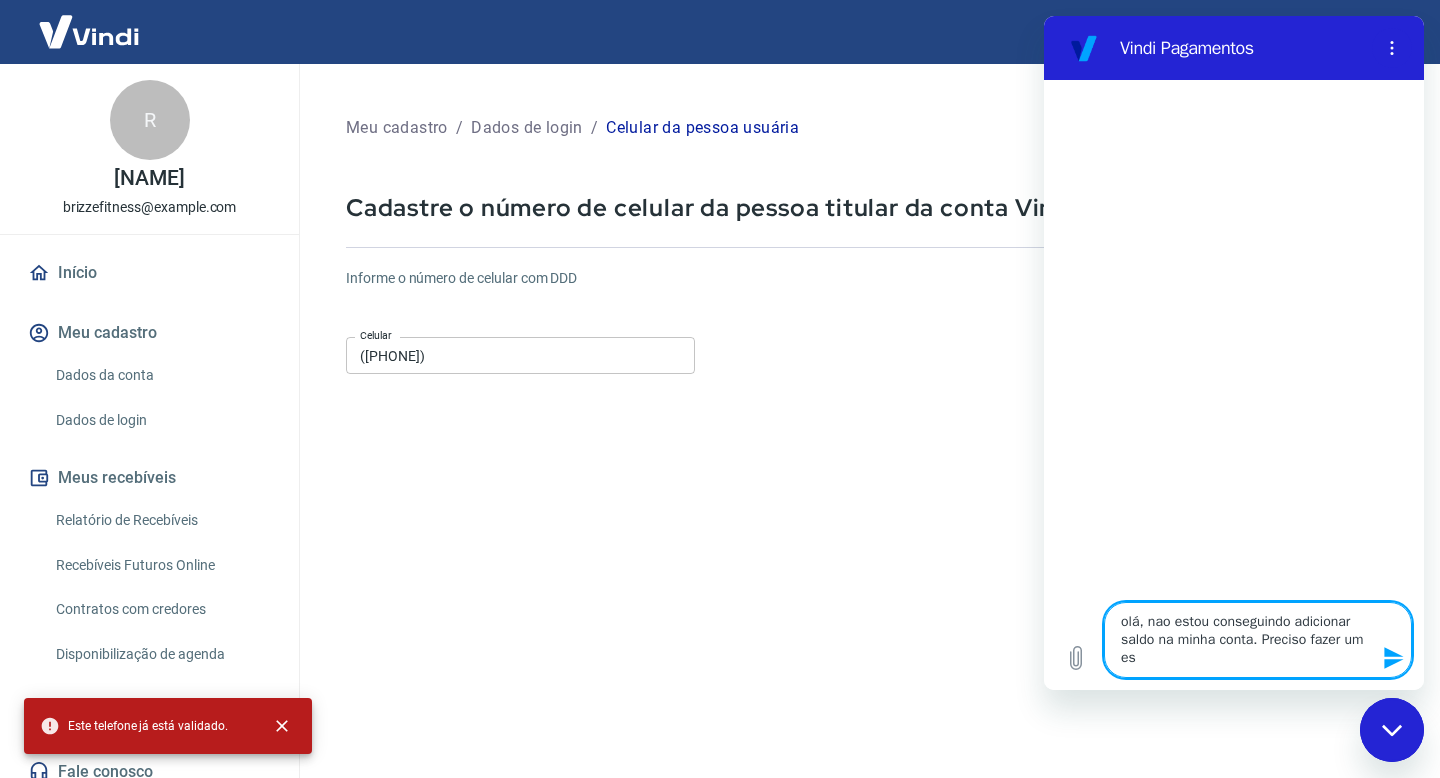 type on "olá, nao estou conseguindo adicionar saldo na minha conta. Preciso fazer um est" 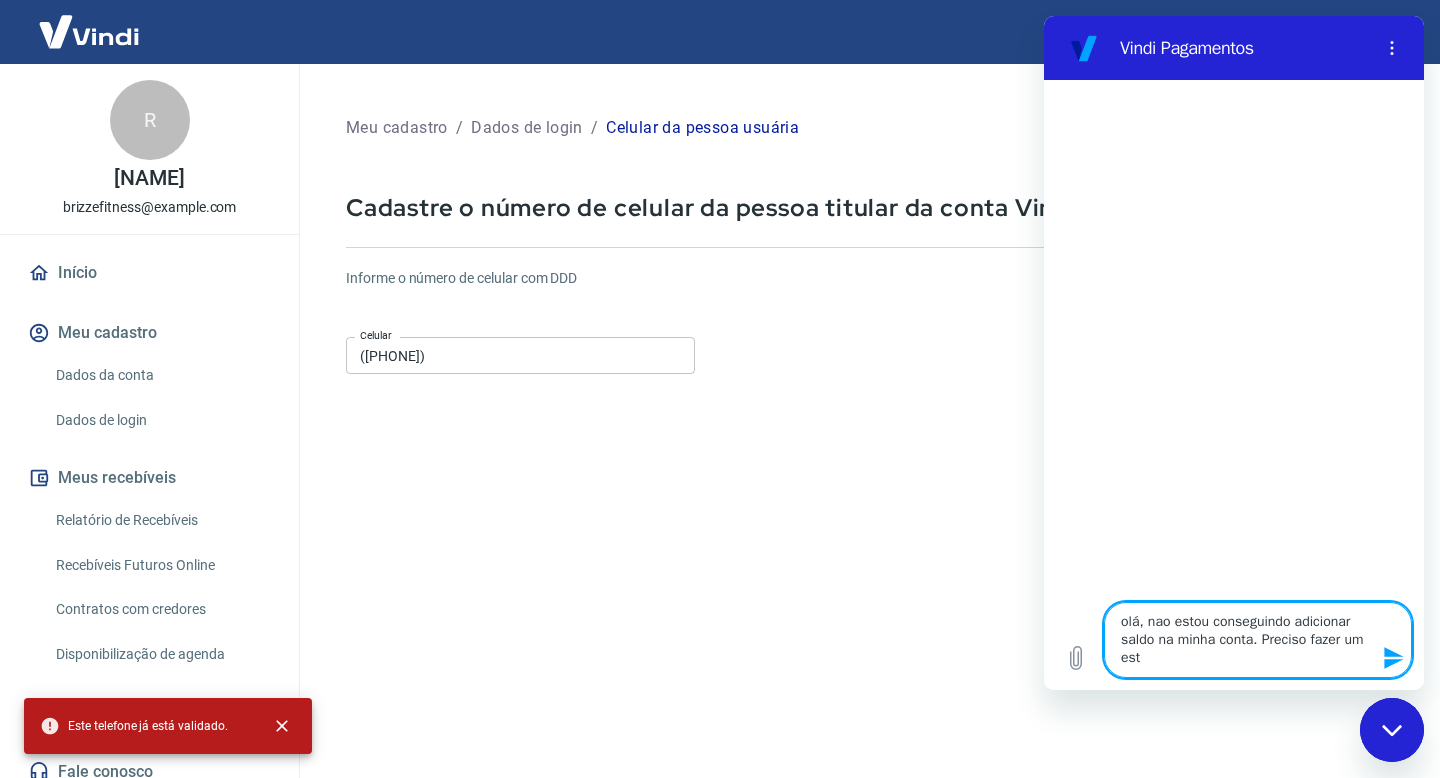 type on "olá, nao estou conseguindo adicionar saldo na minha conta. Preciso fazer um estp" 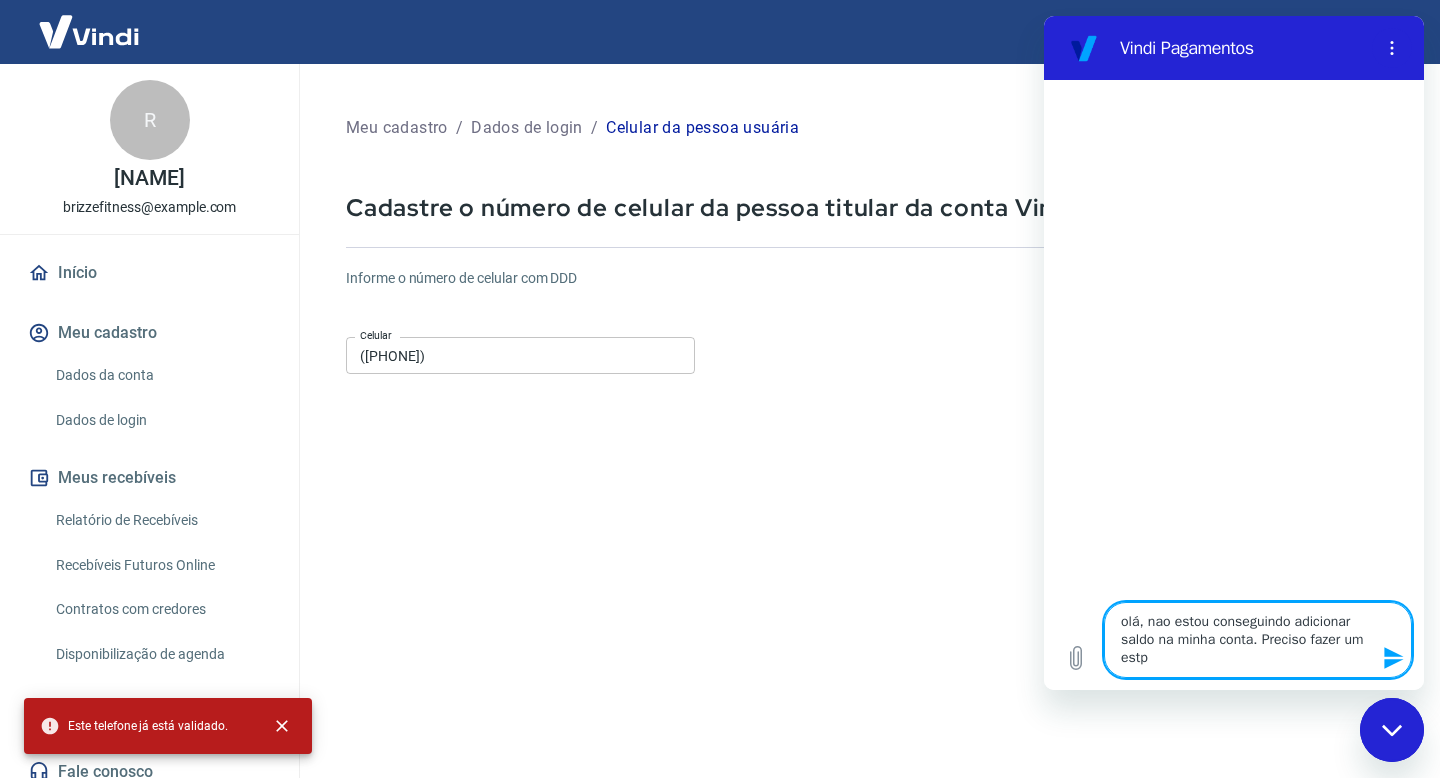 type on "olá, nao estou conseguindo adicionar saldo na minha conta. Preciso fazer um estpr" 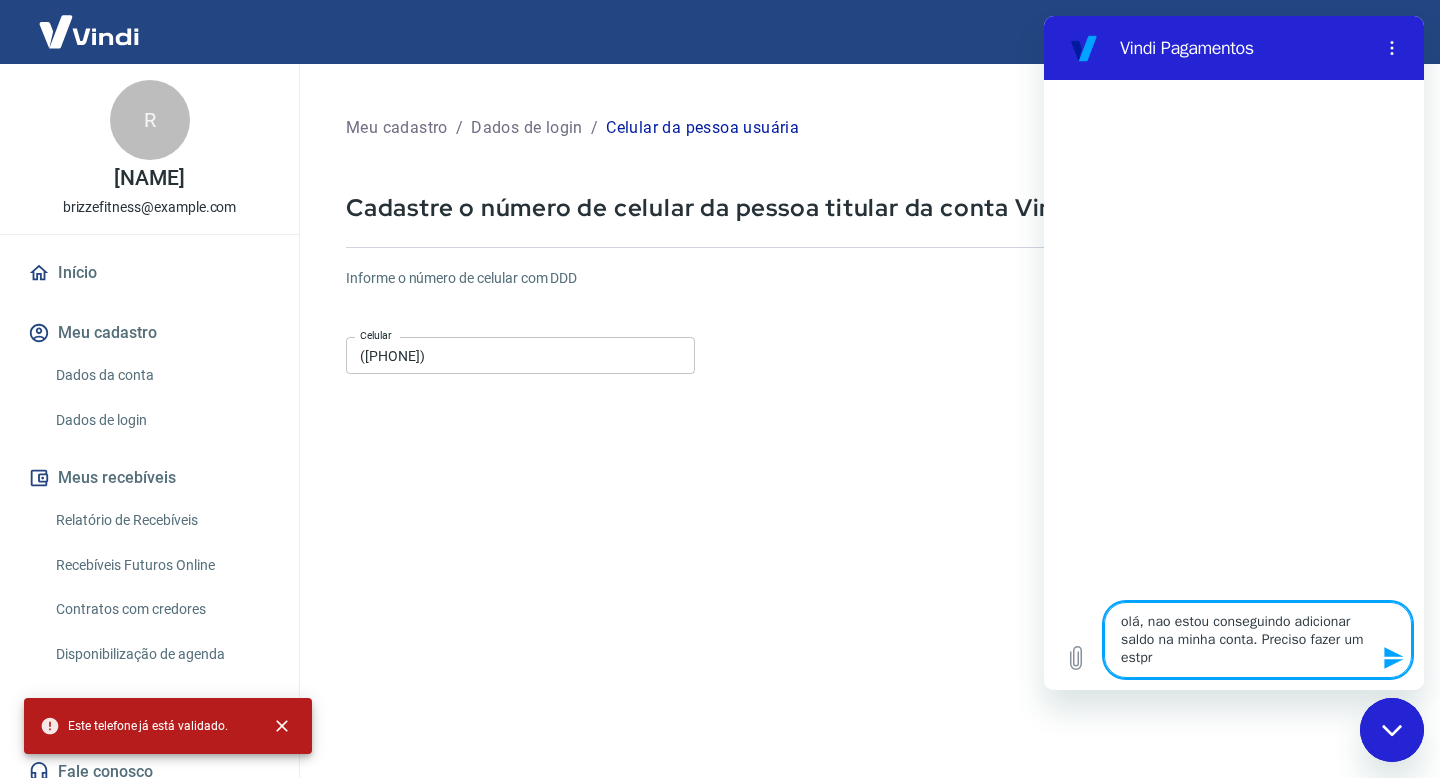 type on "olá, nao estou conseguindo adicionar saldo na minha conta. Preciso fazer um estp" 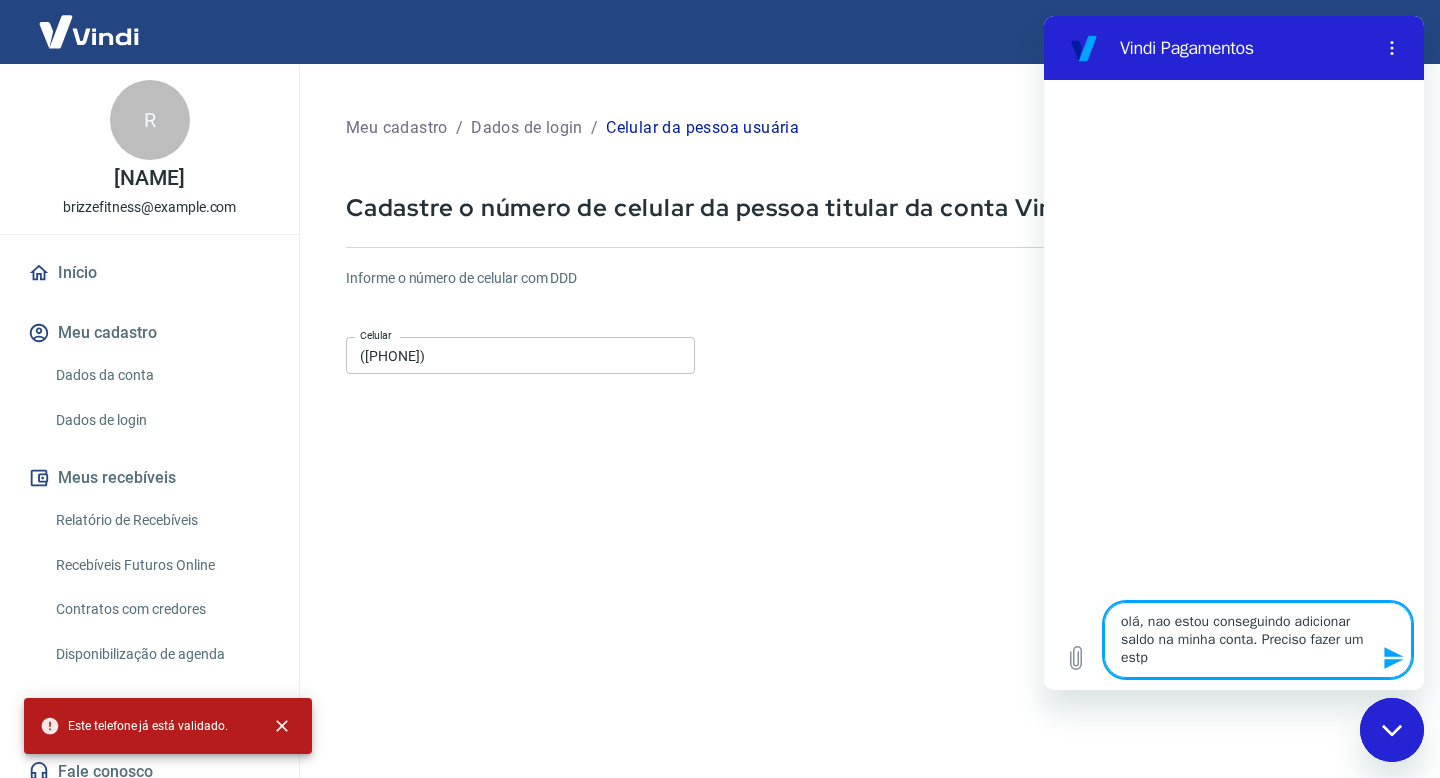 type on "olá, nao estou conseguindo adicionar saldo na minha conta. Preciso fazer um est" 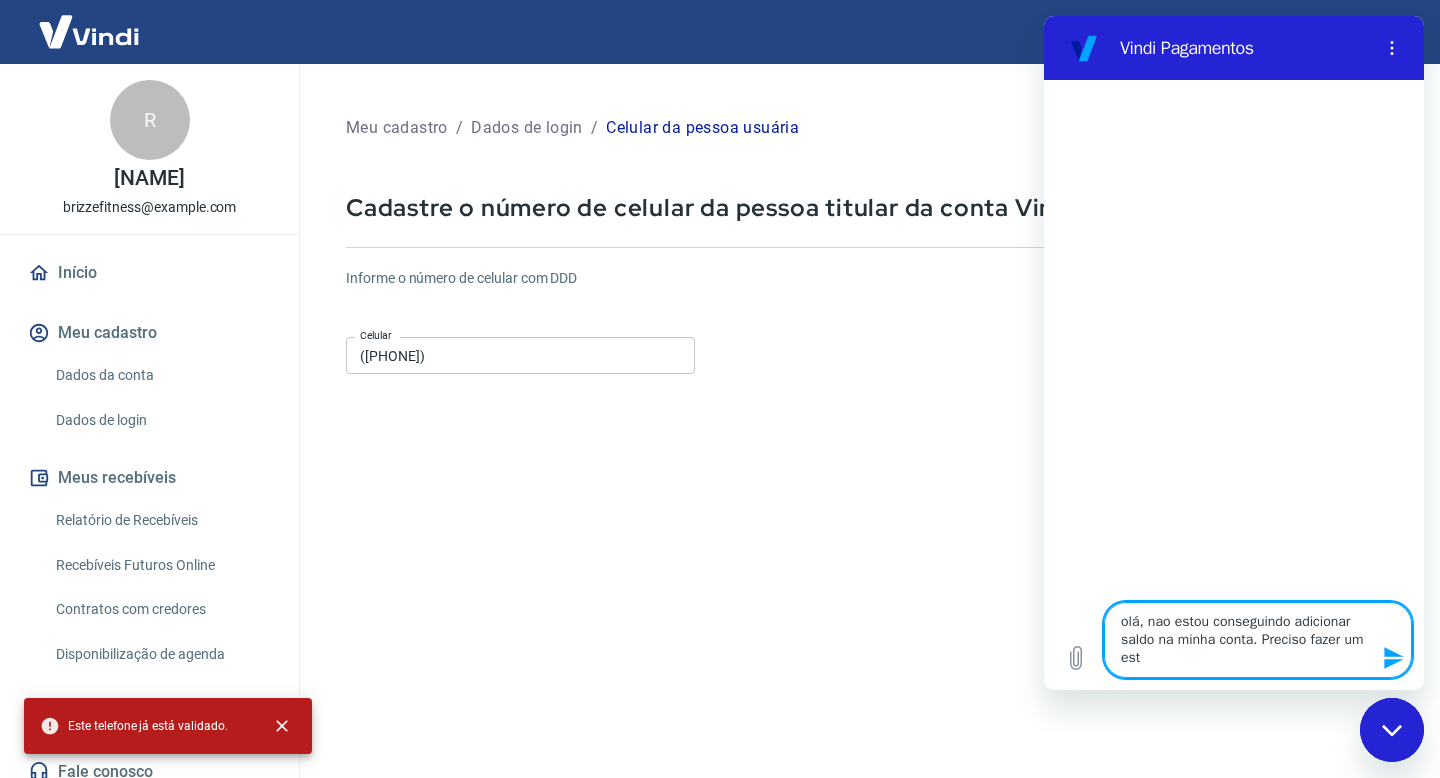type on "olá, nao estou conseguindo adicionar saldo na minha conta. Preciso fazer um esto" 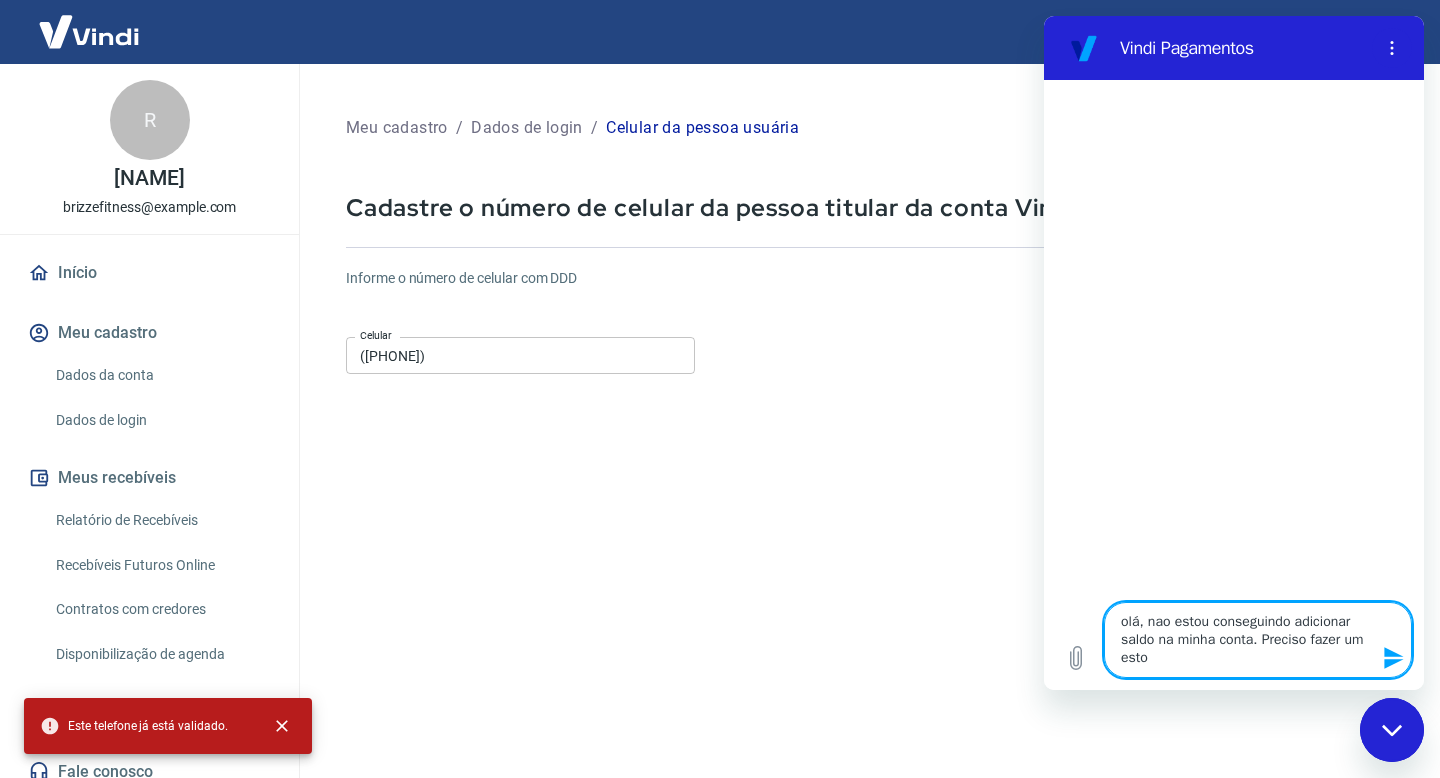 type on "olá, nao estou conseguindo adicionar saldo na minha conta. Preciso fazer um estor" 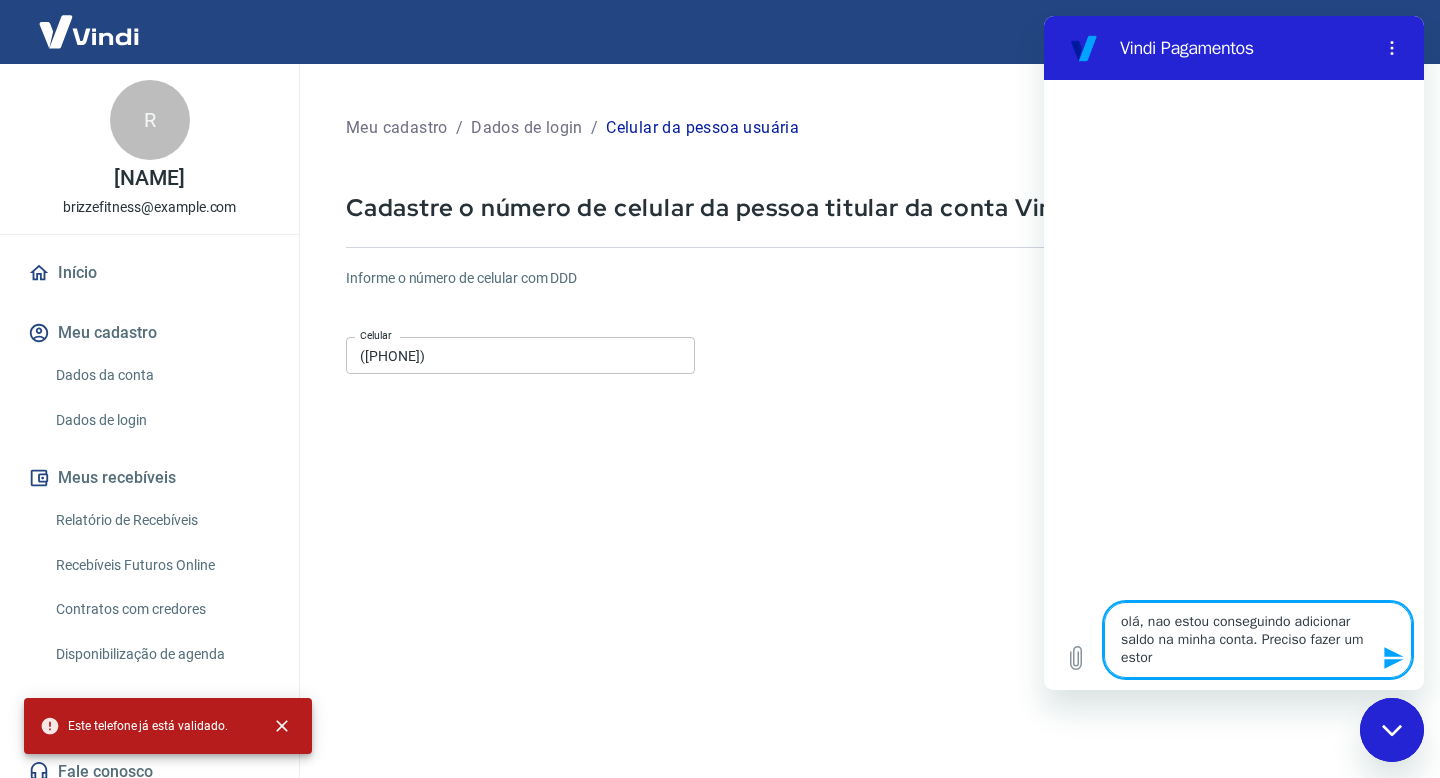 type on "olá, nao estou conseguindo adicionar saldo na minha conta. Preciso fazer um estorn" 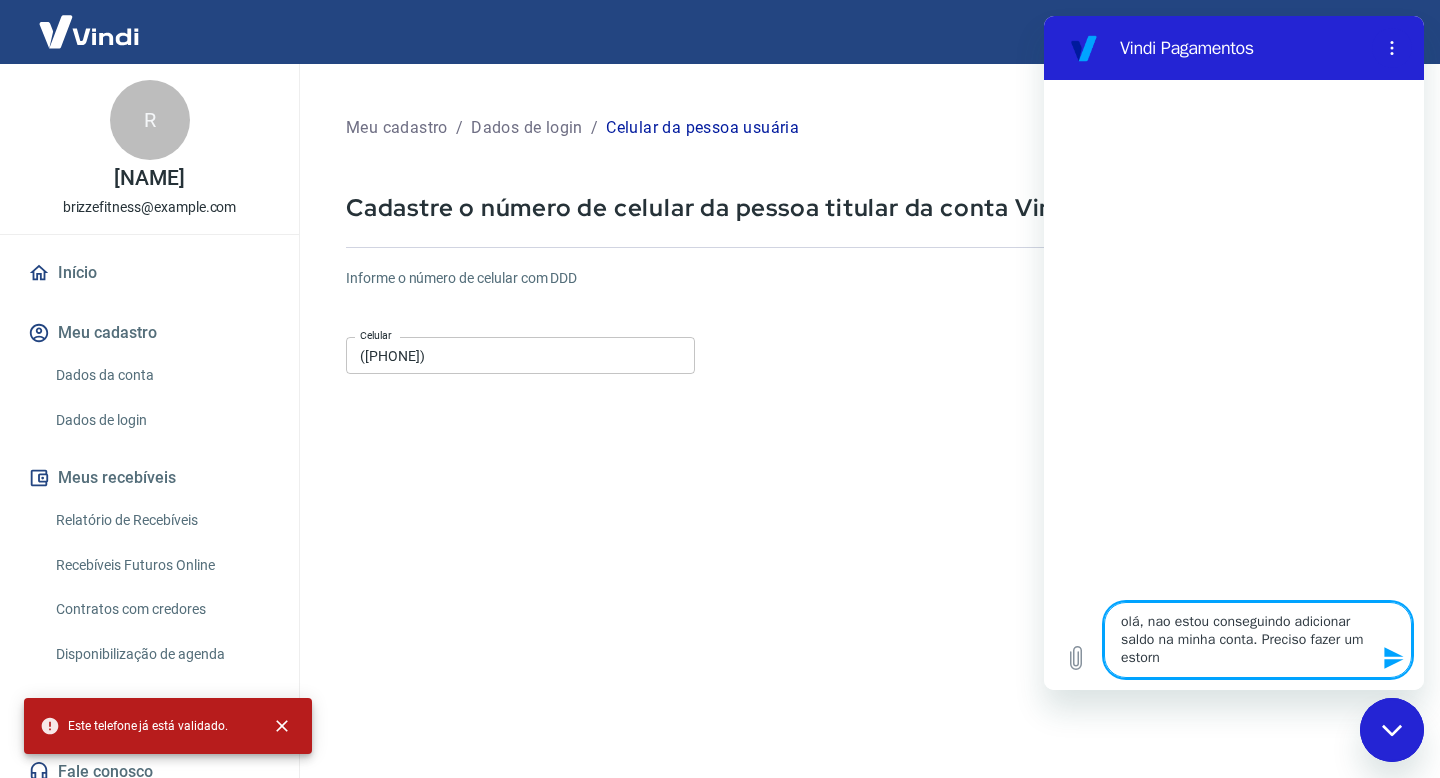 type on "olá, nao estou conseguindo adicionar saldo na minha conta. Preciso fazer um estorno" 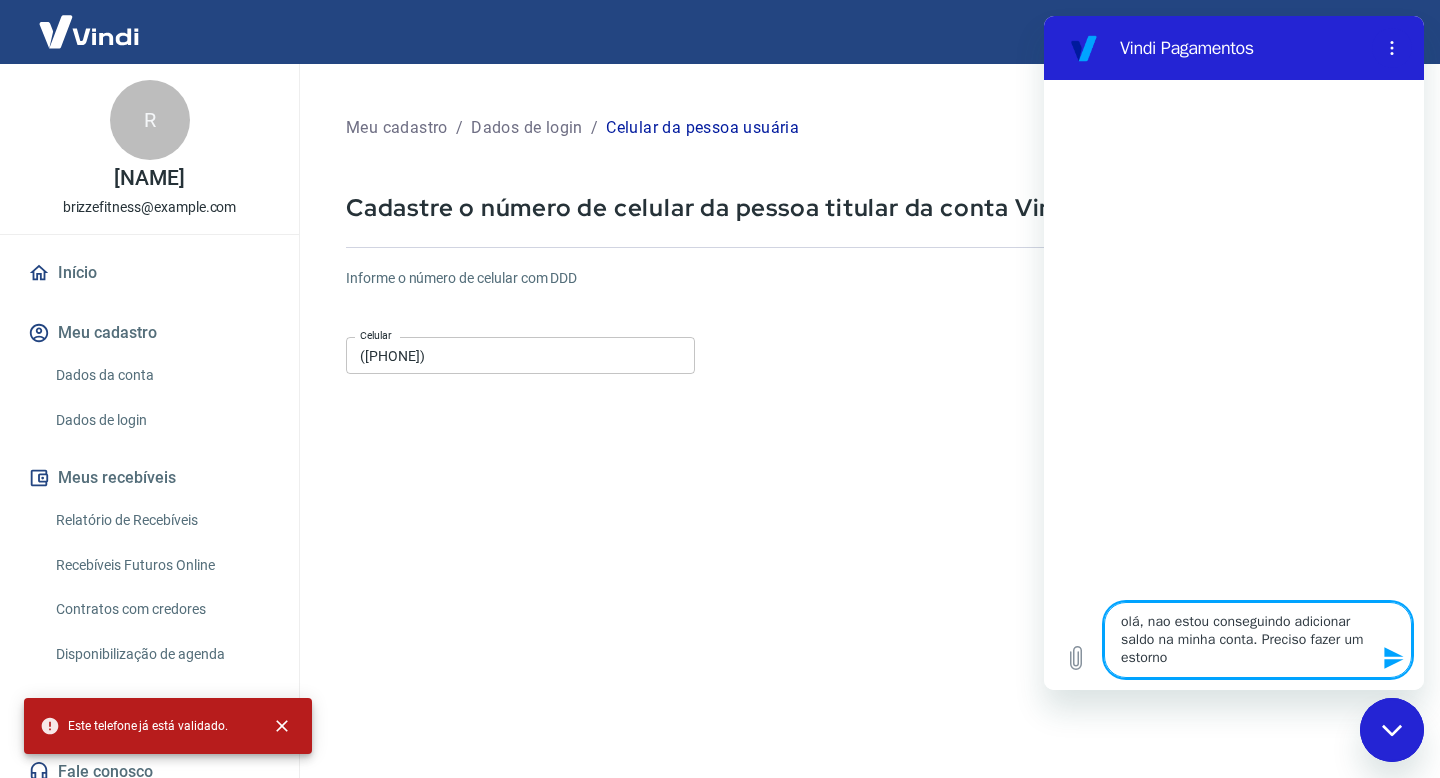 type on "olá, nao estou conseguindo adicionar saldo na minha conta. Preciso fazer um estorno" 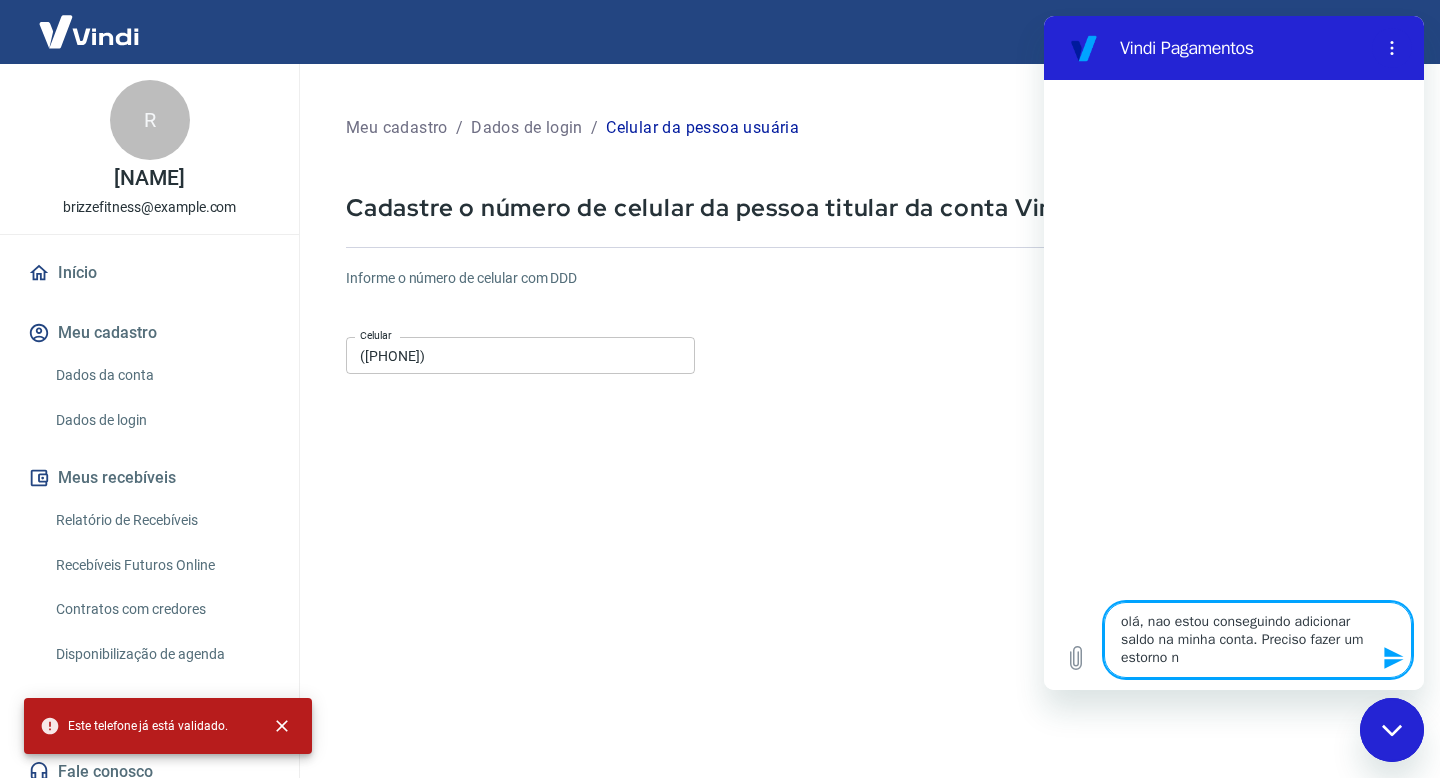 type on "olá, nao estou conseguindo adicionar saldo na minha conta. Preciso fazer um estorno no" 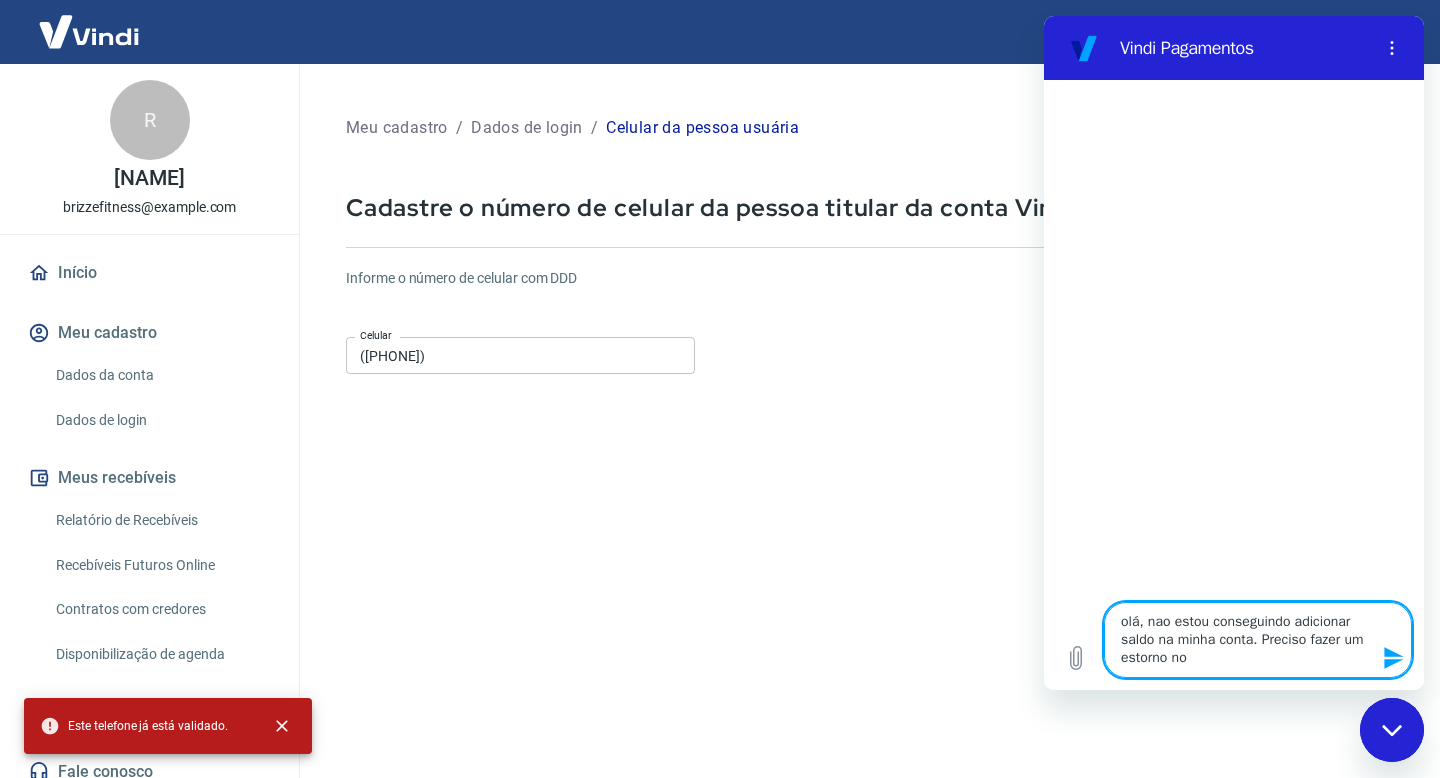type on "olá, nao estou conseguindo adicionar saldo na minha conta. Preciso fazer um estorno no" 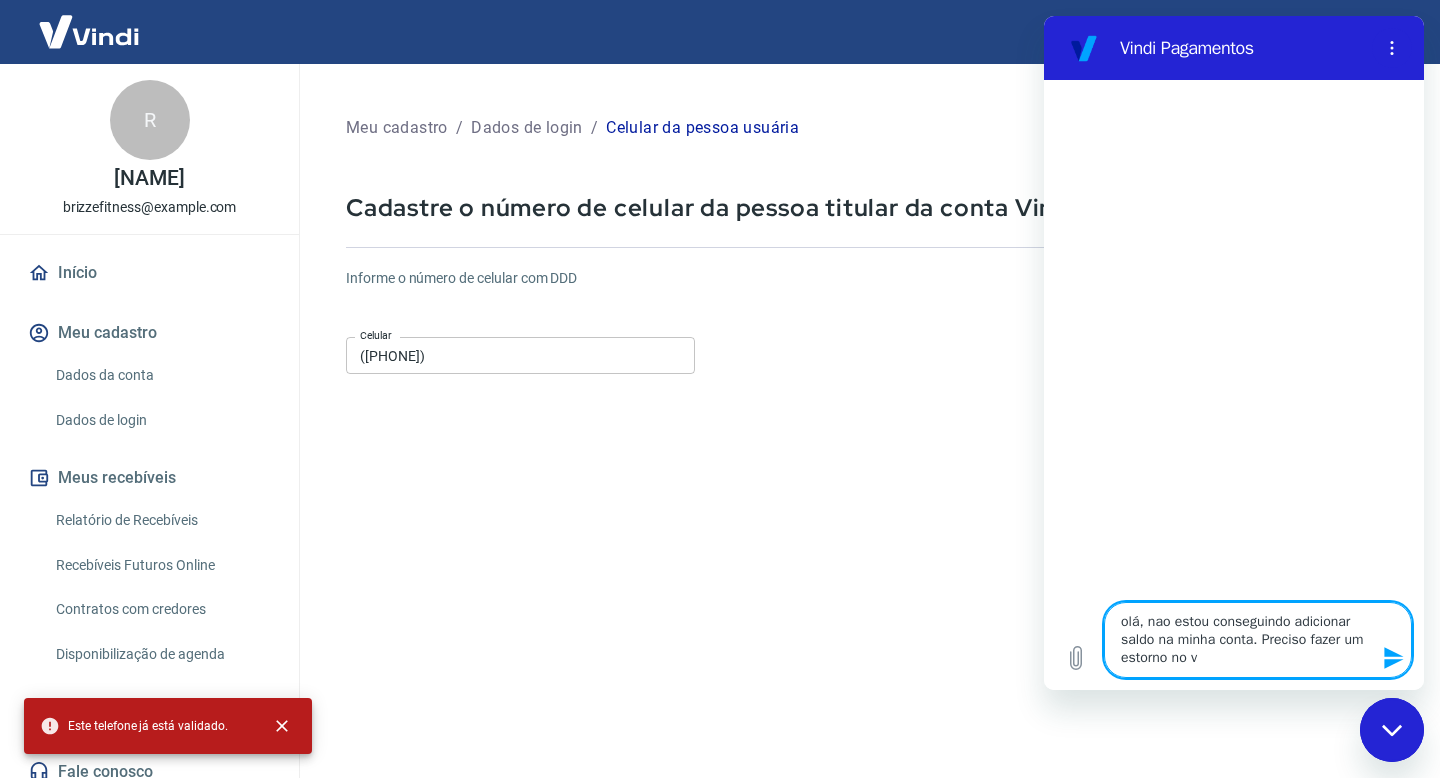 type on "olá, nao estou conseguindo adicionar saldo na minha conta. Preciso fazer um estorno no va" 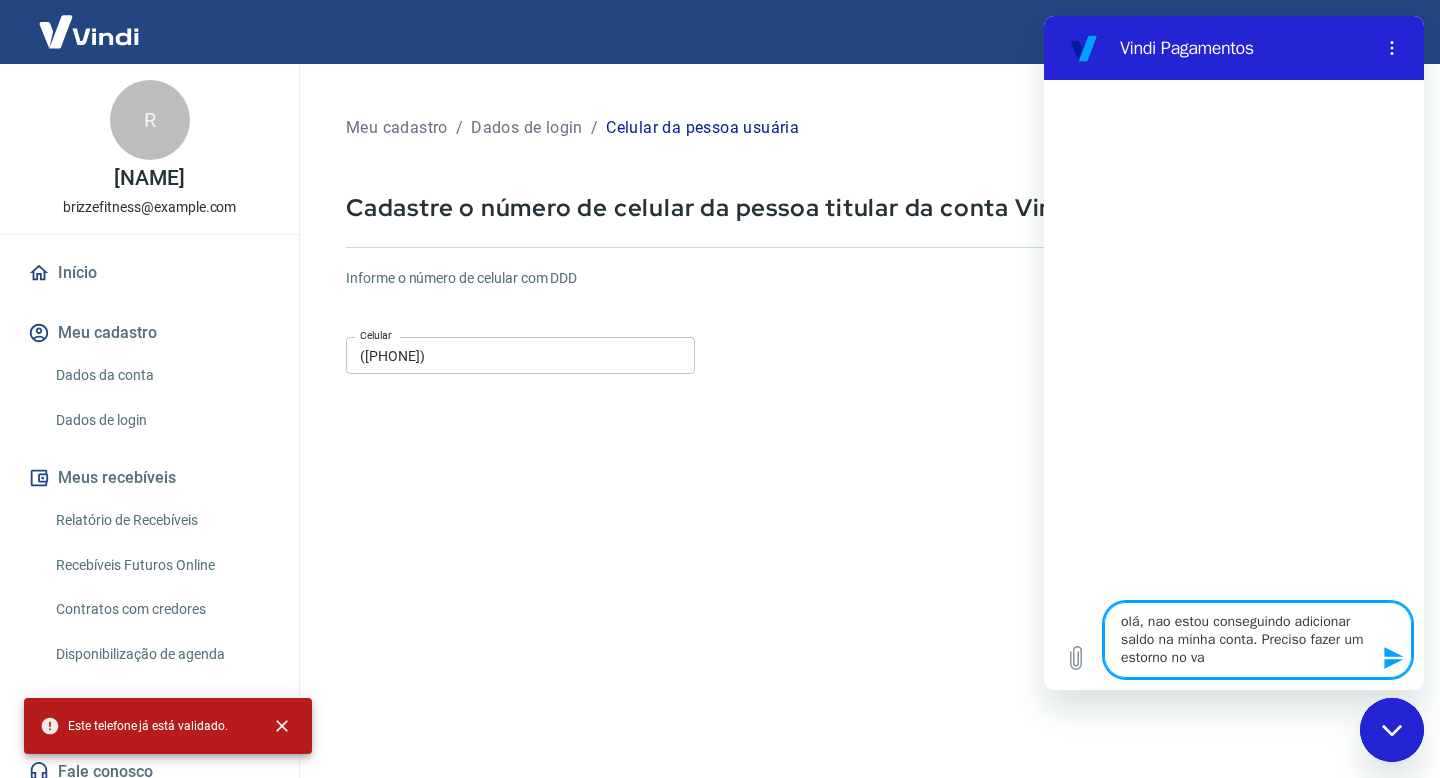 type on "olá, nao estou conseguindo adicionar saldo na minha conta. Preciso fazer um estorno no val" 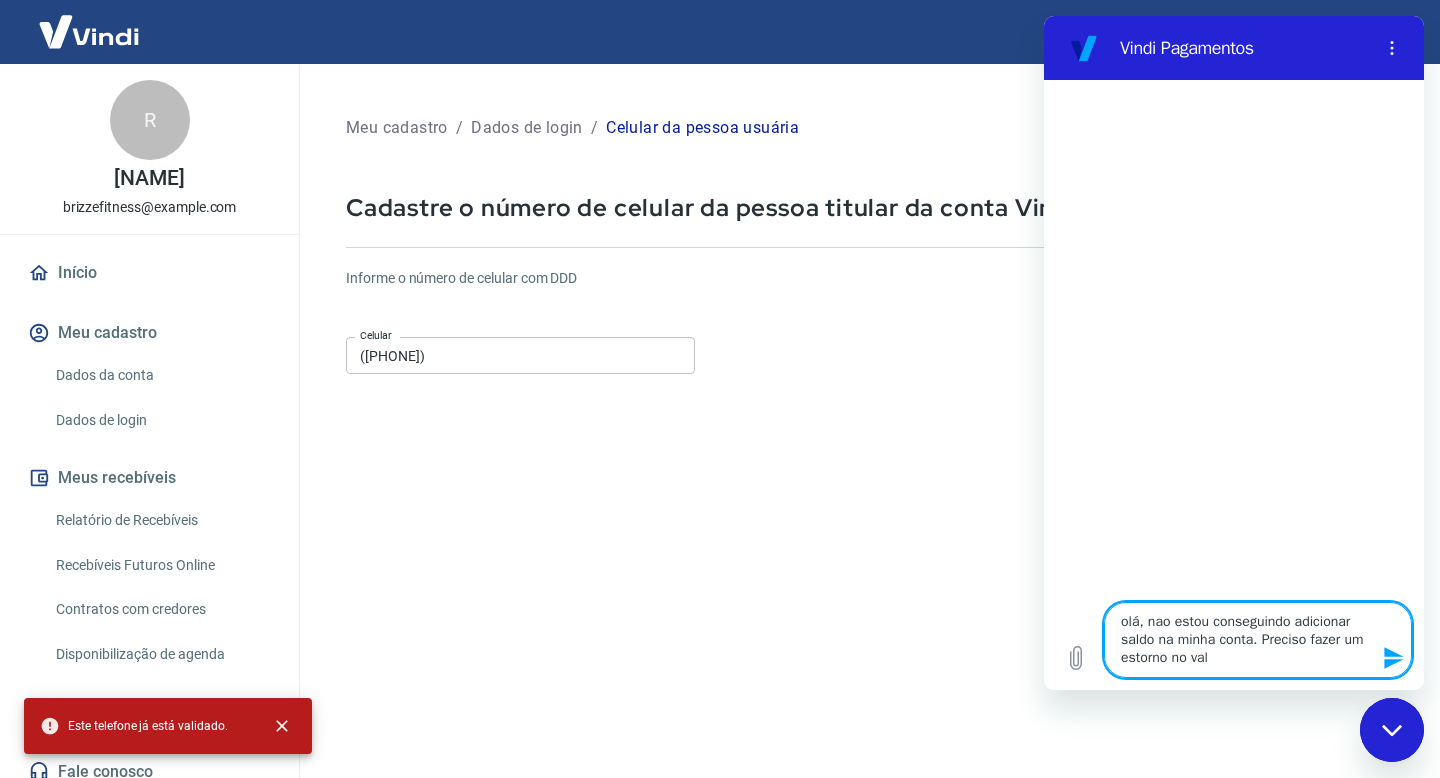 type on "olá, nao estou conseguindo adicionar saldo na minha conta. Preciso fazer um estorno no valo" 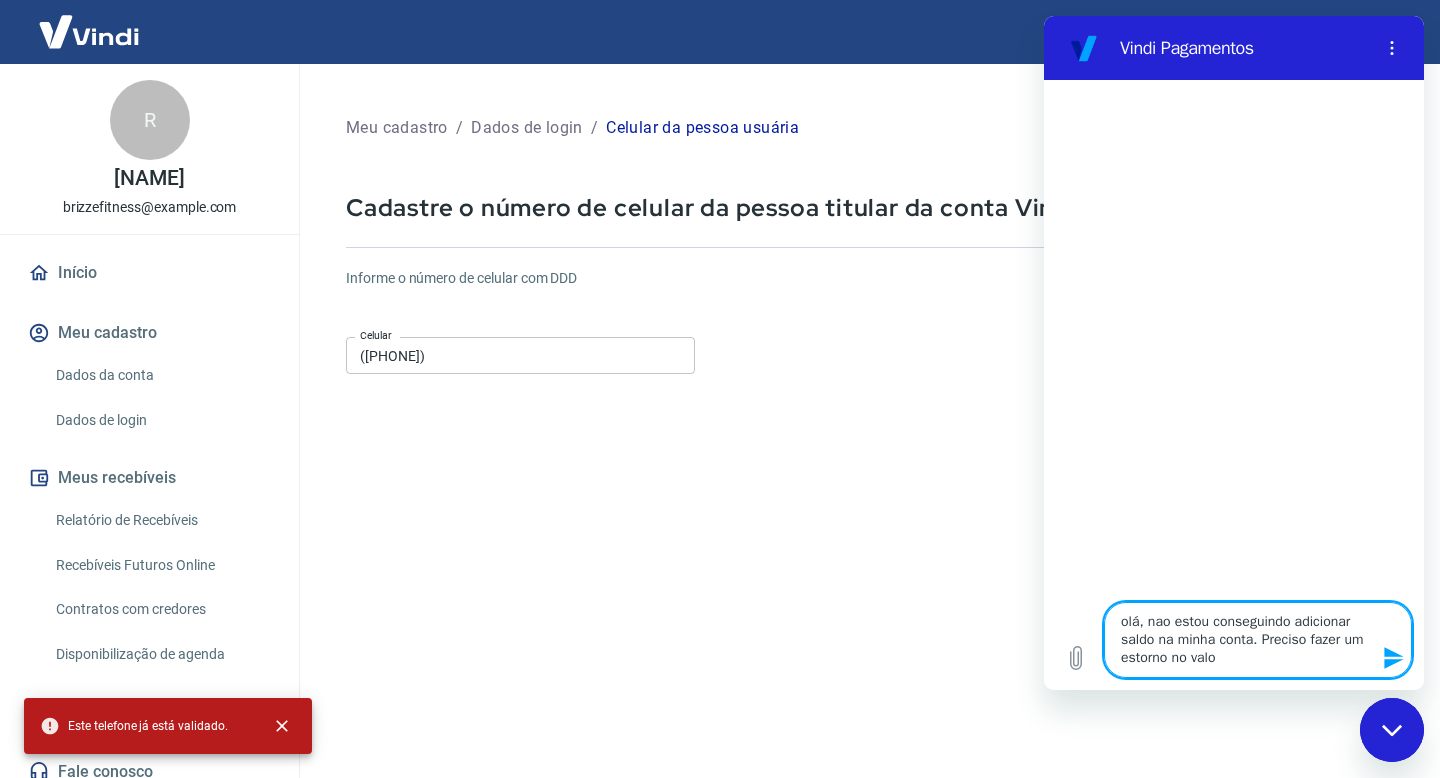 type on "olá, nao estou conseguindo adicionar saldo na minha conta. Preciso fazer um estorno no valor" 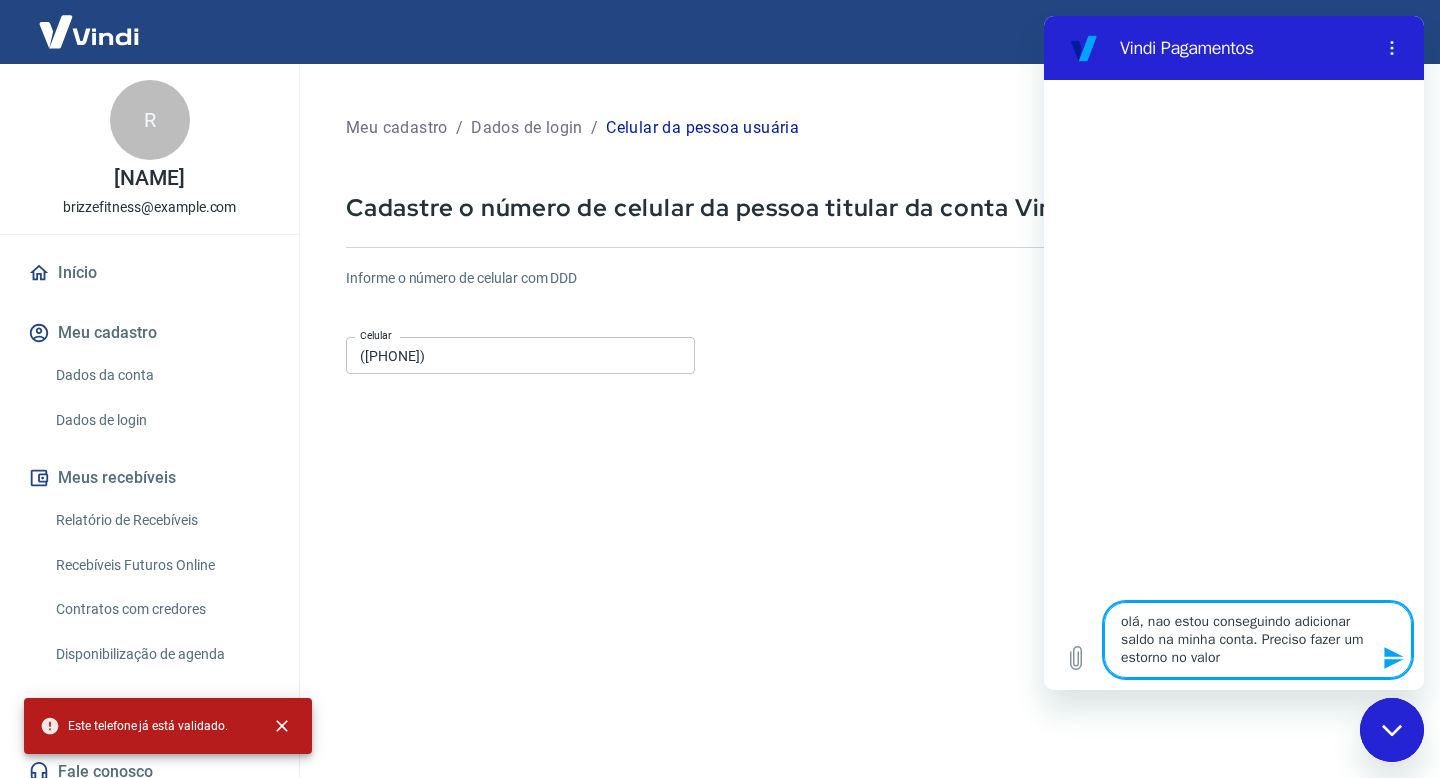 type on "olá, nao estou conseguindo adicionar saldo na minha conta. Preciso fazer um estorno no valor" 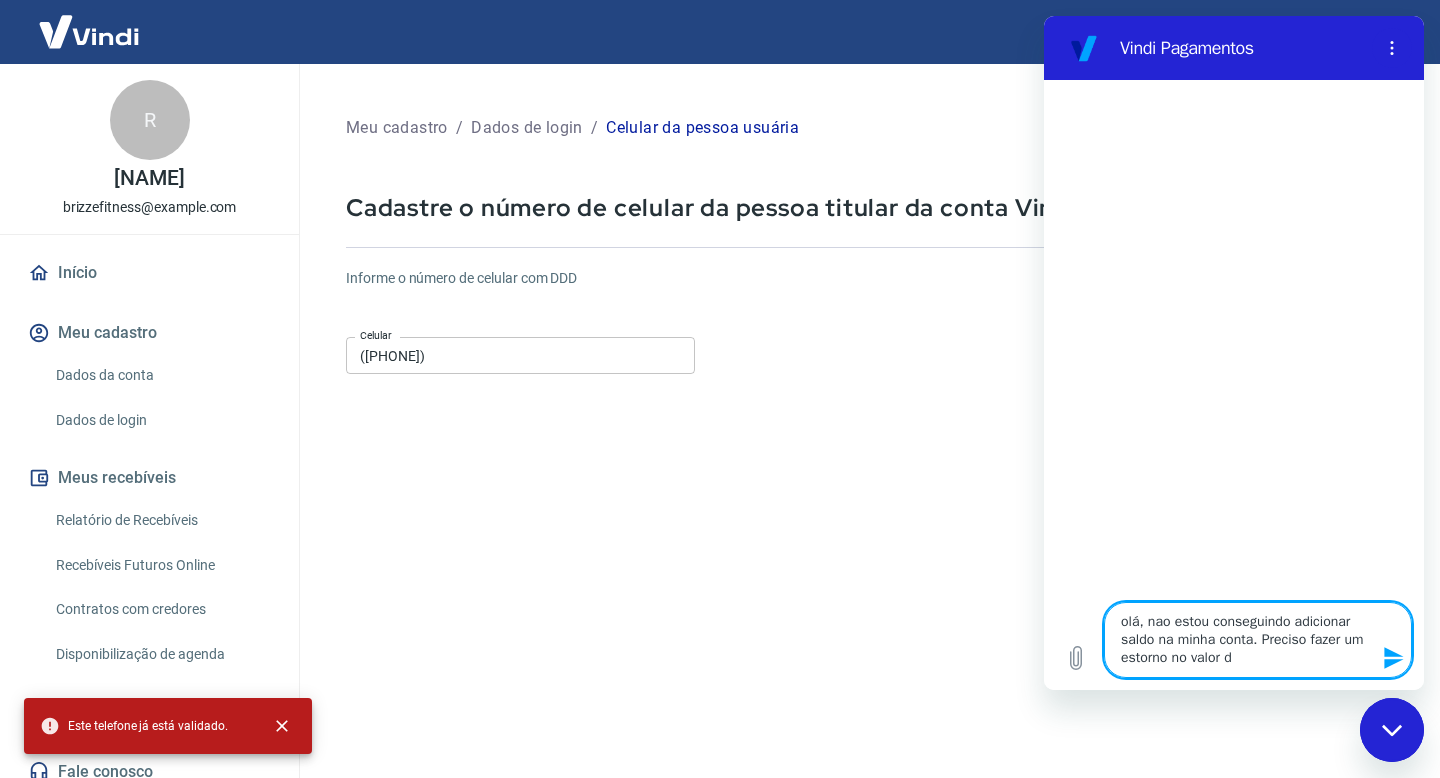 type 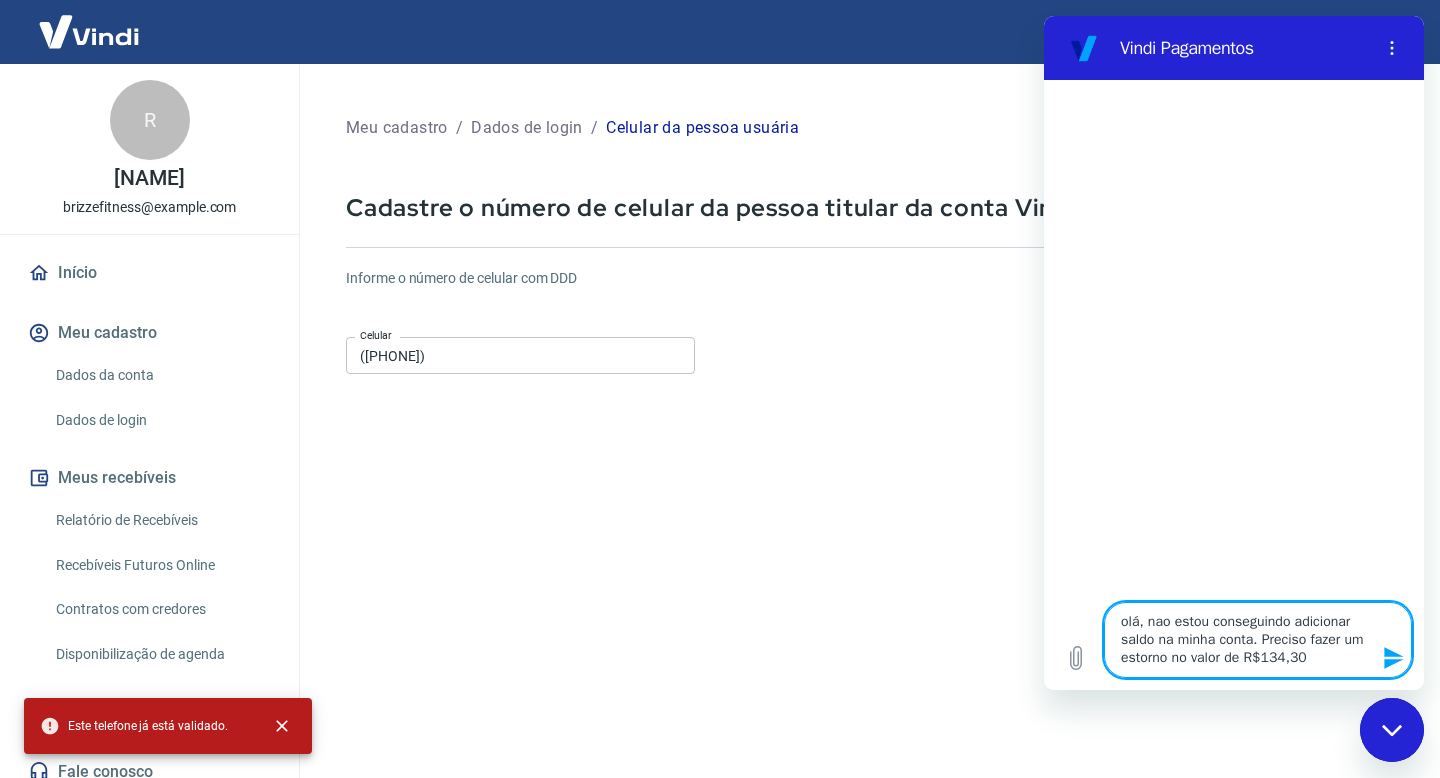 click 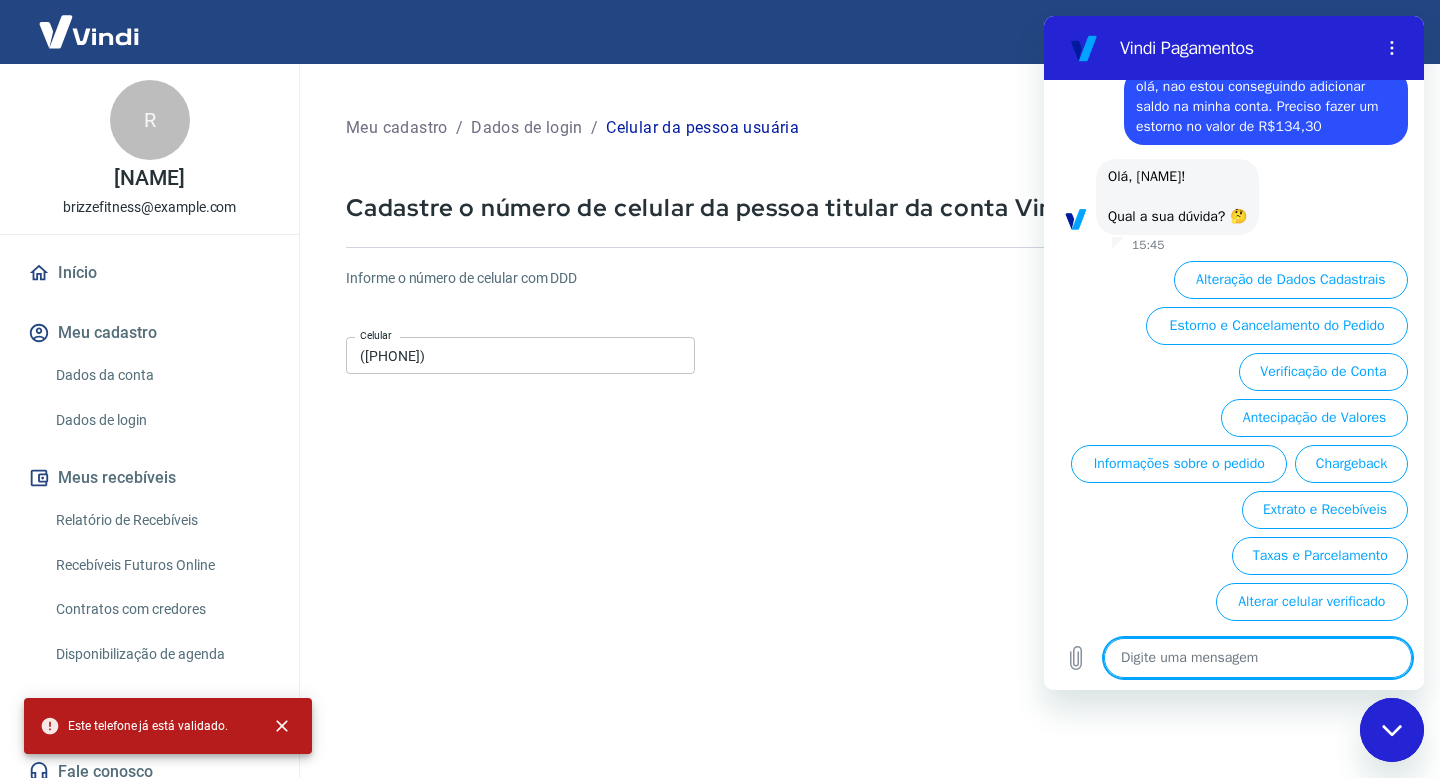 scroll, scrollTop: 71, scrollLeft: 0, axis: vertical 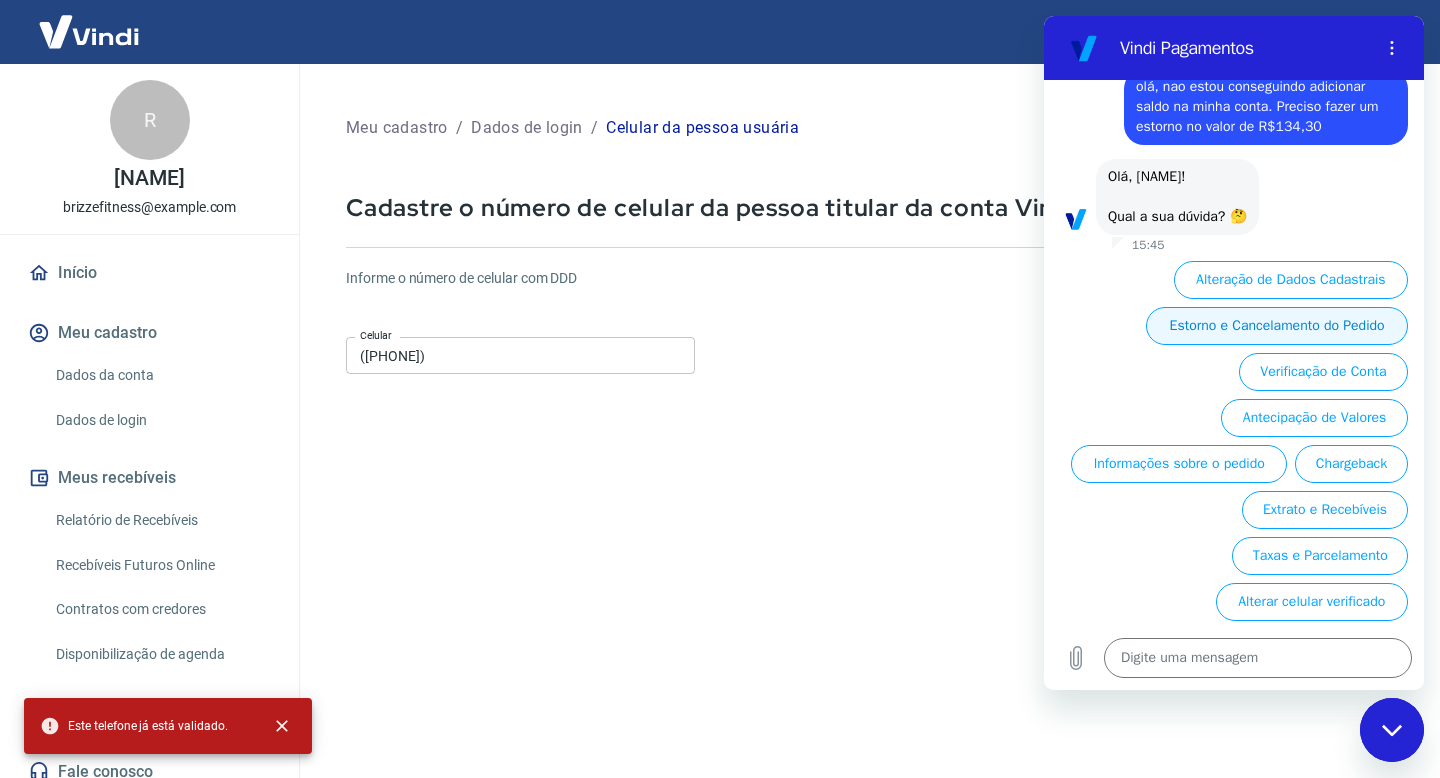 click on "Estorno e Cancelamento do Pedido" at bounding box center [1277, 326] 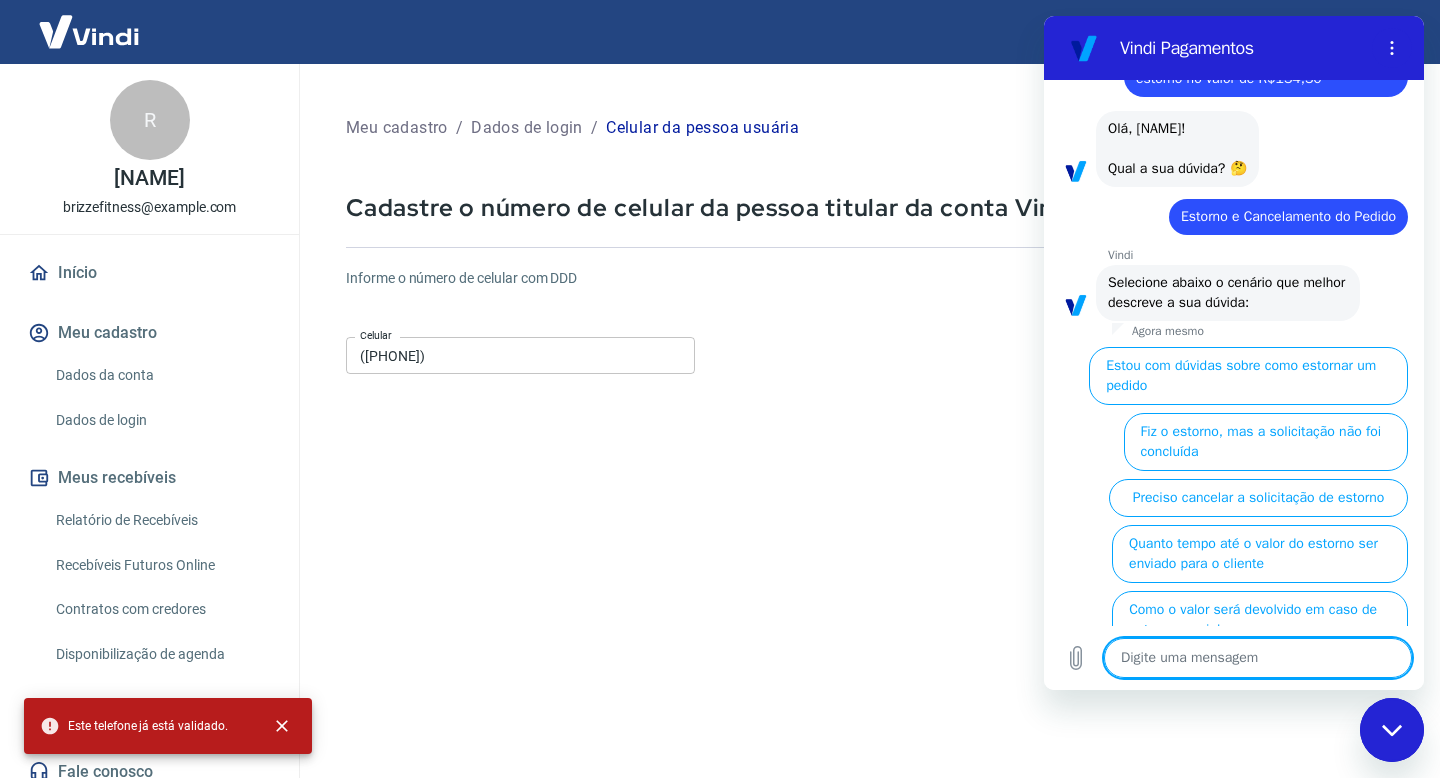 scroll, scrollTop: 193, scrollLeft: 0, axis: vertical 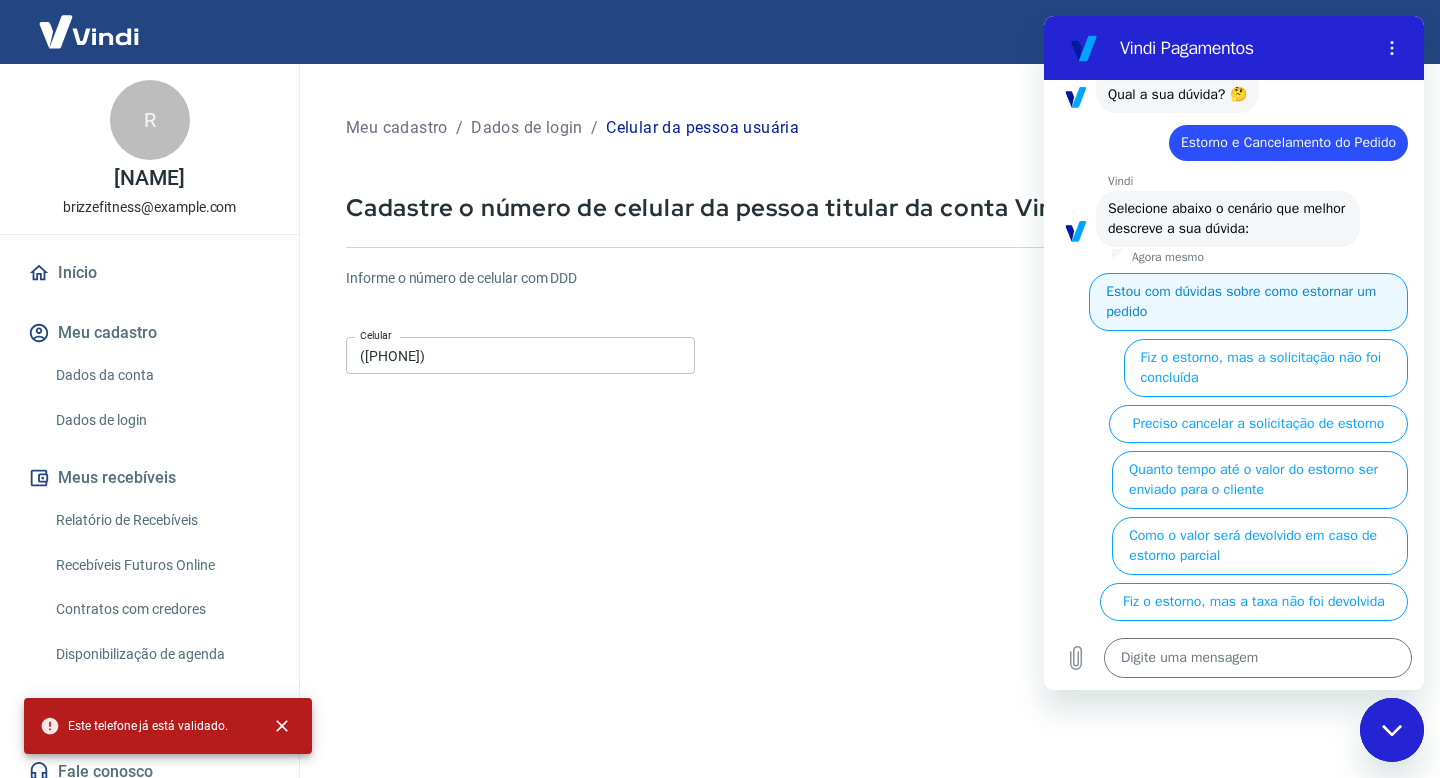 click on "Estou com dúvidas sobre como estornar um pedido" at bounding box center [1248, 302] 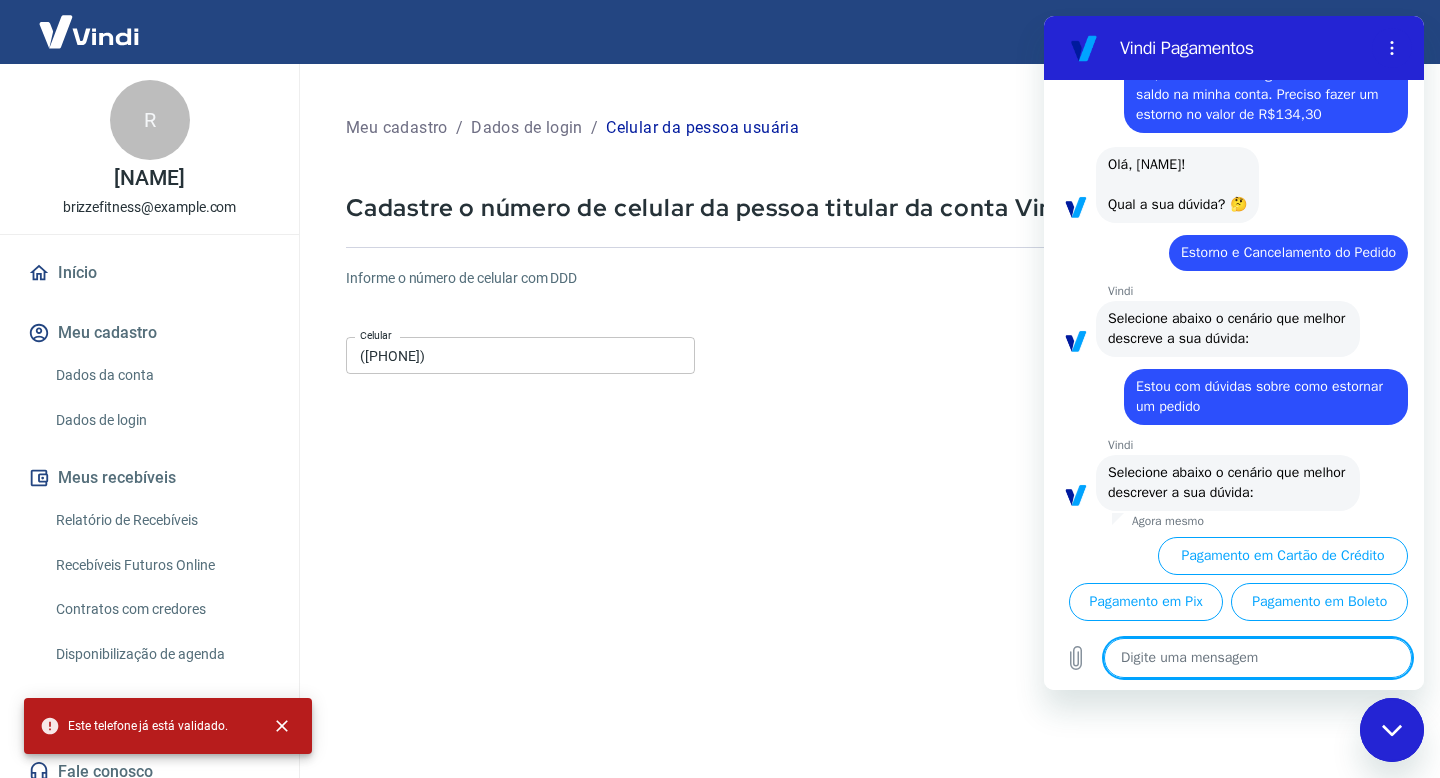 scroll, scrollTop: 83, scrollLeft: 0, axis: vertical 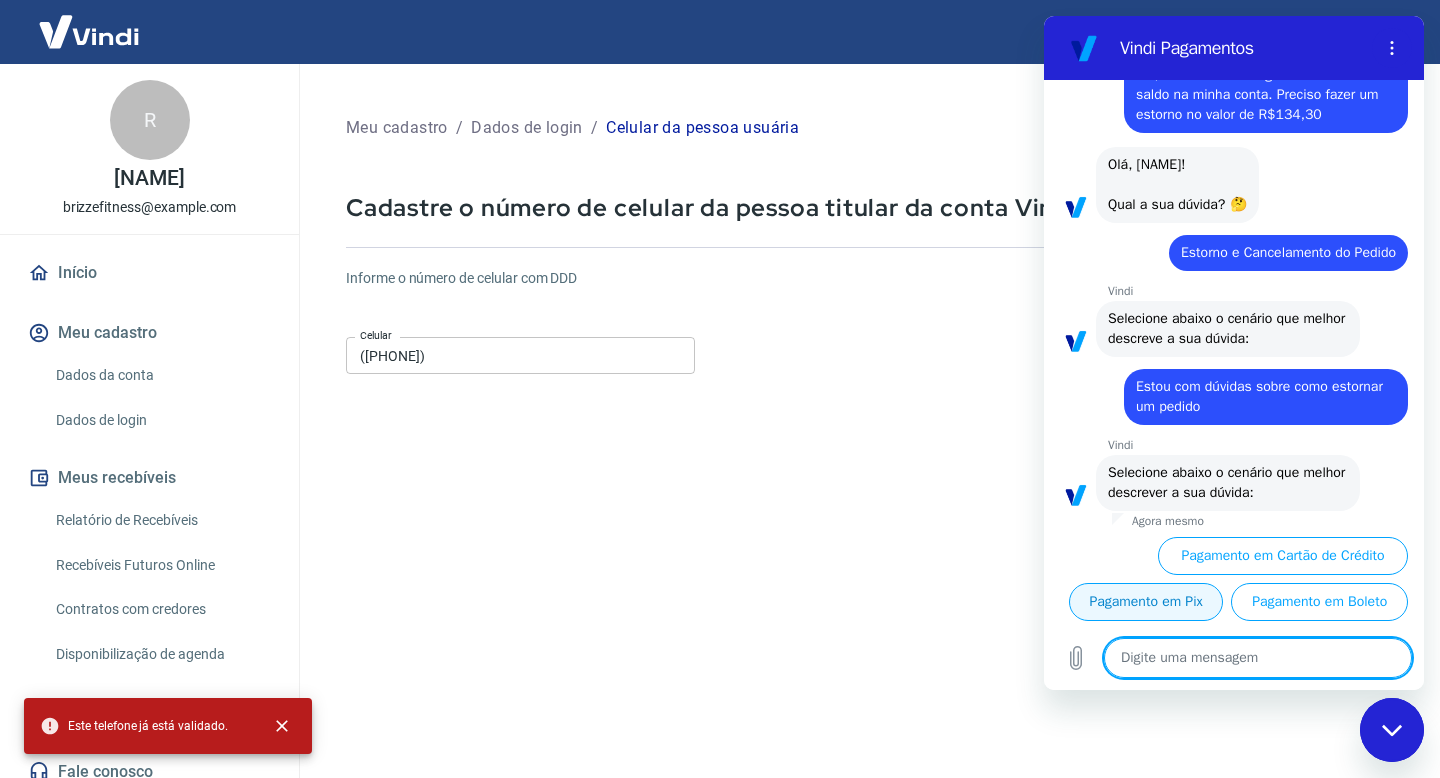 click on "Pagamento em Pix" at bounding box center (1146, 602) 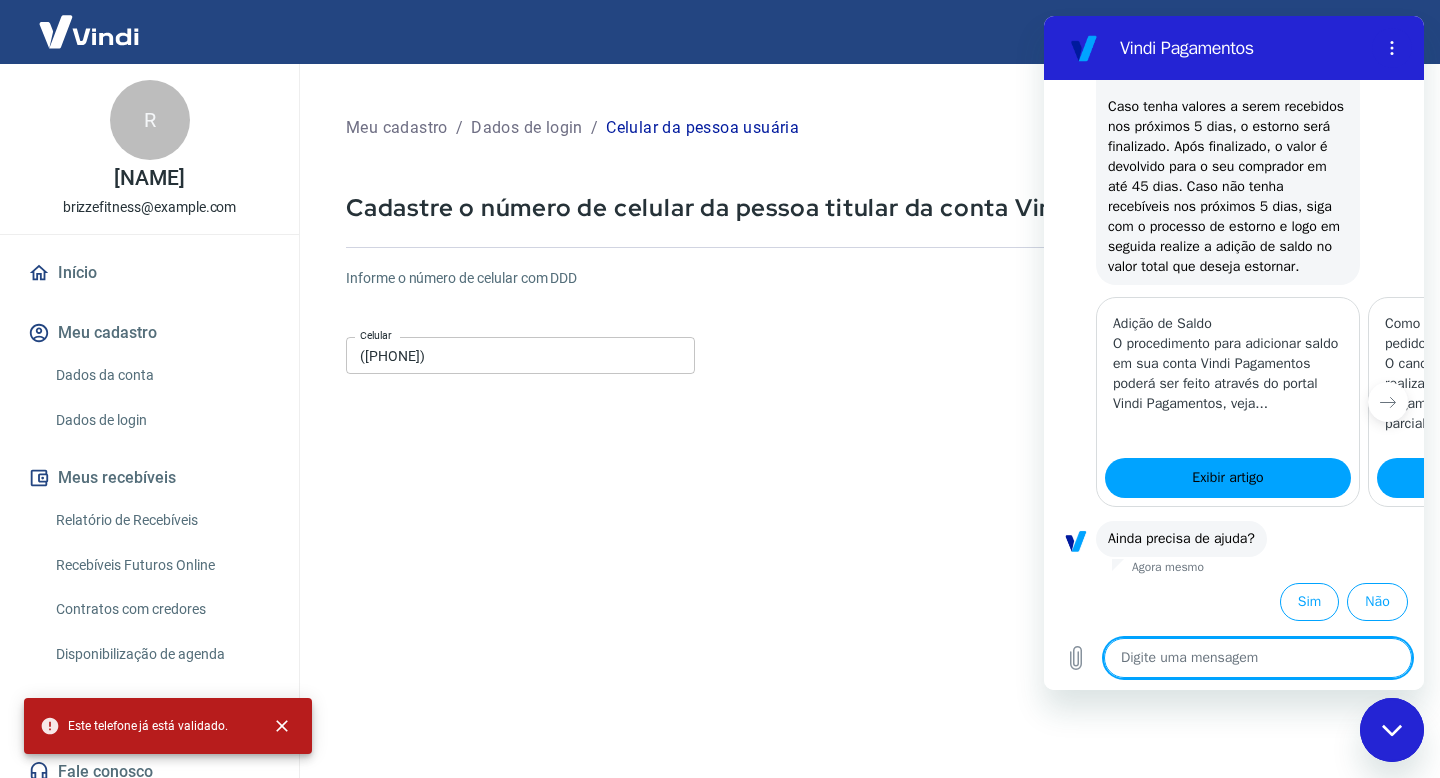 scroll, scrollTop: 923, scrollLeft: 0, axis: vertical 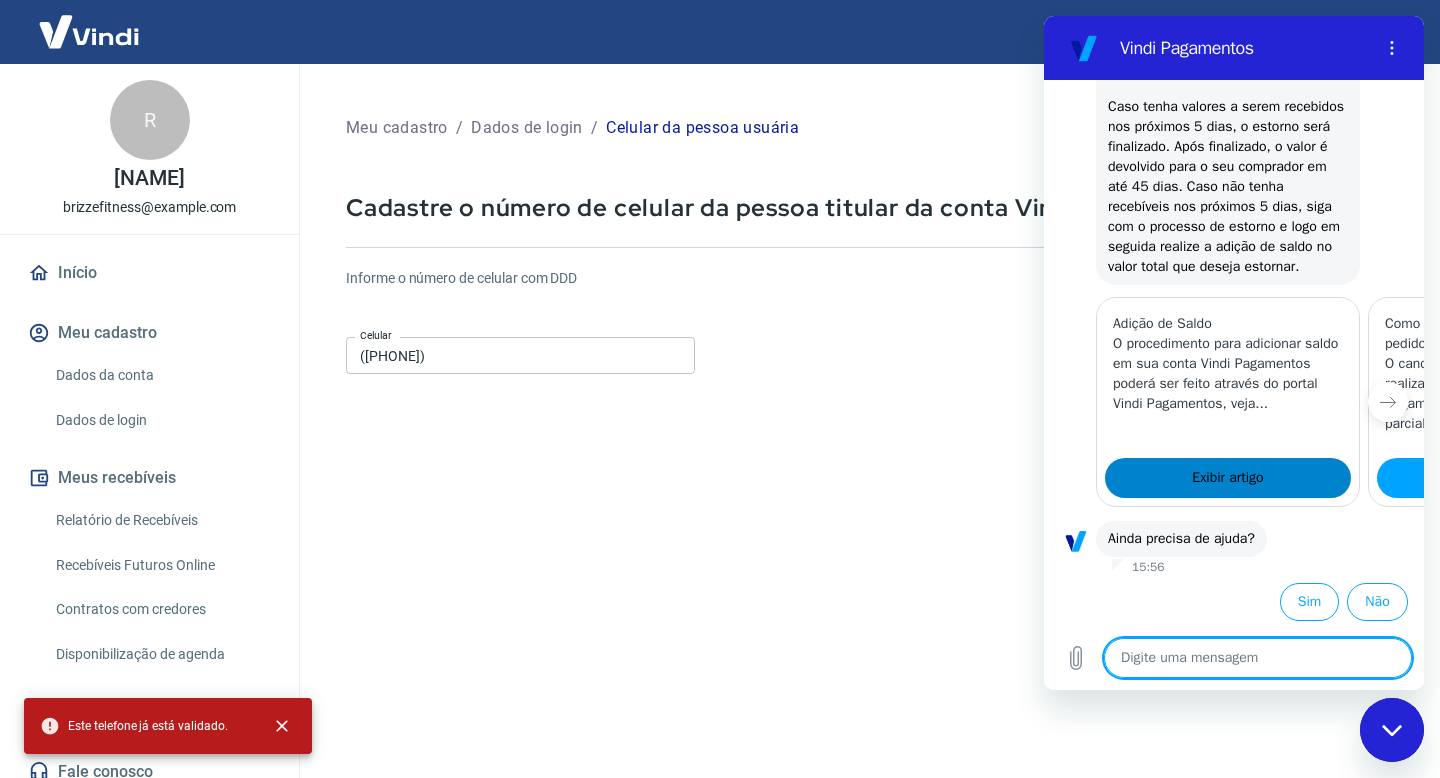 click on "Exibir artigo" at bounding box center [1227, 478] 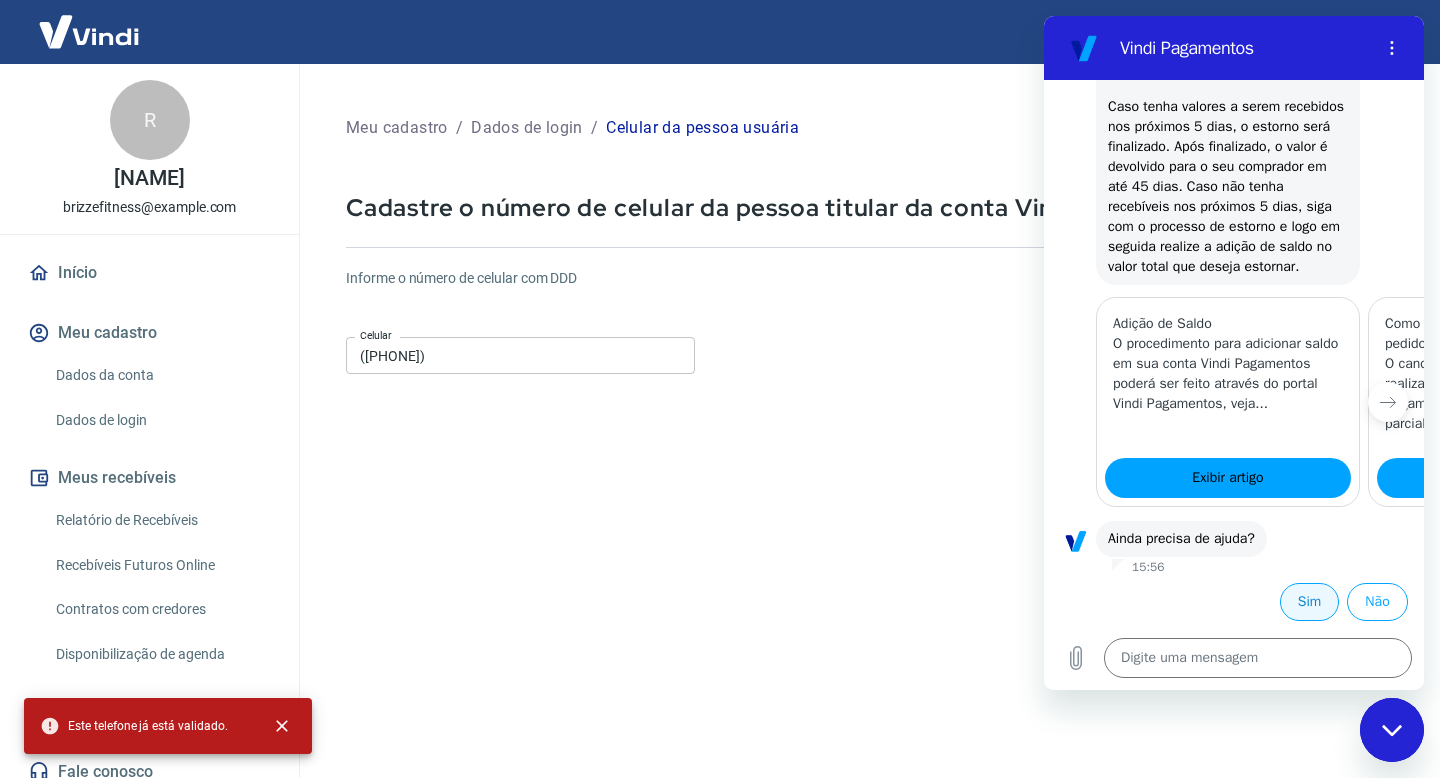 click on "Sim" at bounding box center [1309, 602] 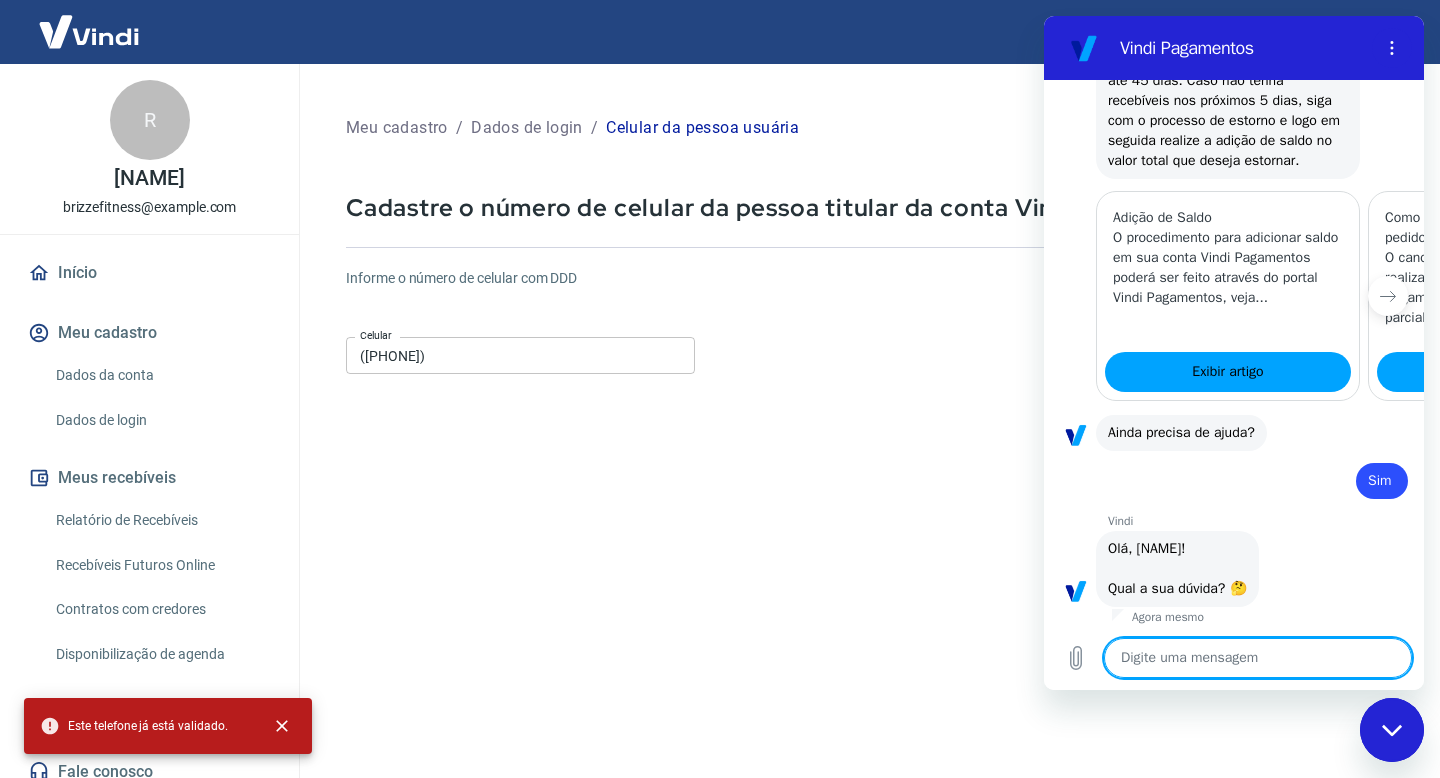 scroll, scrollTop: 1047, scrollLeft: 0, axis: vertical 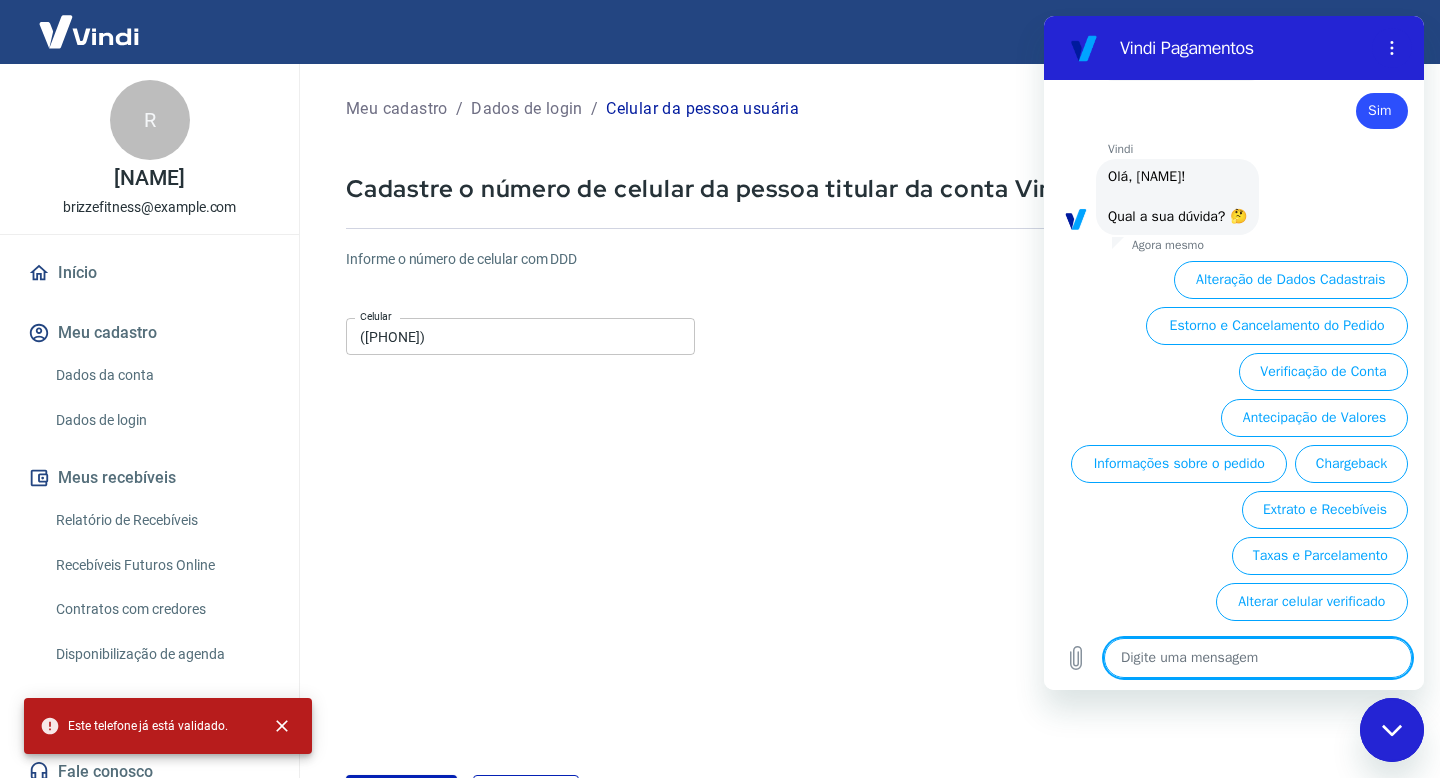 click at bounding box center (1258, 658) 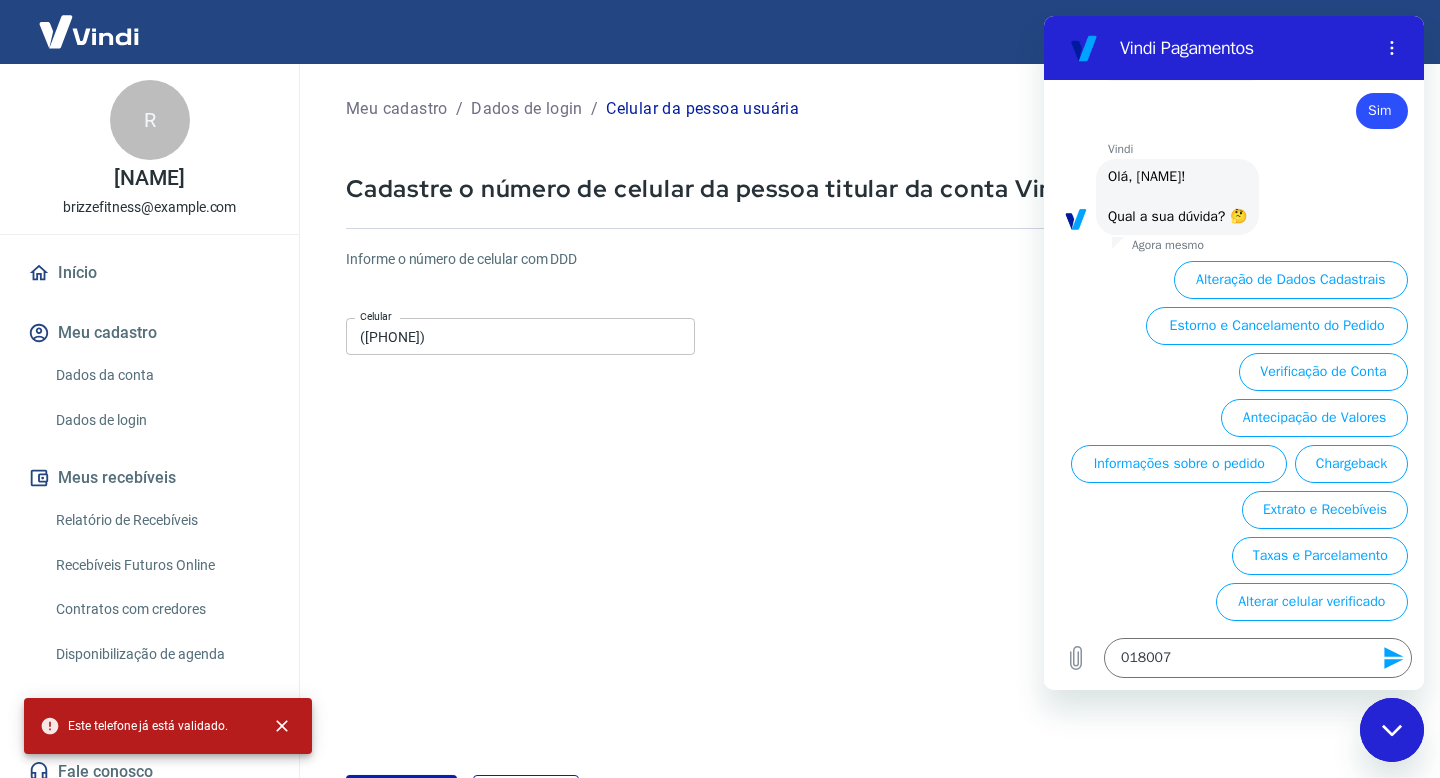 click 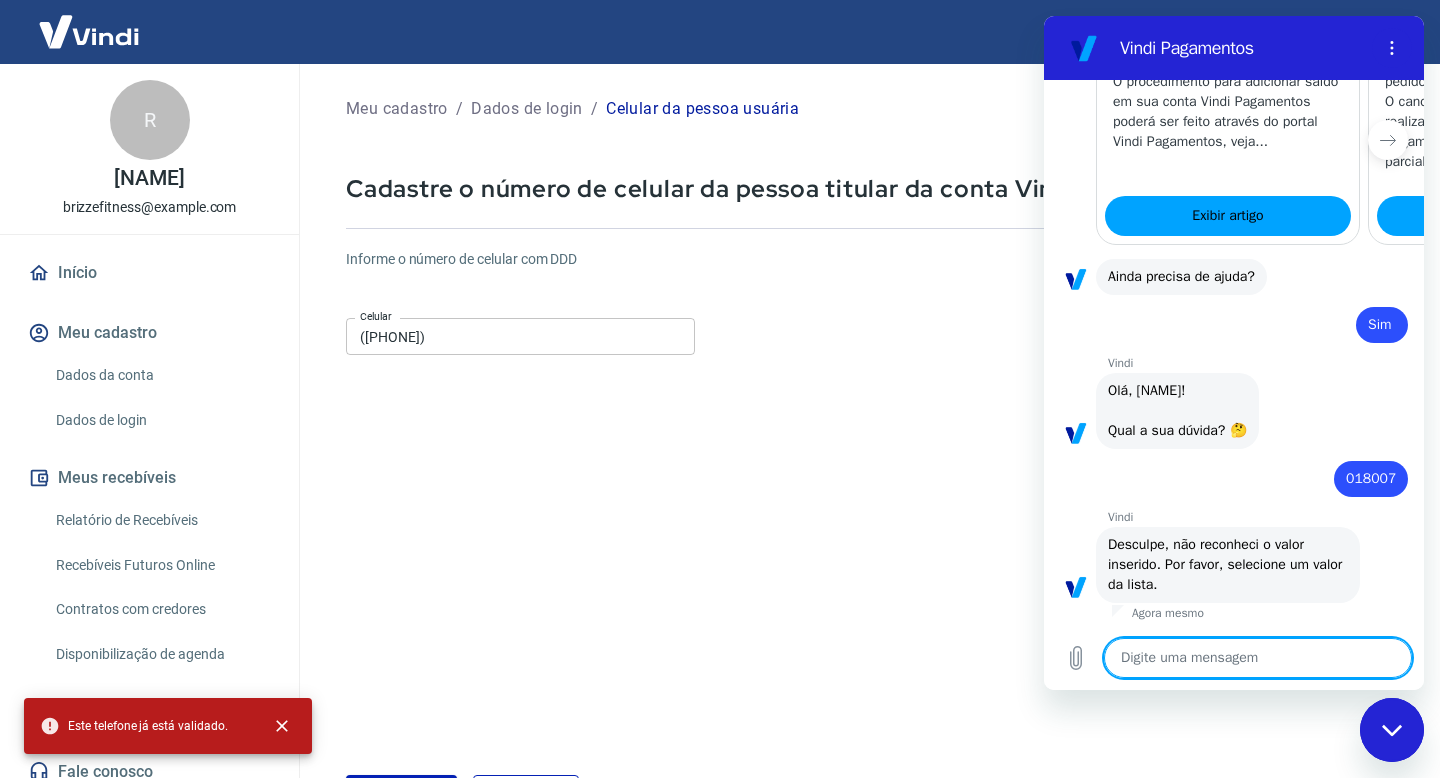 scroll, scrollTop: 1205, scrollLeft: 0, axis: vertical 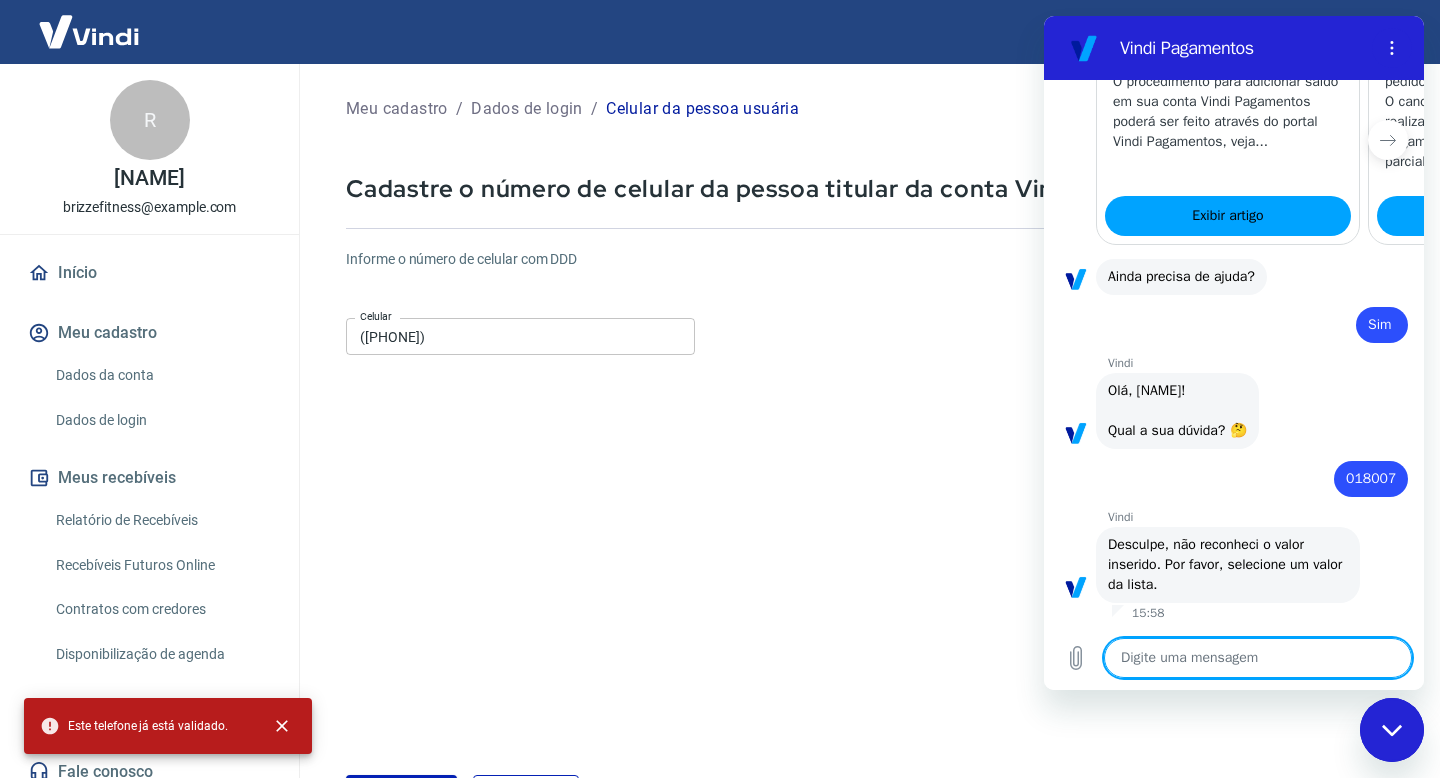 click at bounding box center (1258, 658) 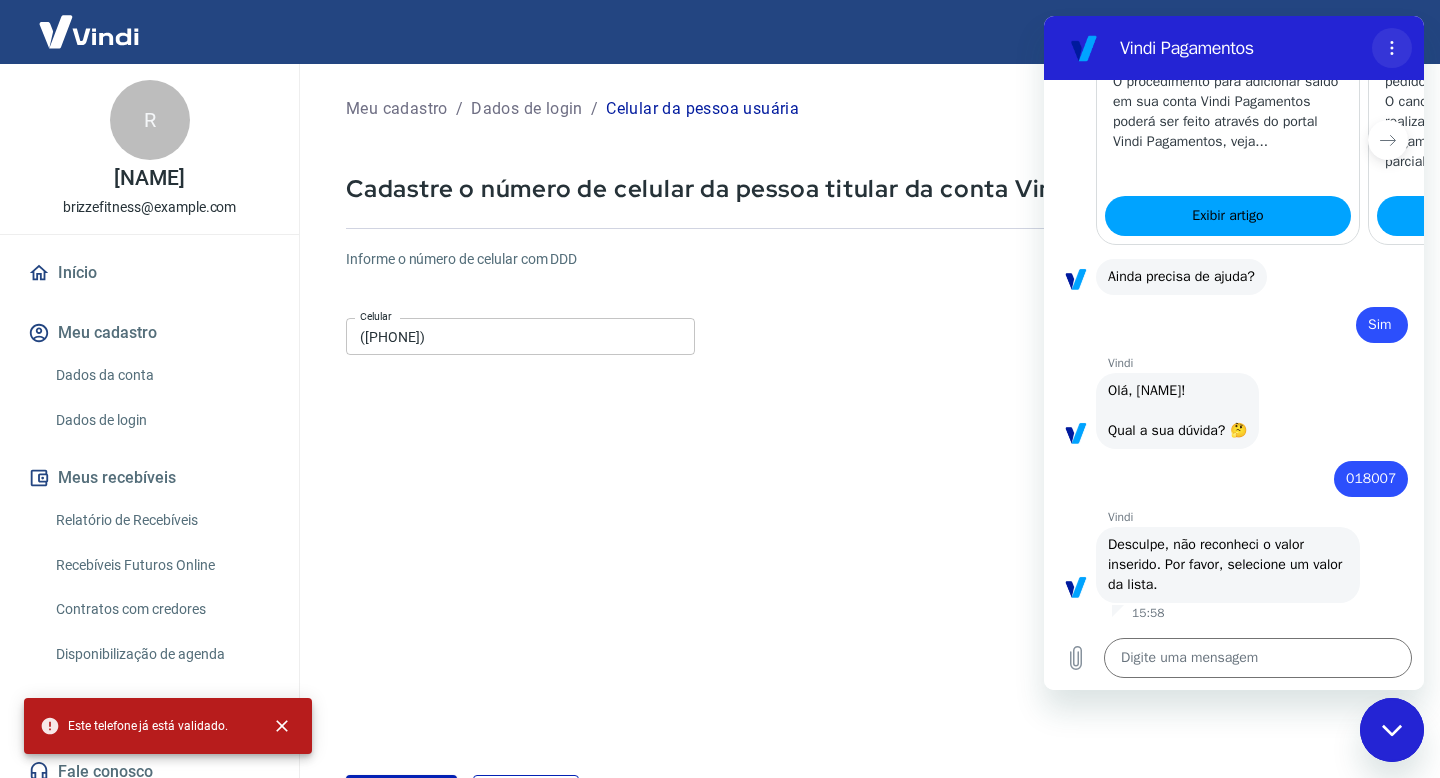 click 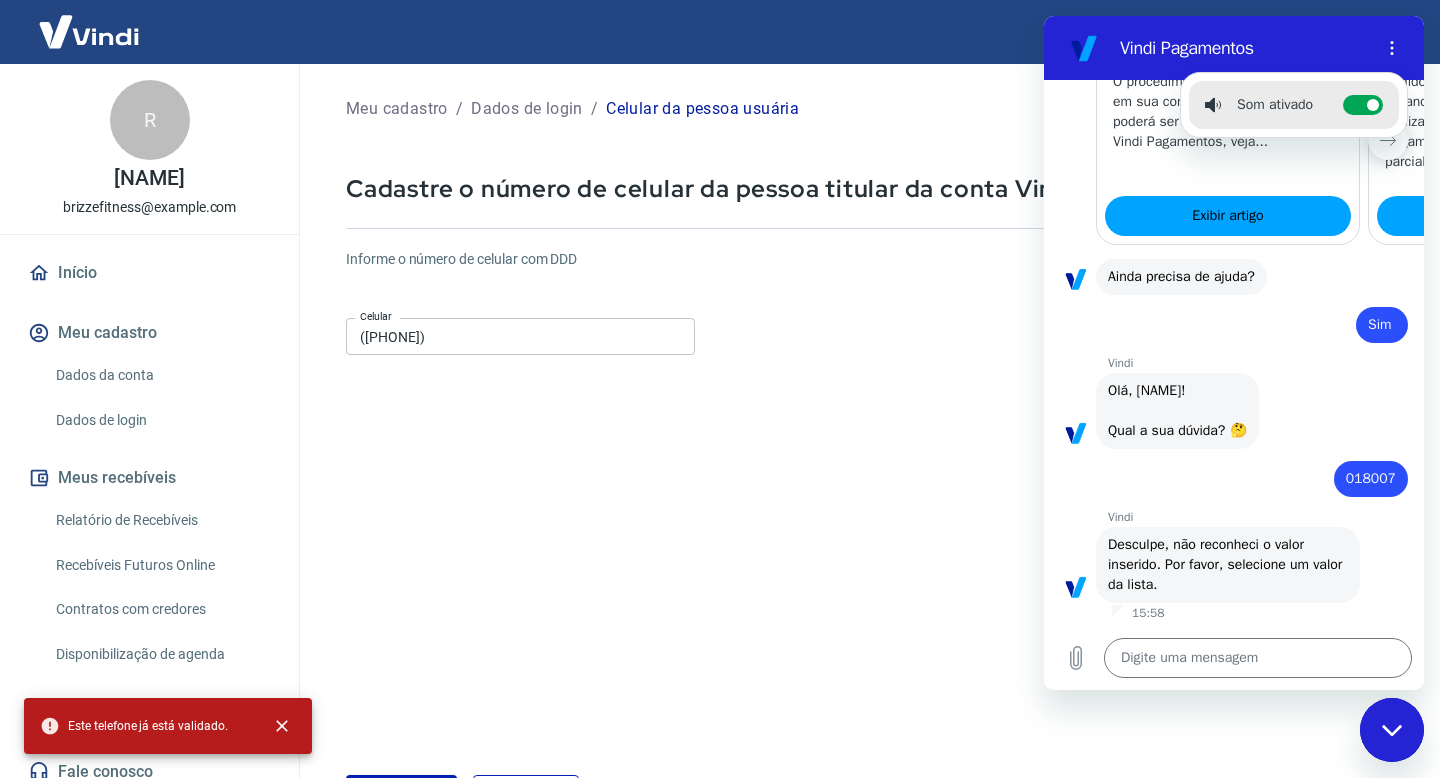 click on "Vindi diz:  Ainda precisa de ajuda?" 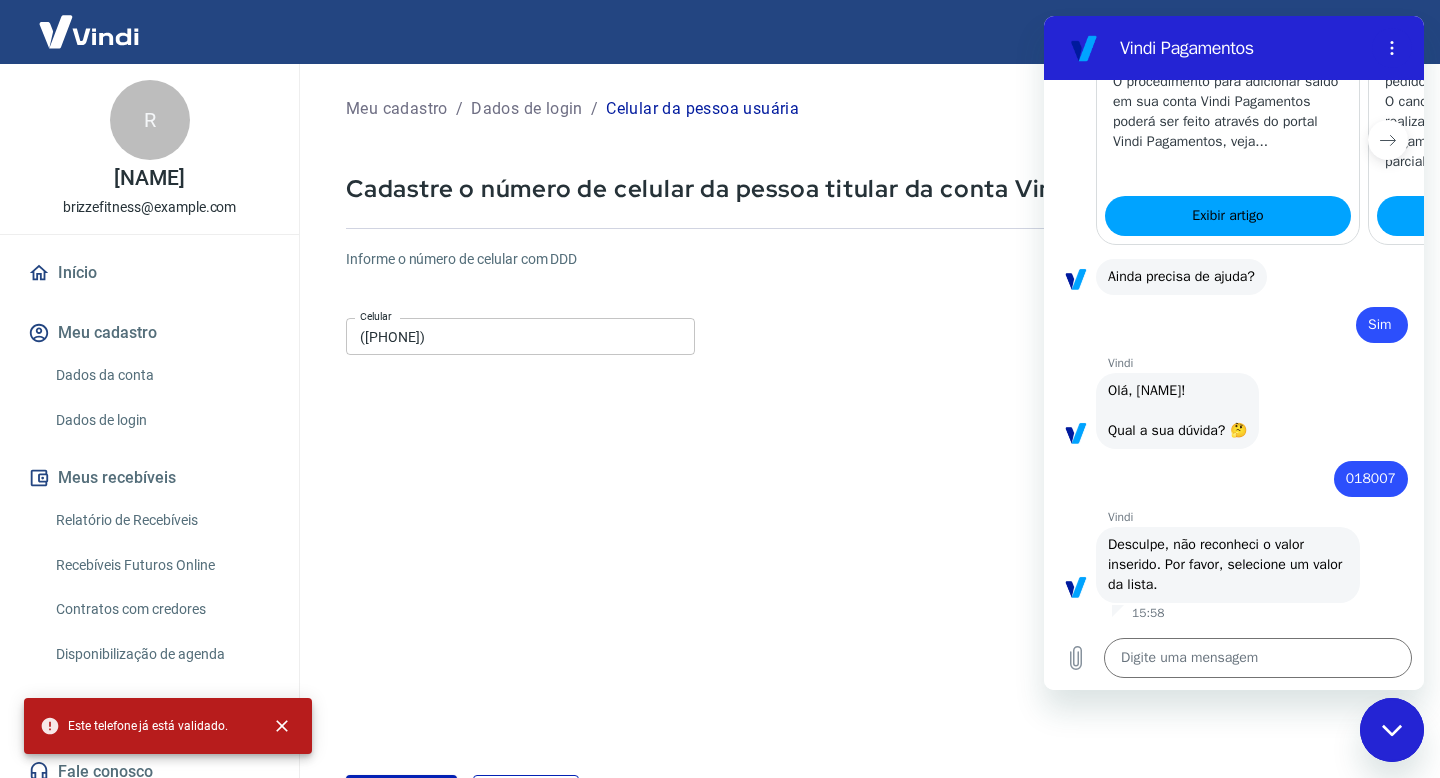 click 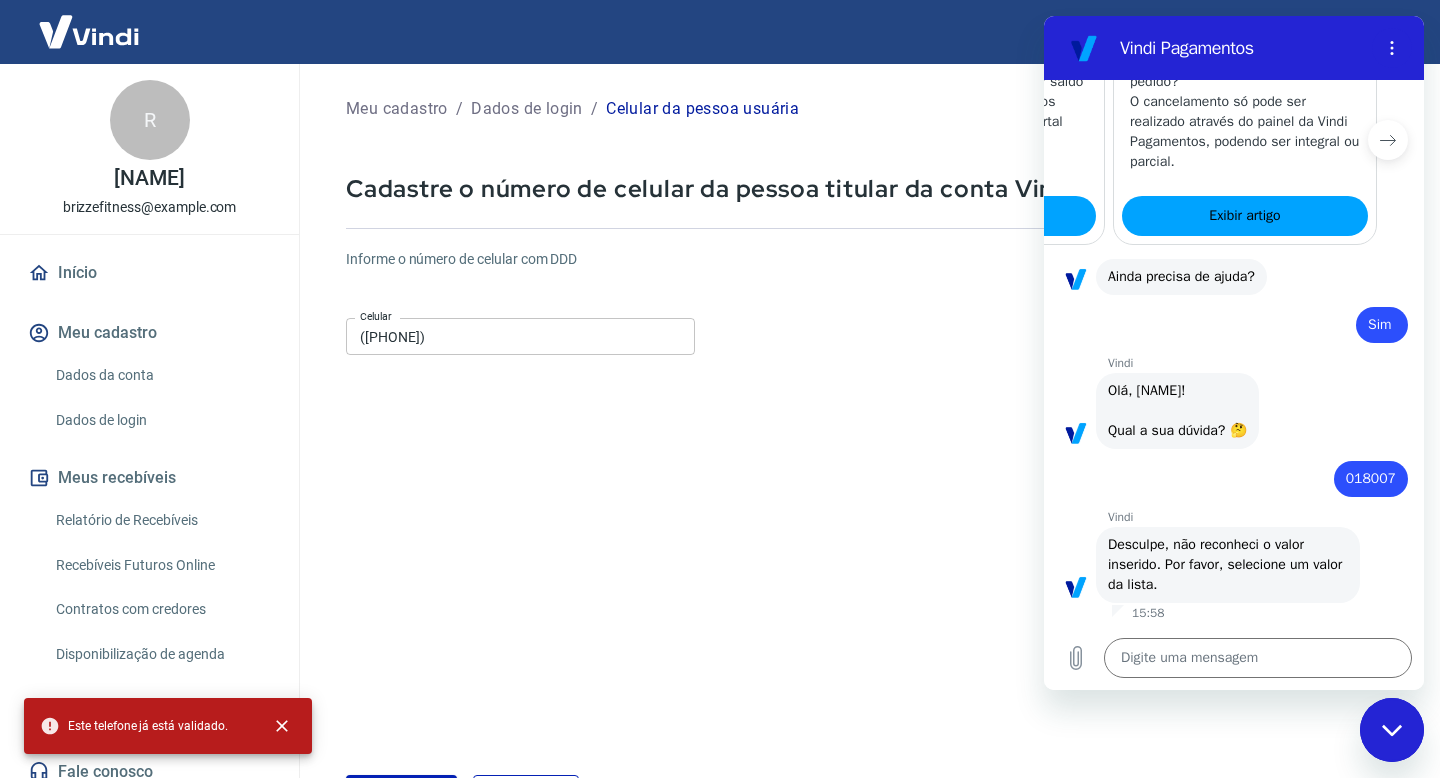 scroll, scrollTop: 0, scrollLeft: 263, axis: horizontal 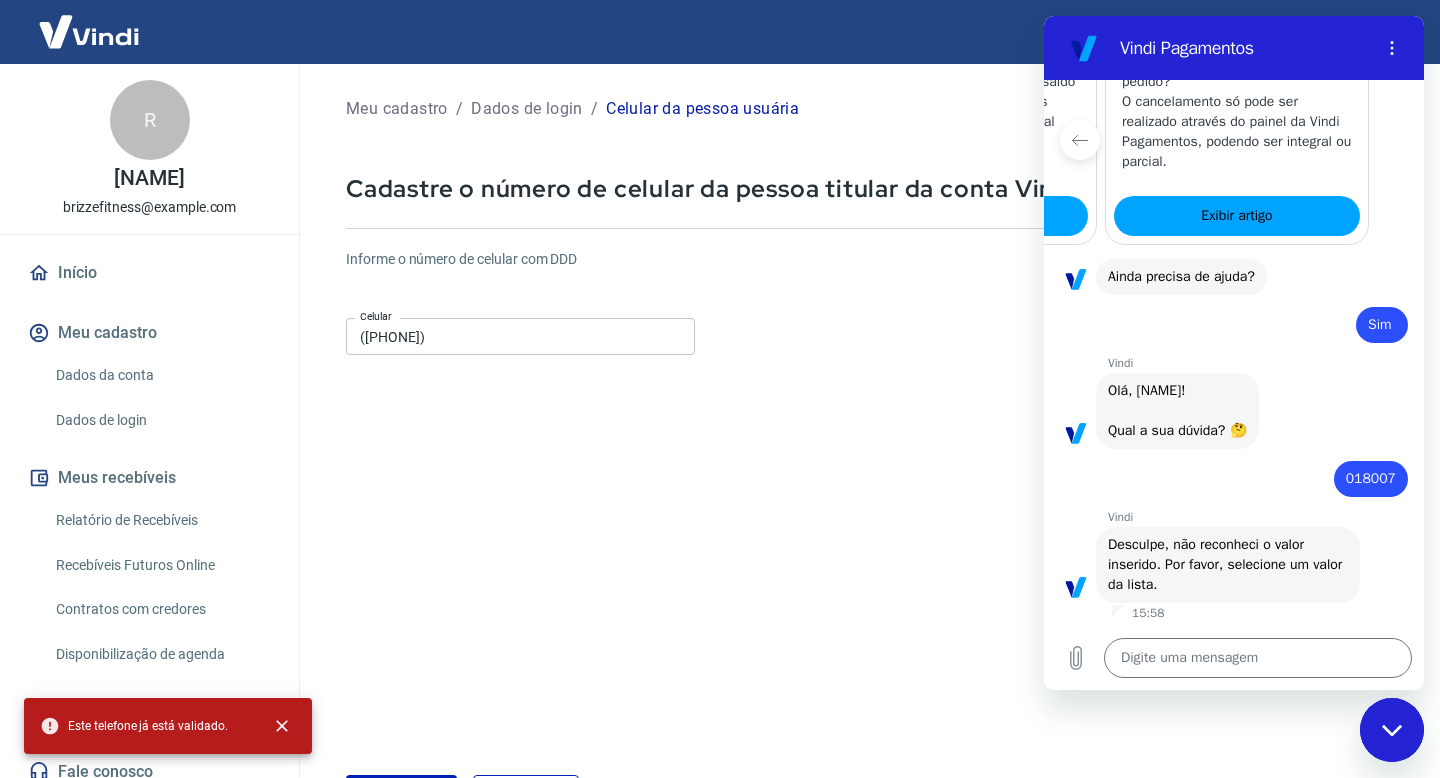 click at bounding box center (1401, 140) 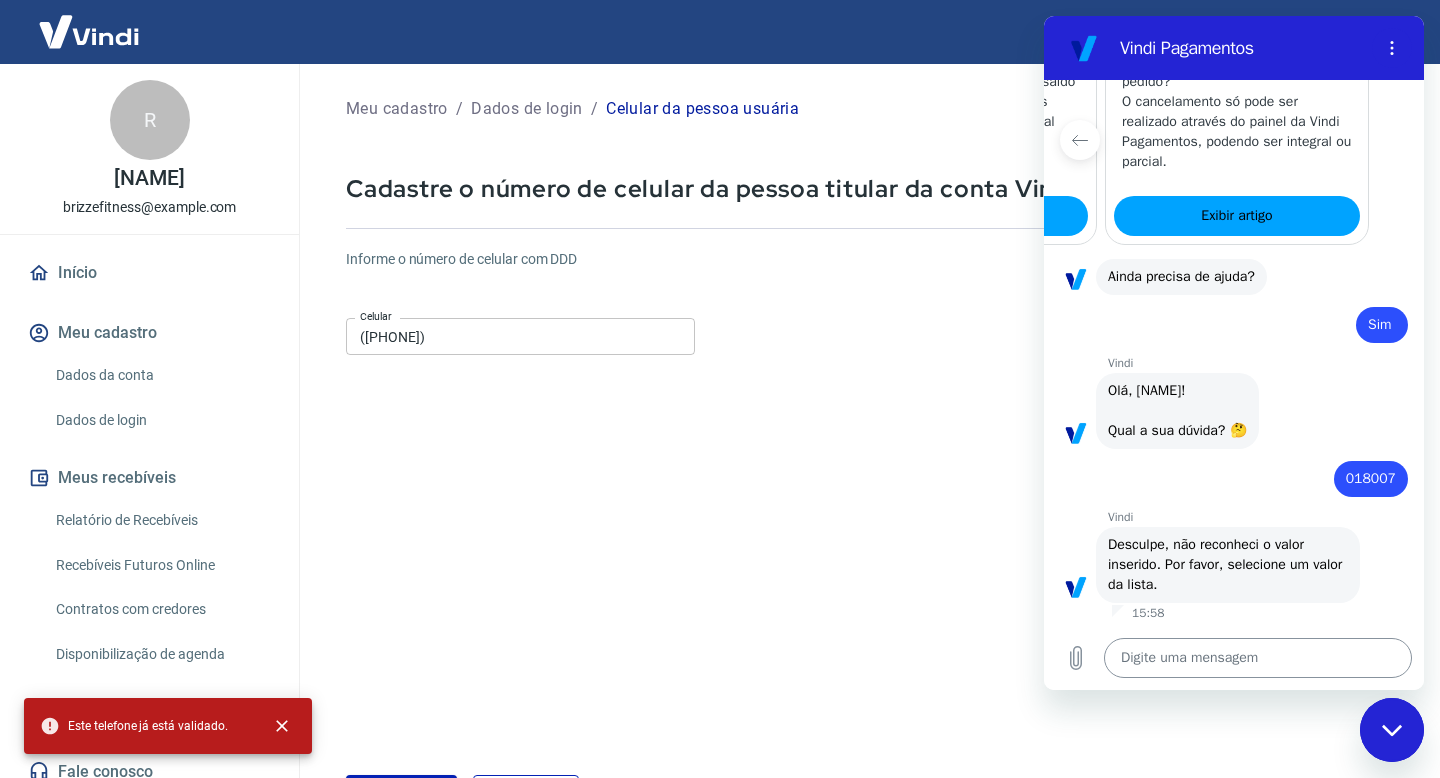 click at bounding box center (1258, 658) 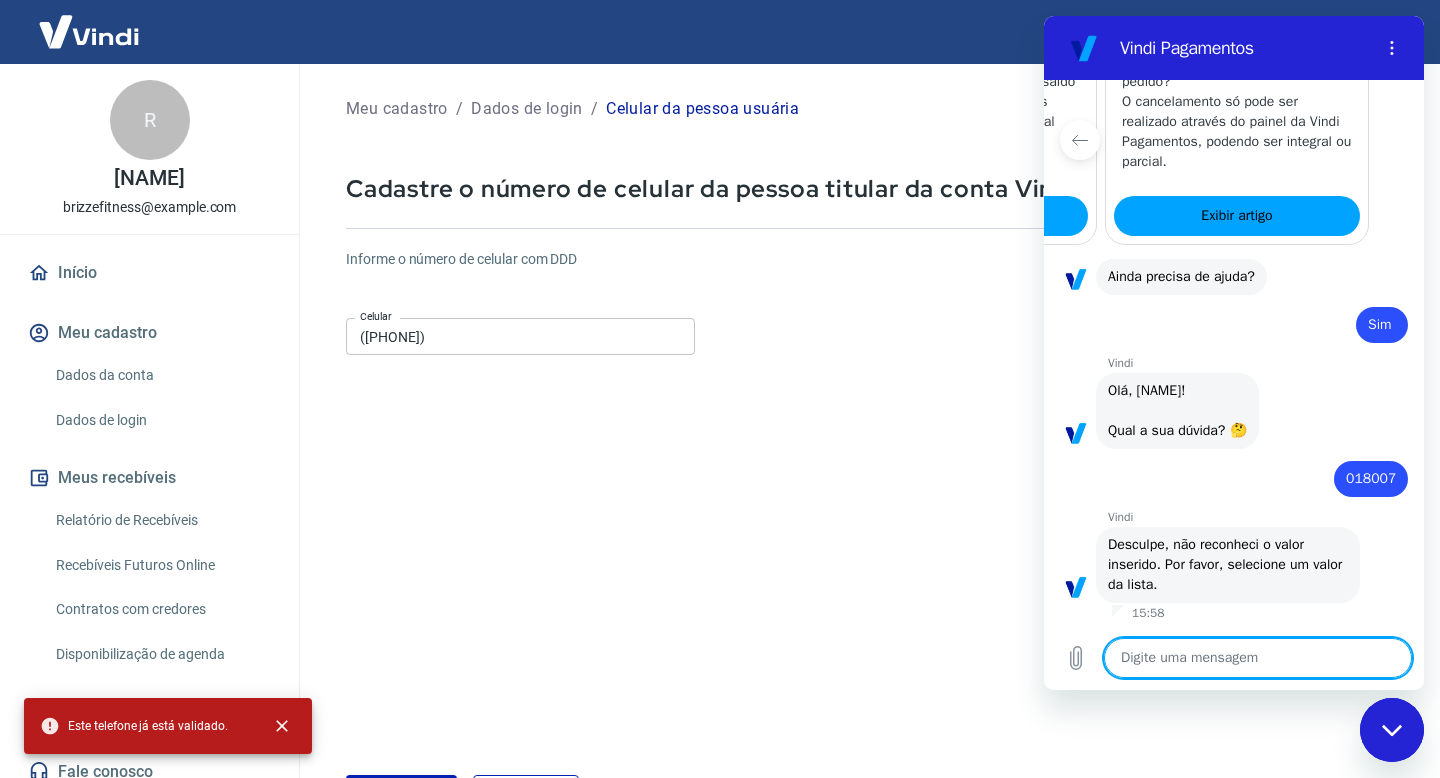 click on "Informe o número de celular com DDD Celular ([PHONE]) Celular Continuar Cancelar" at bounding box center (869, 525) 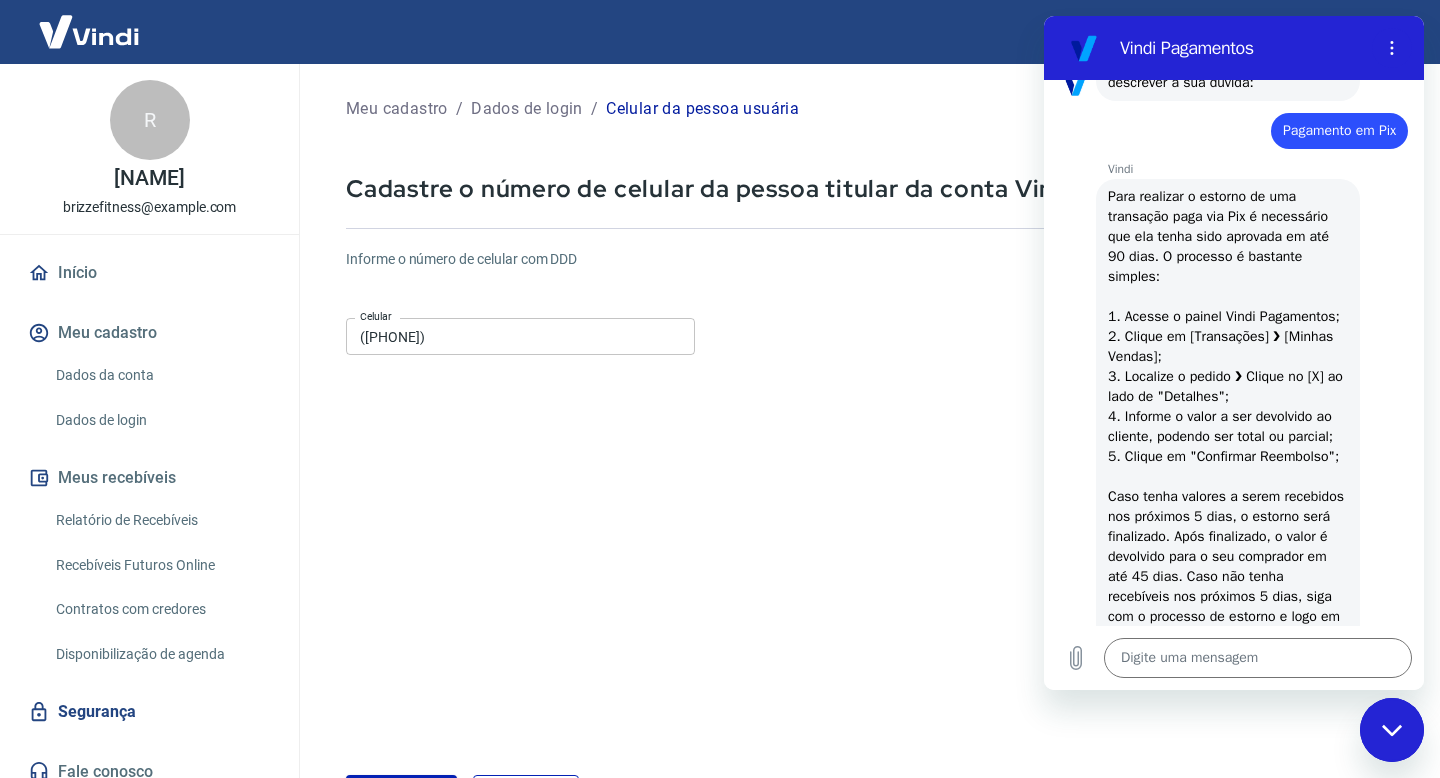scroll, scrollTop: 0, scrollLeft: 0, axis: both 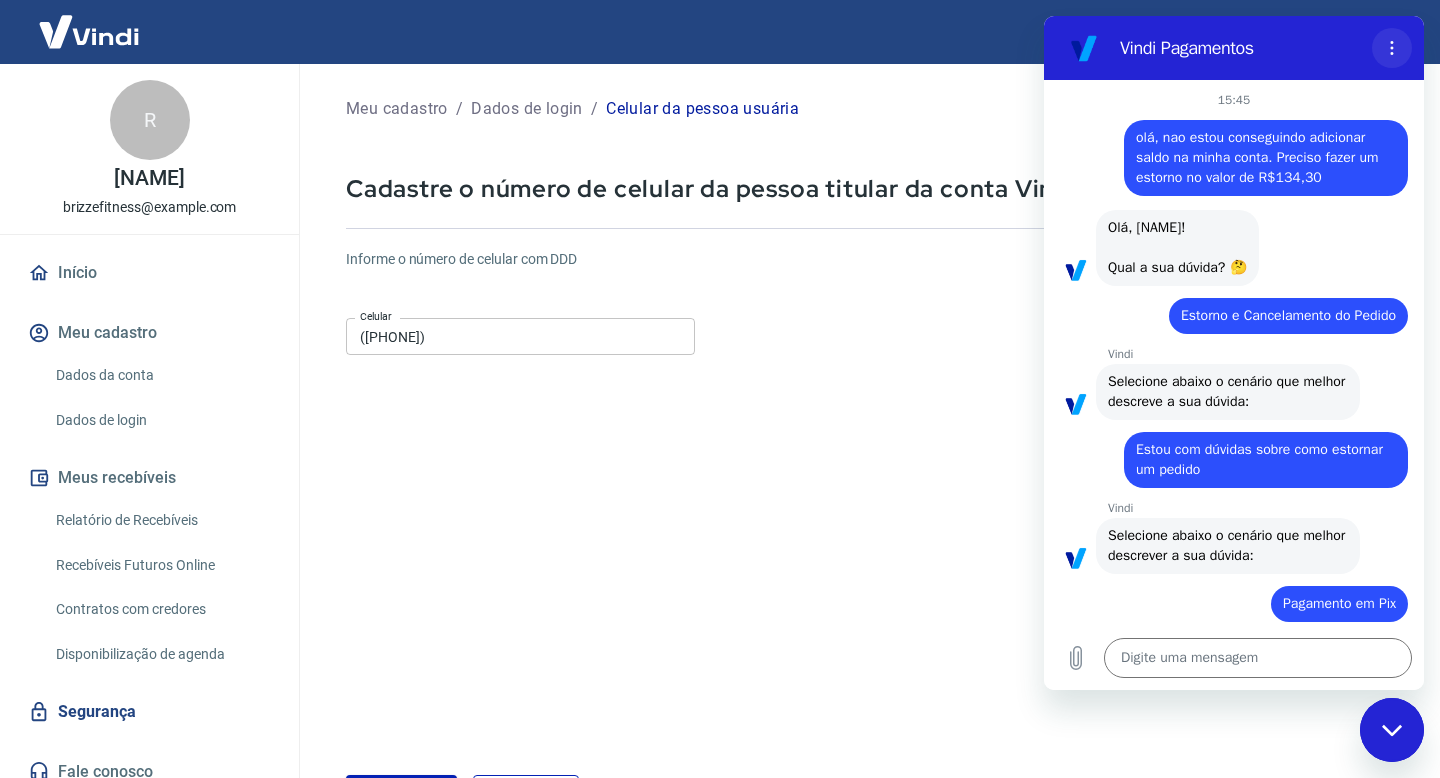 click at bounding box center (1392, 48) 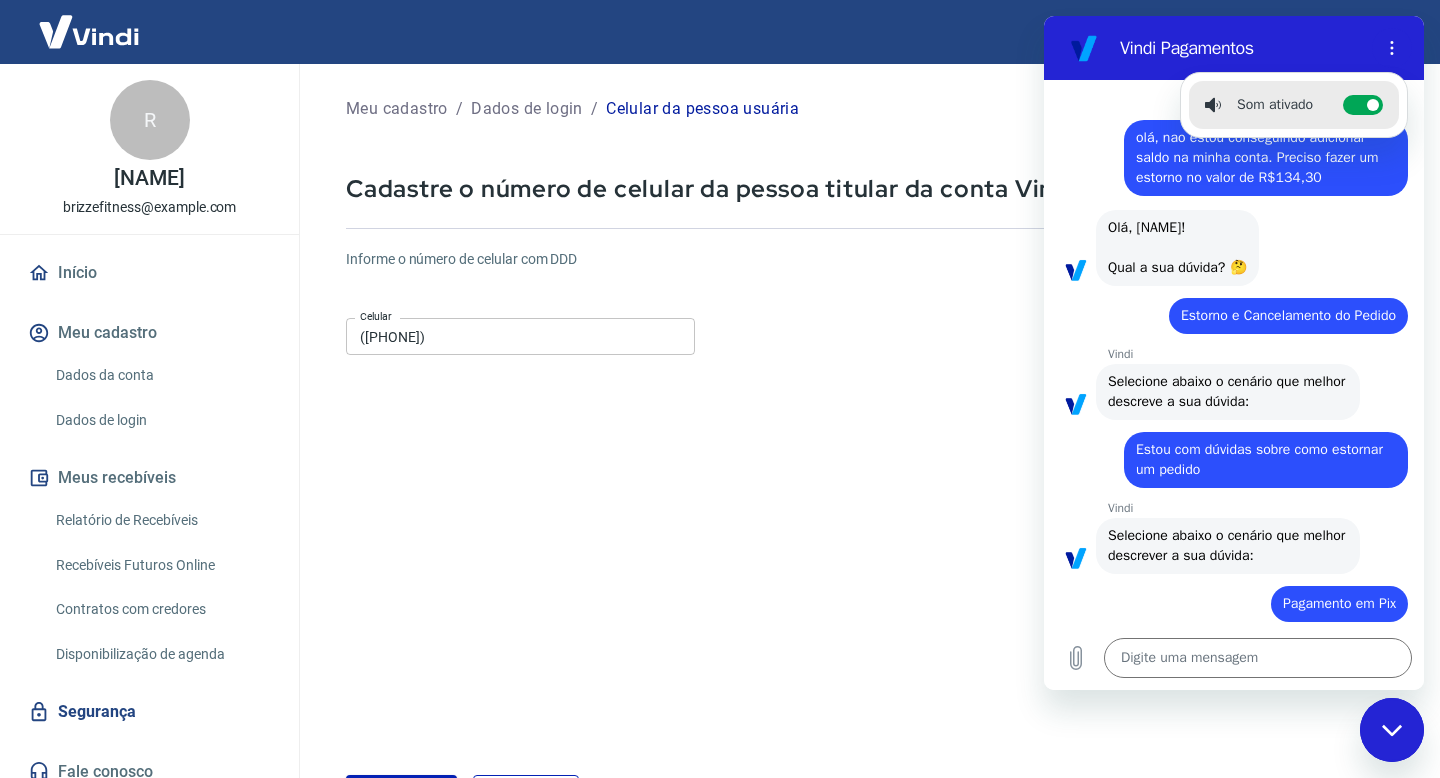 click on "Vindi diz:  Selecione abaixo o cenário que melhor descreve a sua dúvida:" at bounding box center [1228, 392] 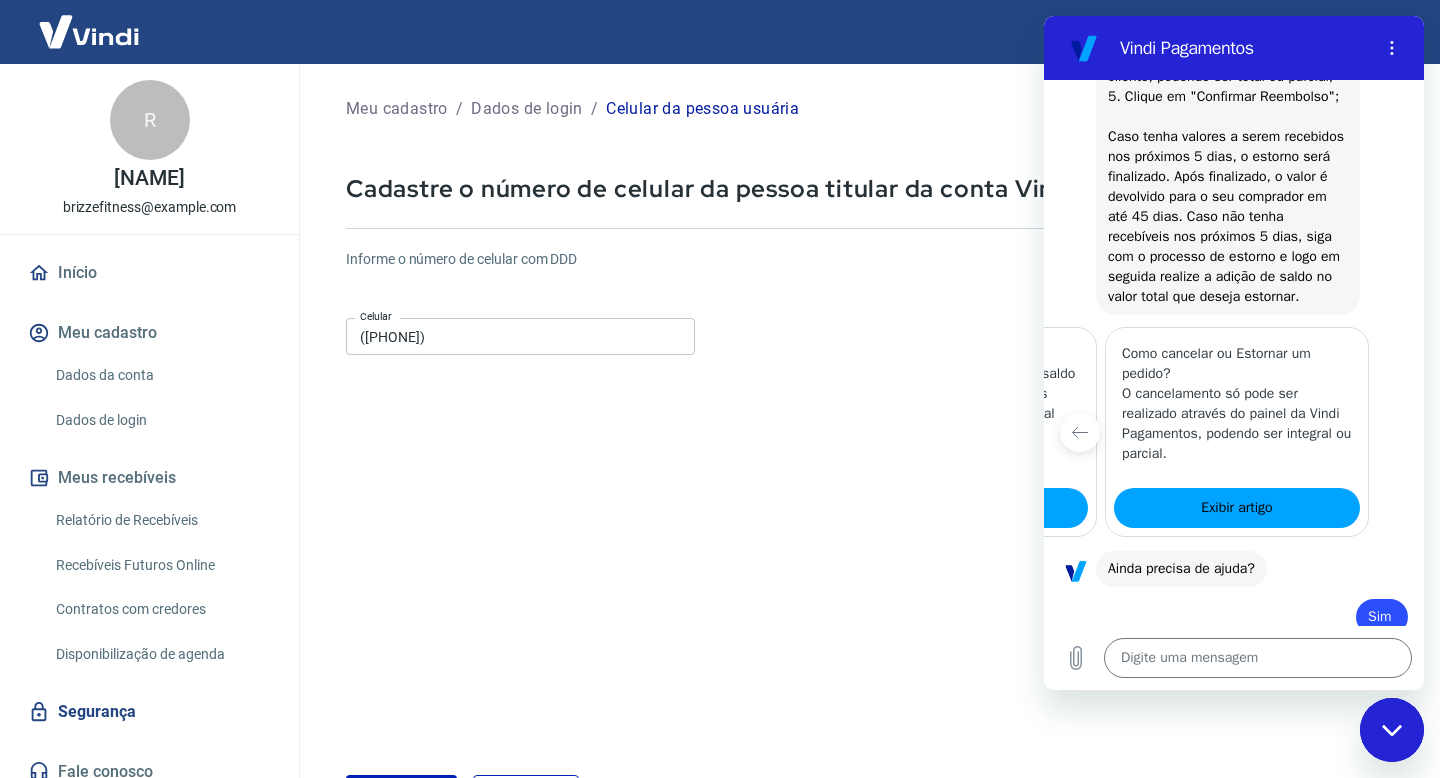 scroll, scrollTop: 1205, scrollLeft: 0, axis: vertical 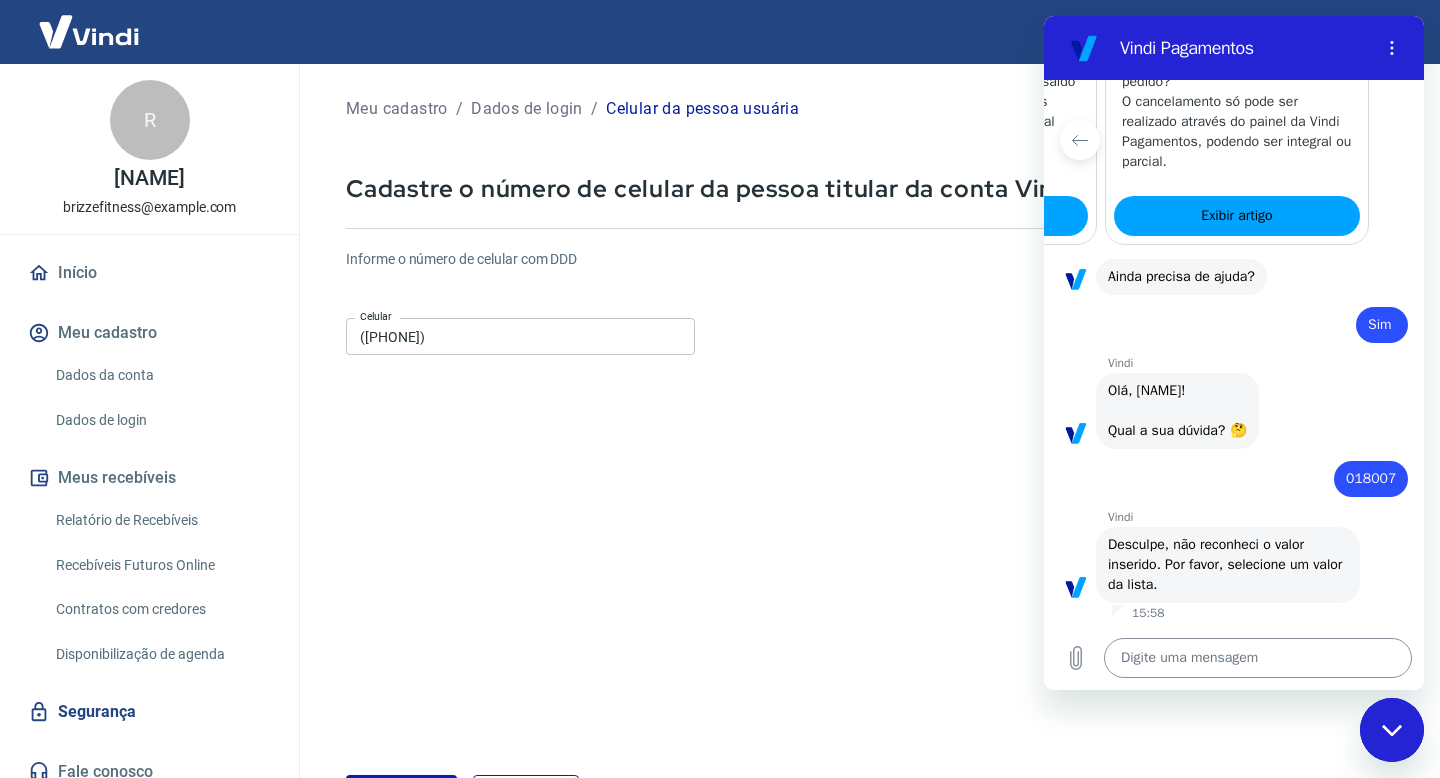 click at bounding box center (1258, 658) 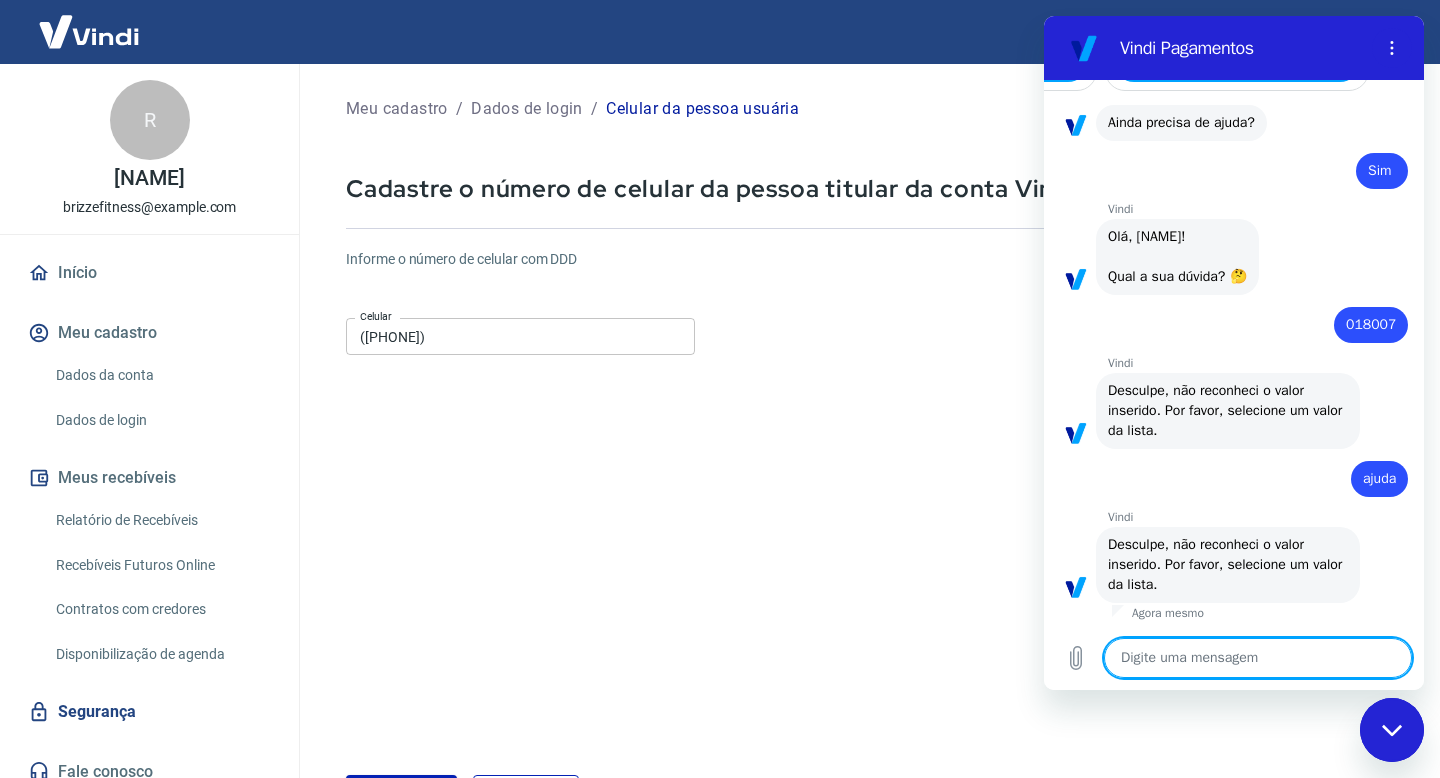 scroll, scrollTop: 1359, scrollLeft: 0, axis: vertical 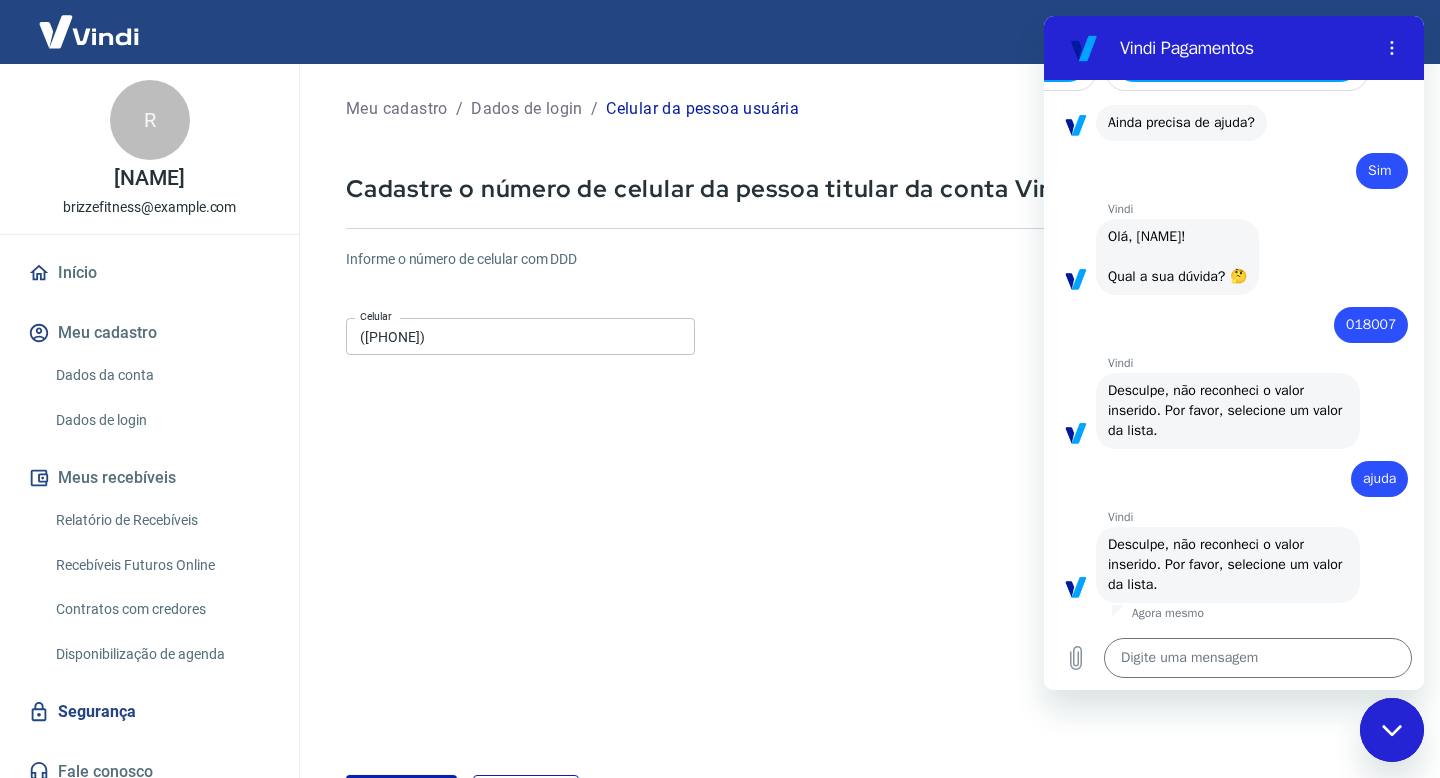 click at bounding box center [1392, 730] 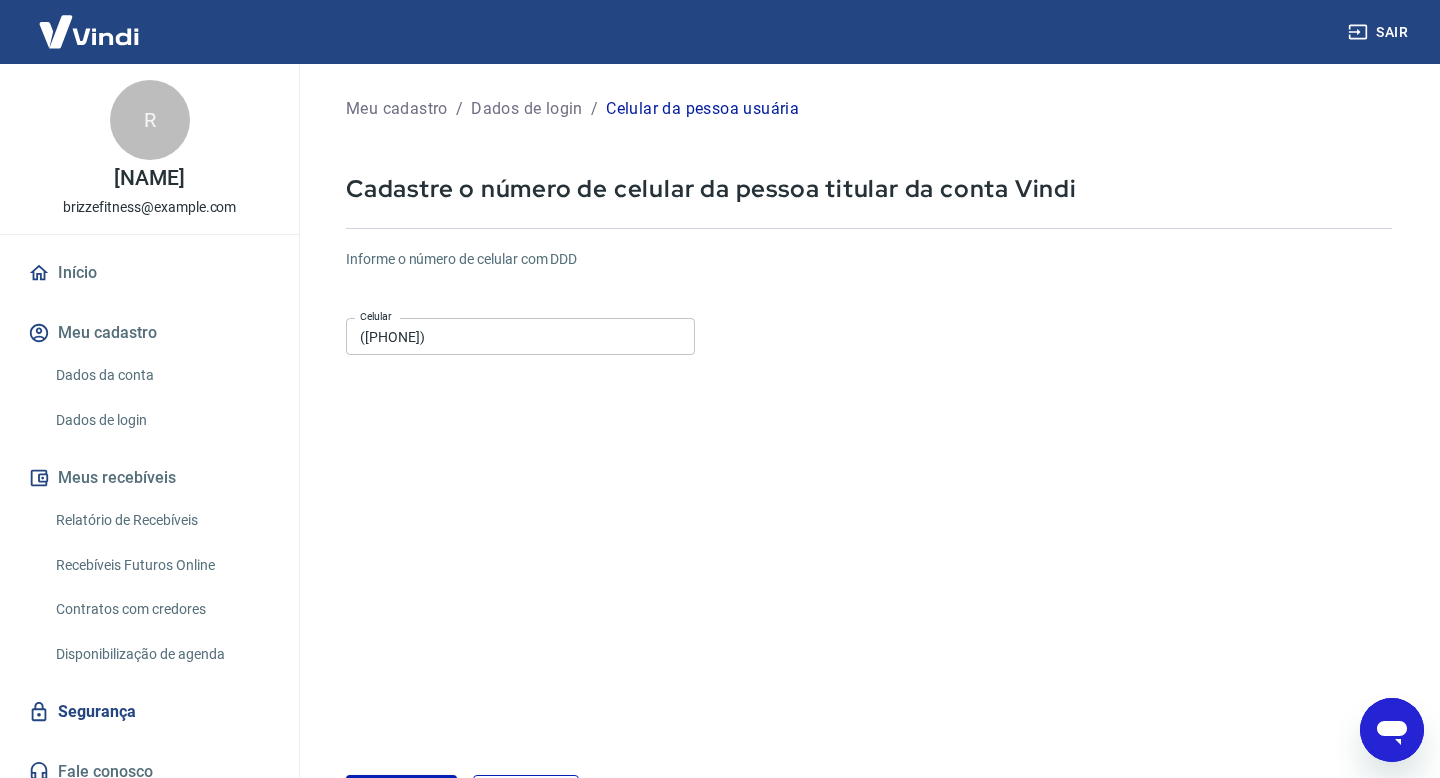click at bounding box center (1392, 730) 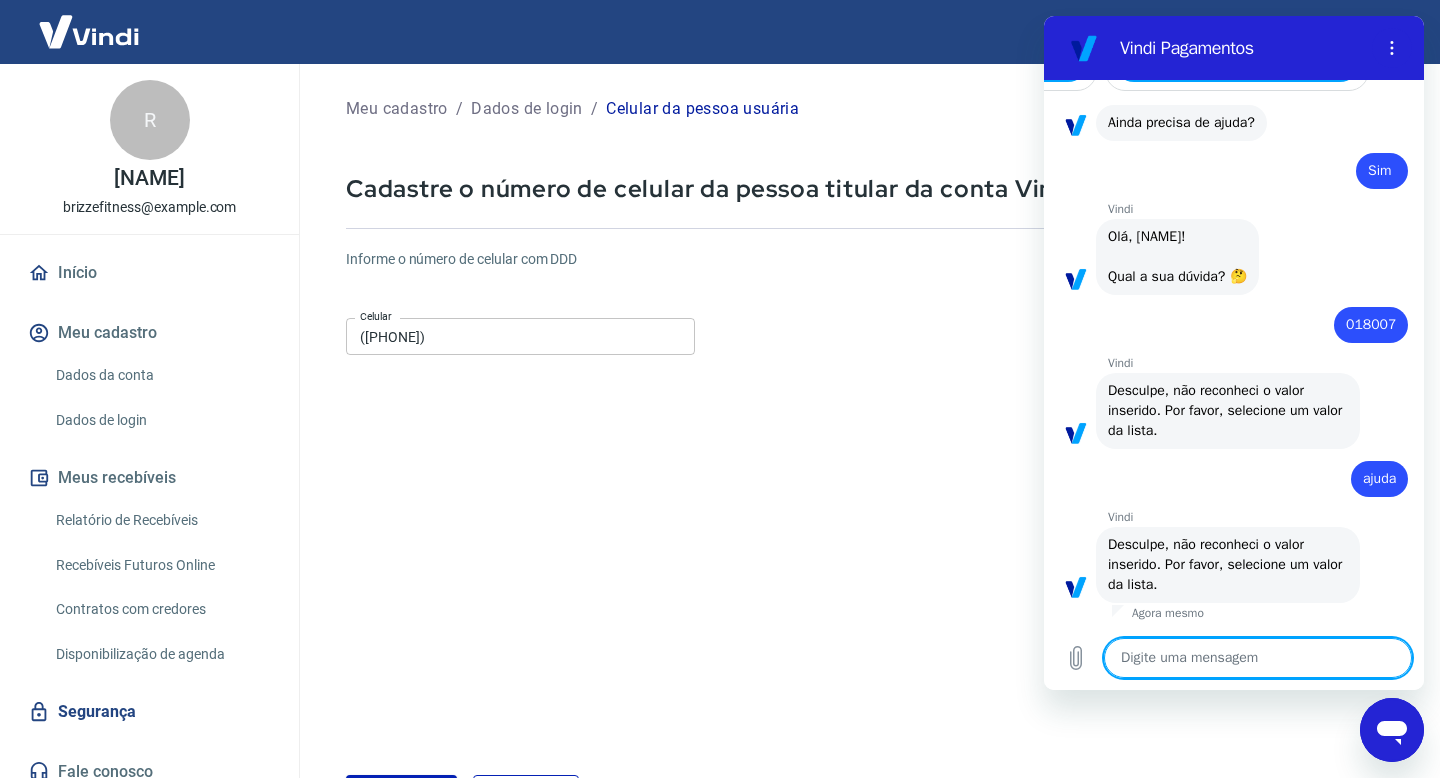 scroll, scrollTop: 0, scrollLeft: 0, axis: both 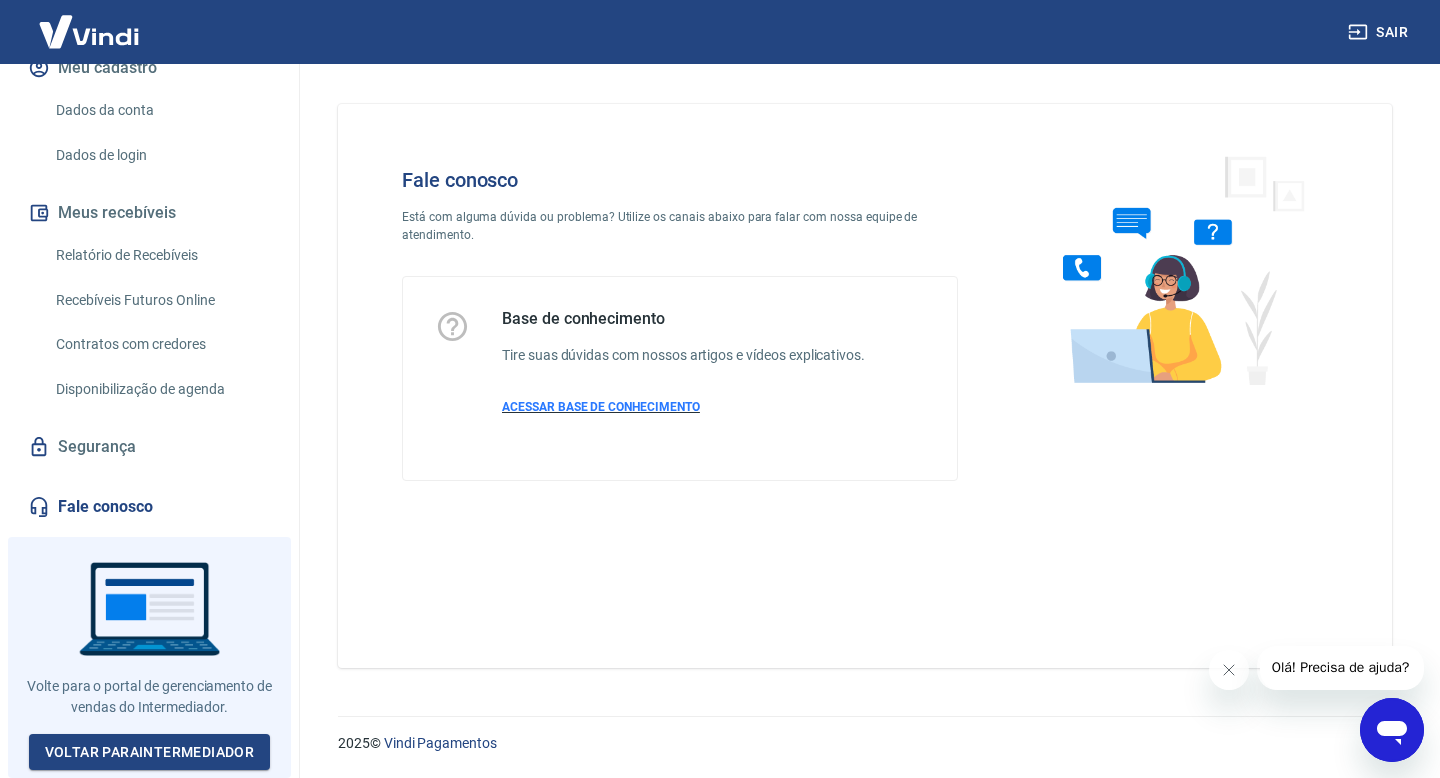 click on "ACESSAR BASE DE CONHECIMENTO" at bounding box center [601, 407] 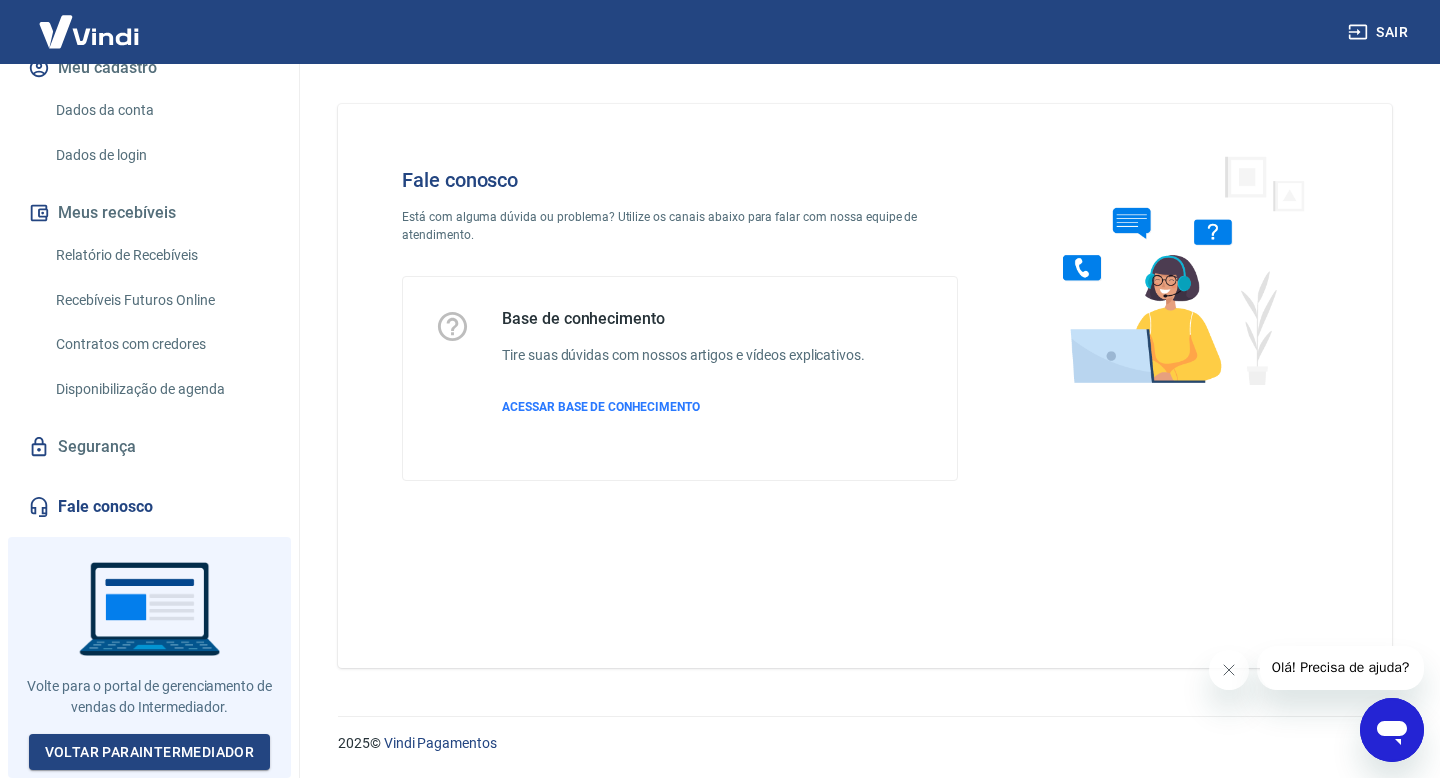 click at bounding box center [1392, 730] 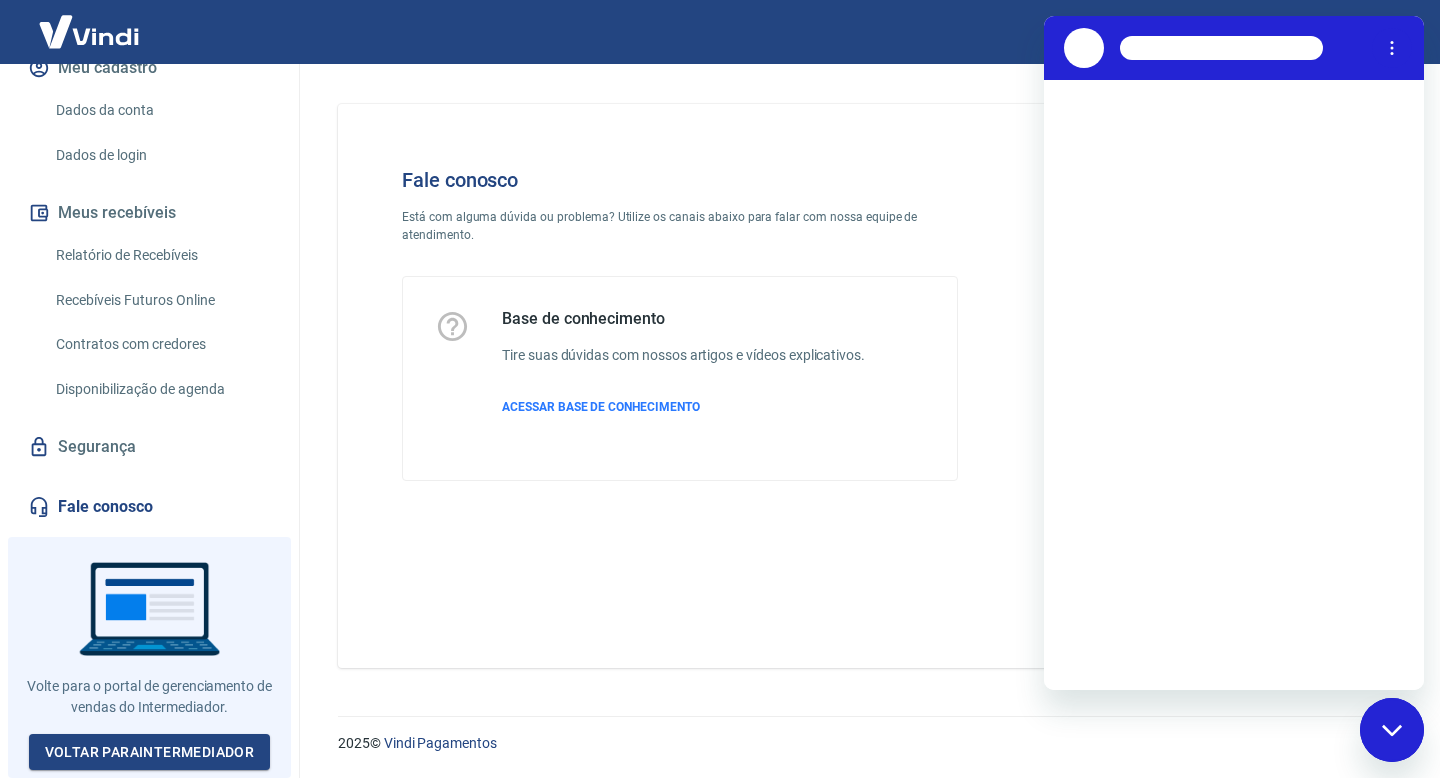 scroll, scrollTop: 0, scrollLeft: 0, axis: both 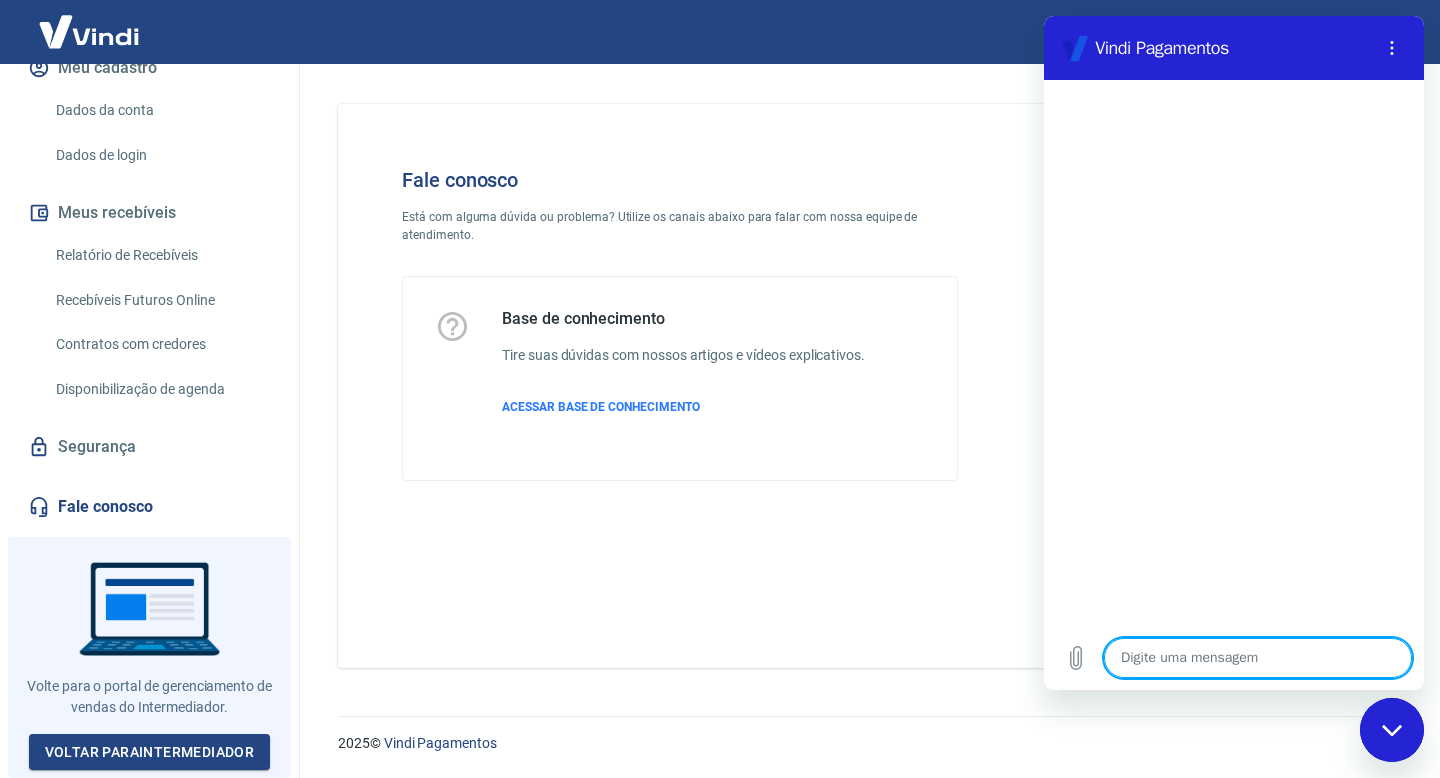 click at bounding box center (1258, 658) 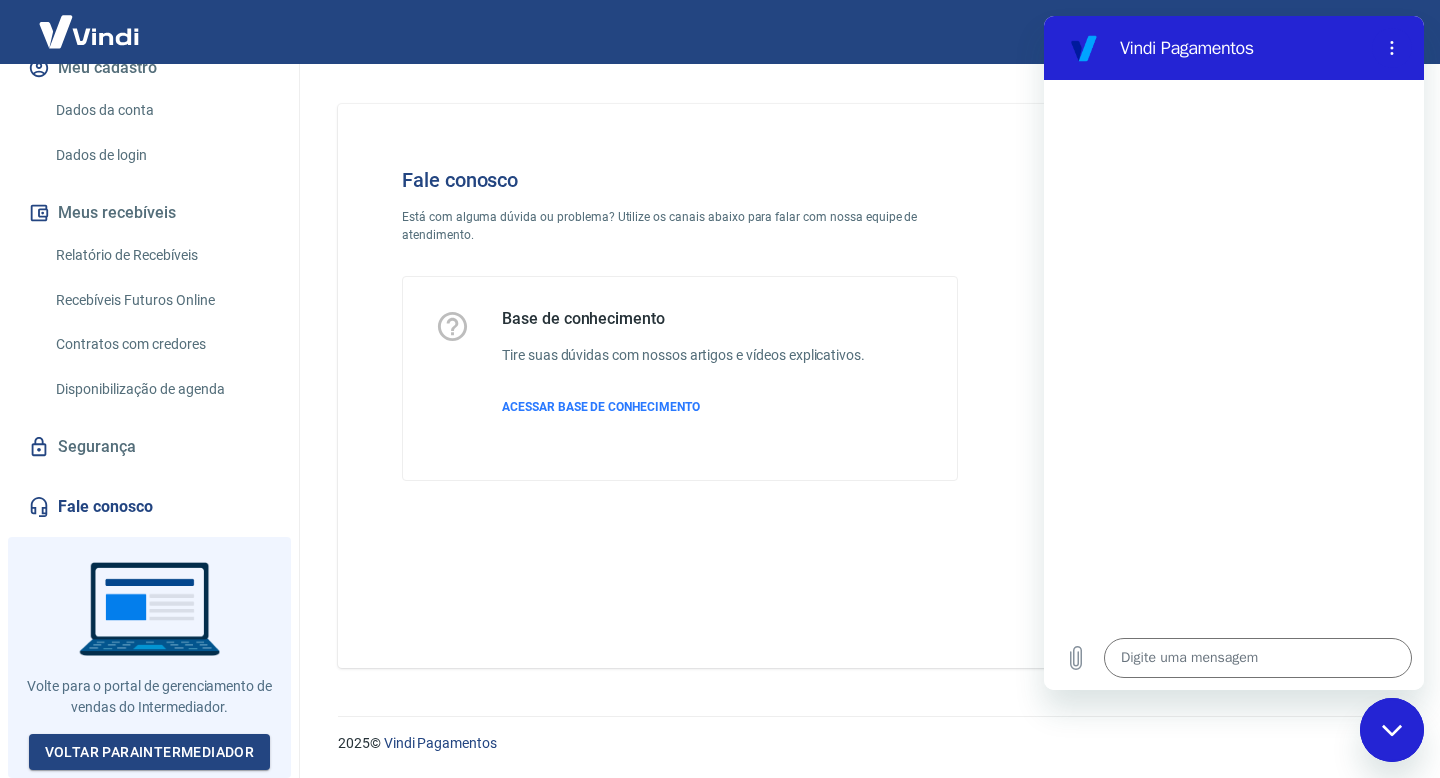 type on "x" 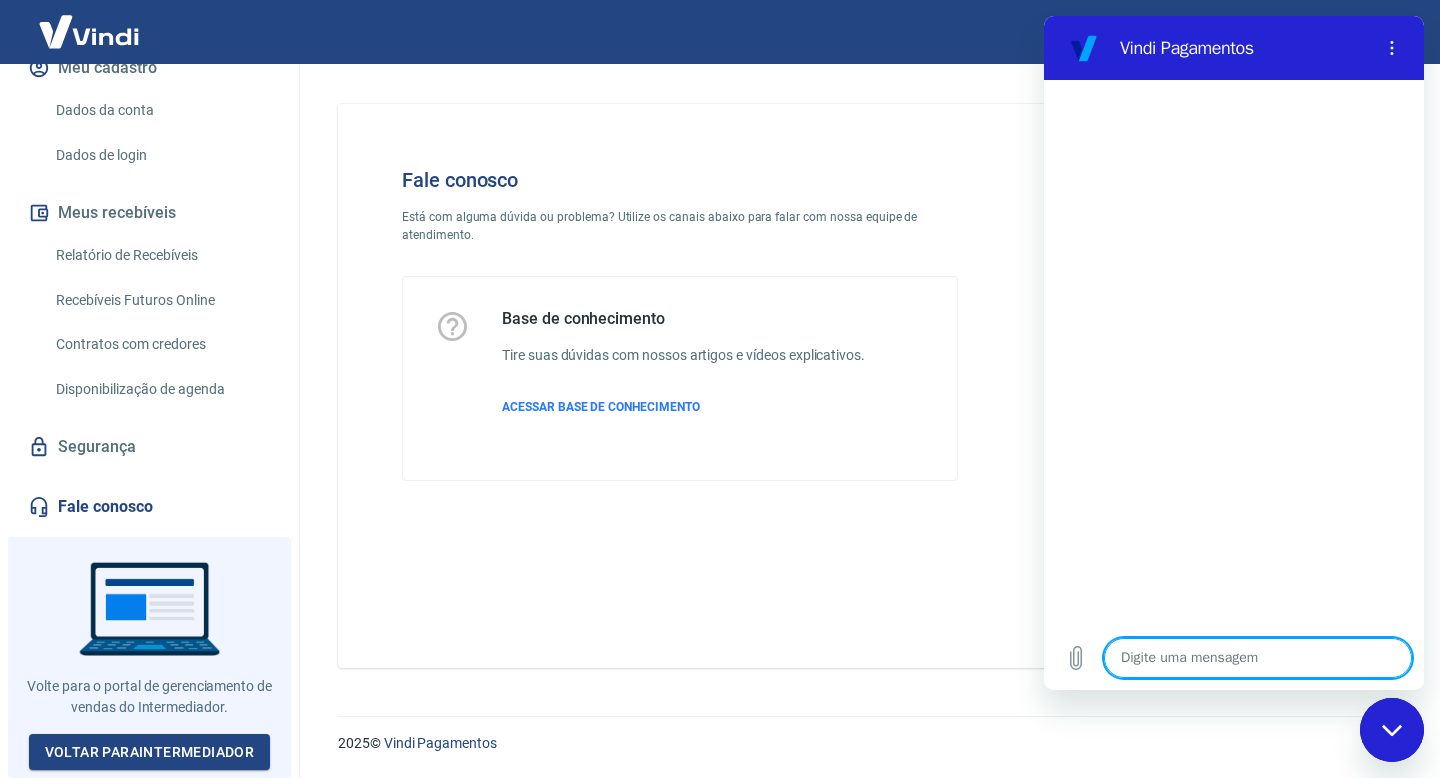 click at bounding box center (1258, 658) 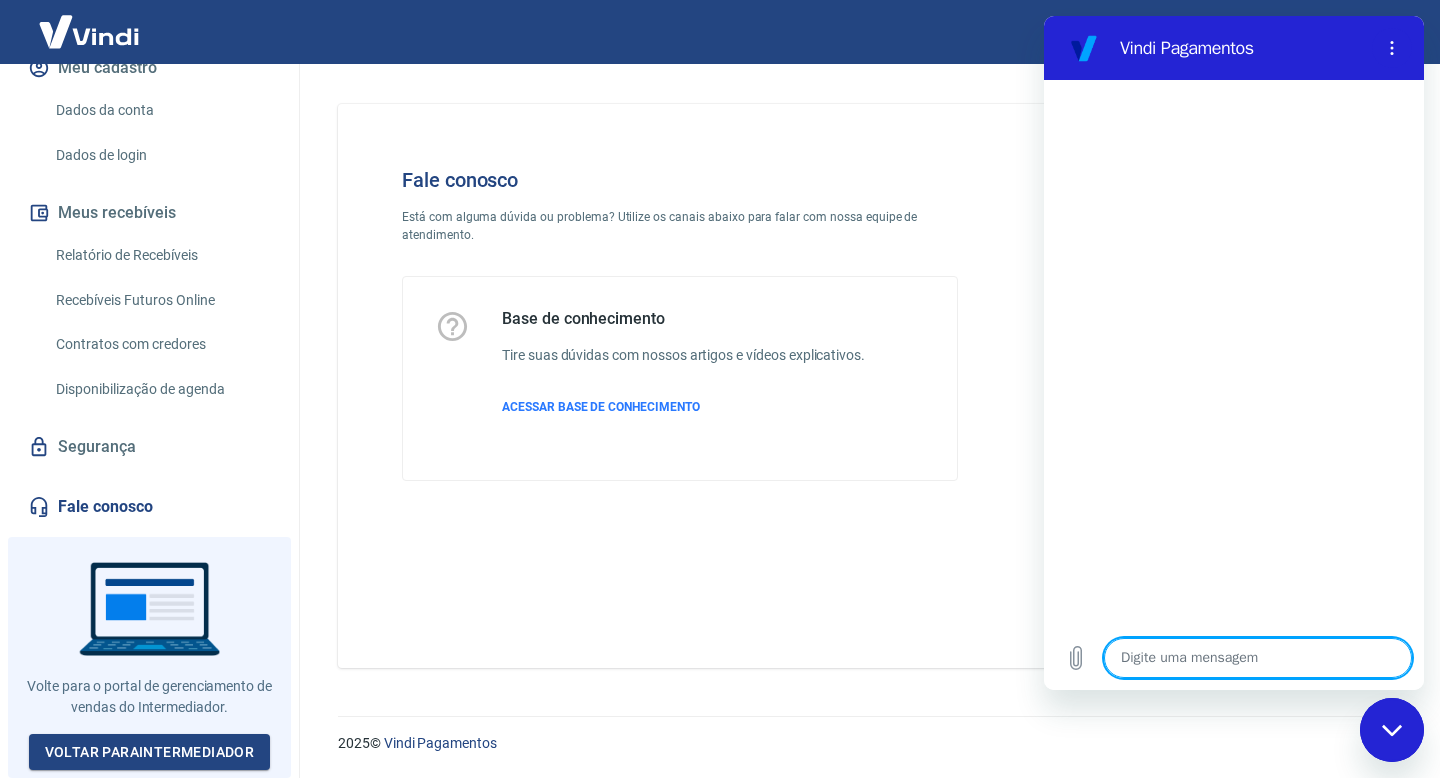 type on "O" 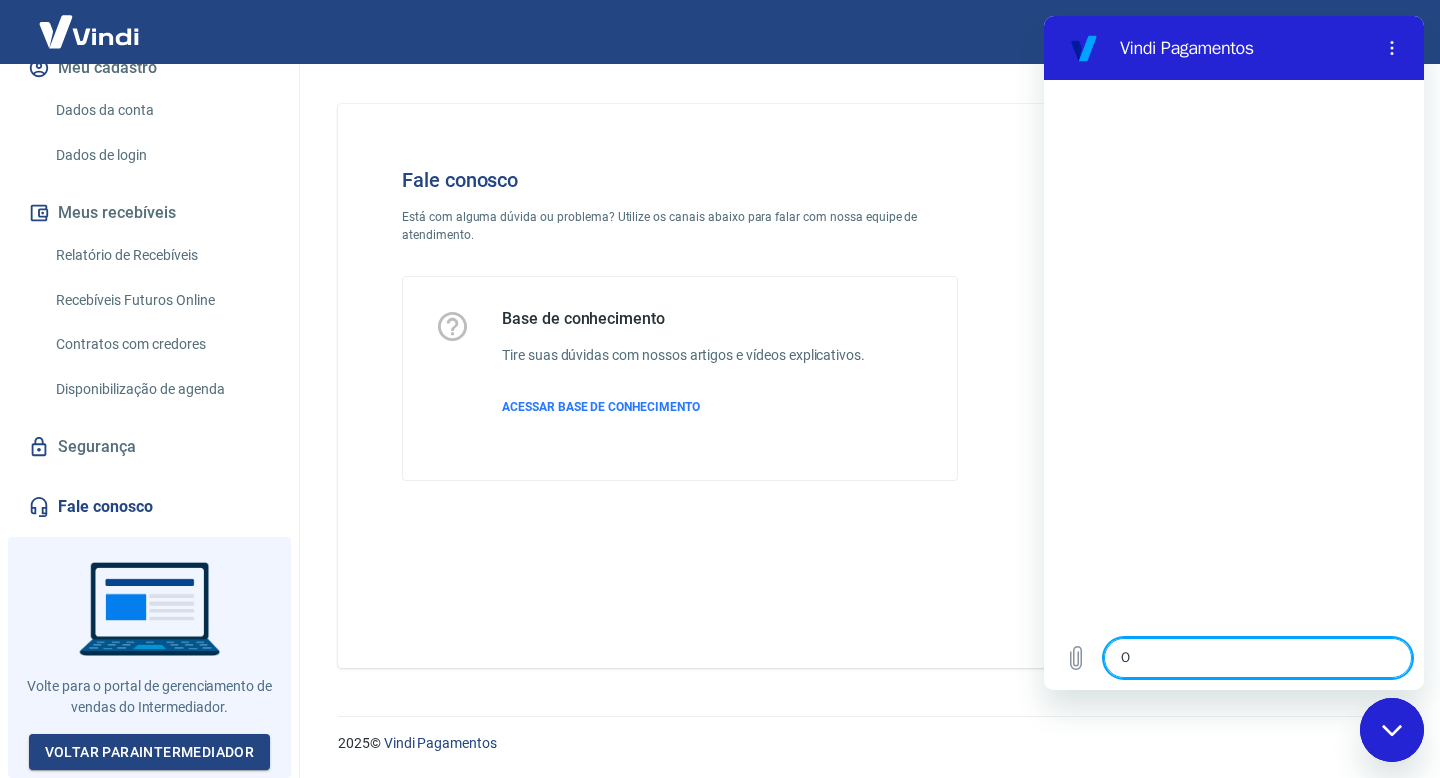 type on "OL" 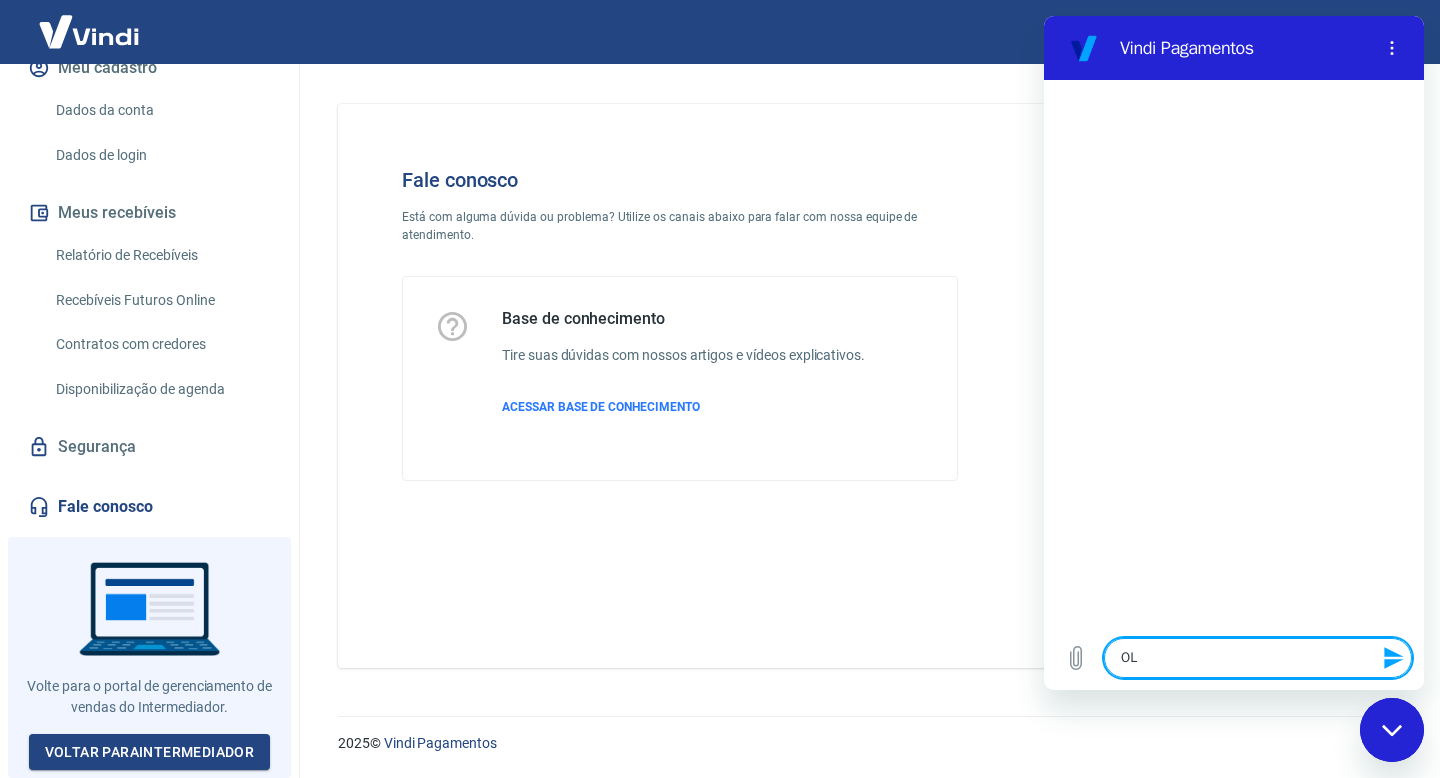 type on "OLA" 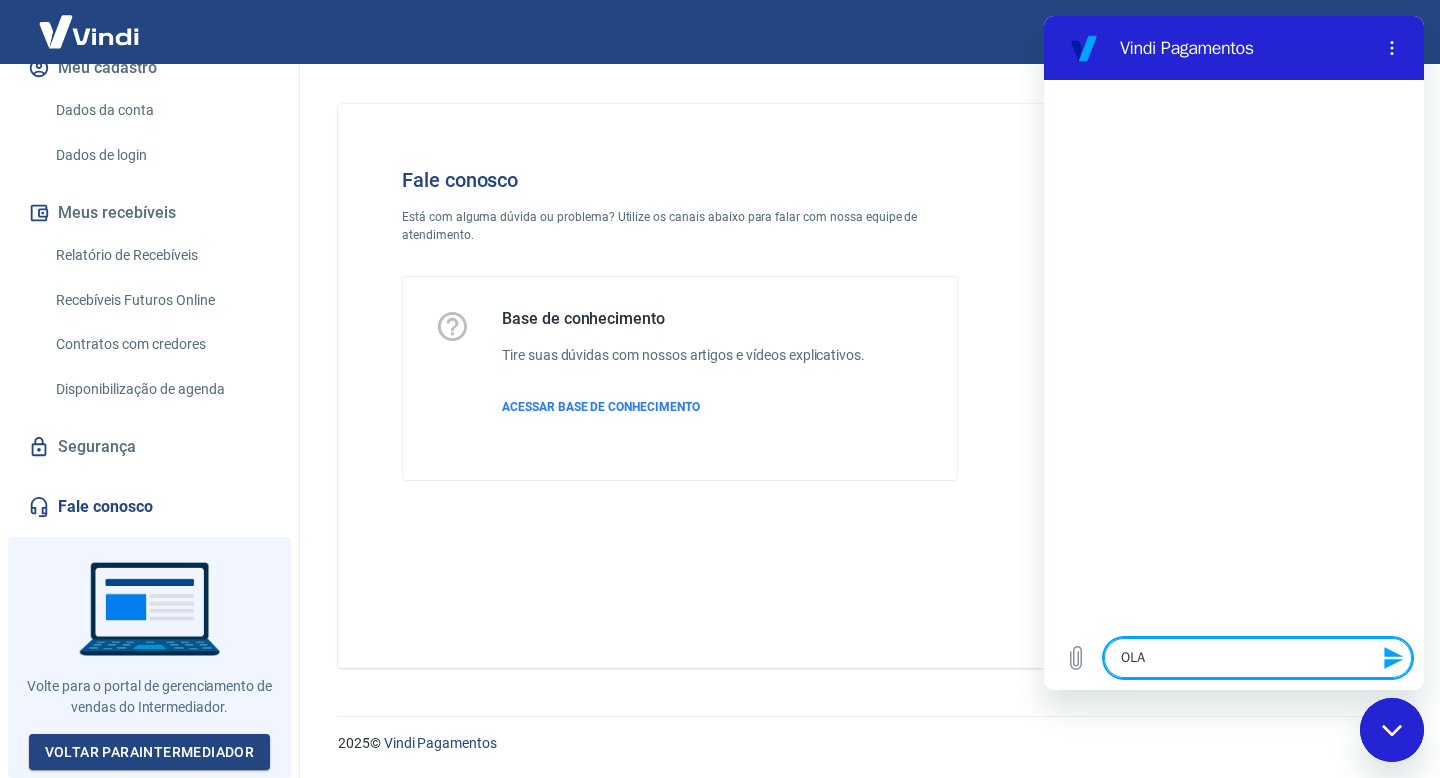 type on "OLA" 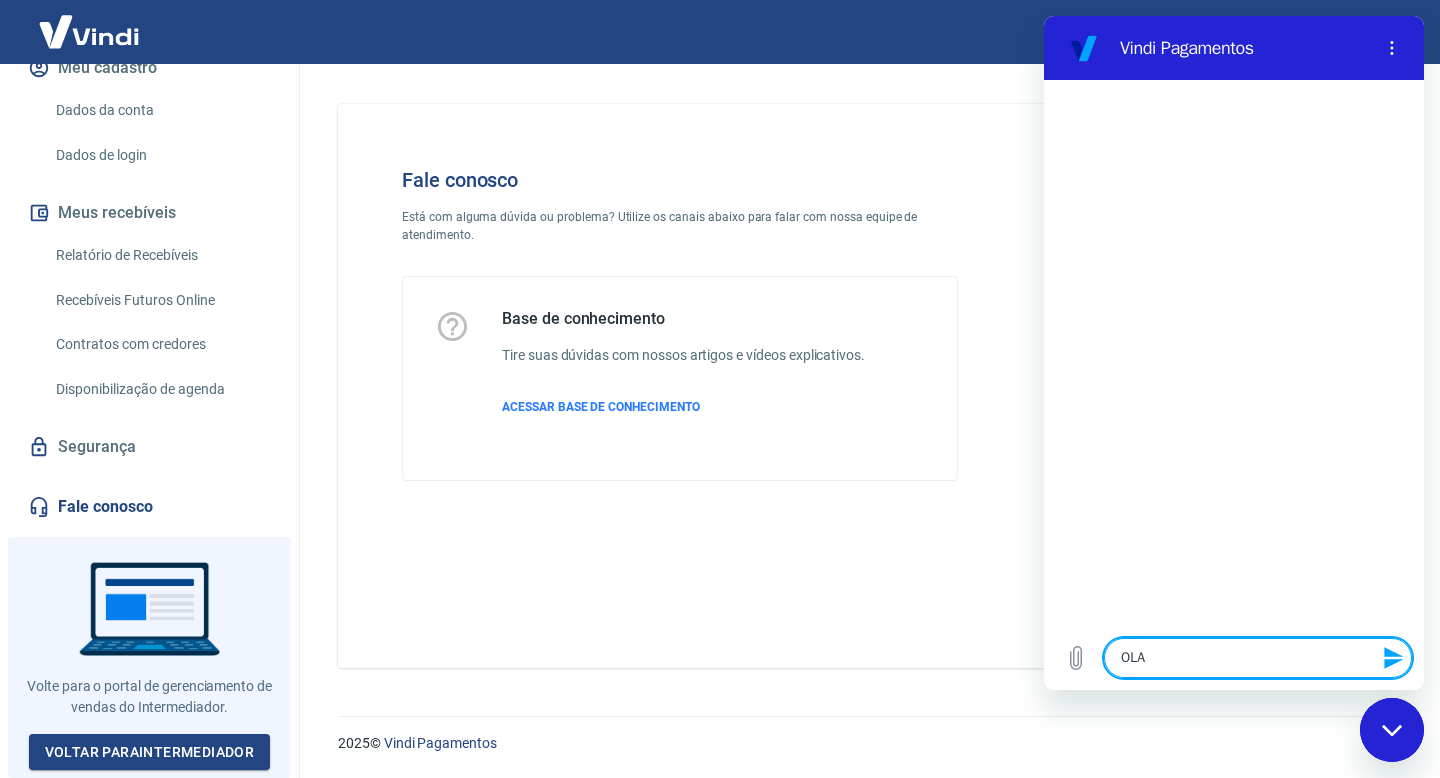 click 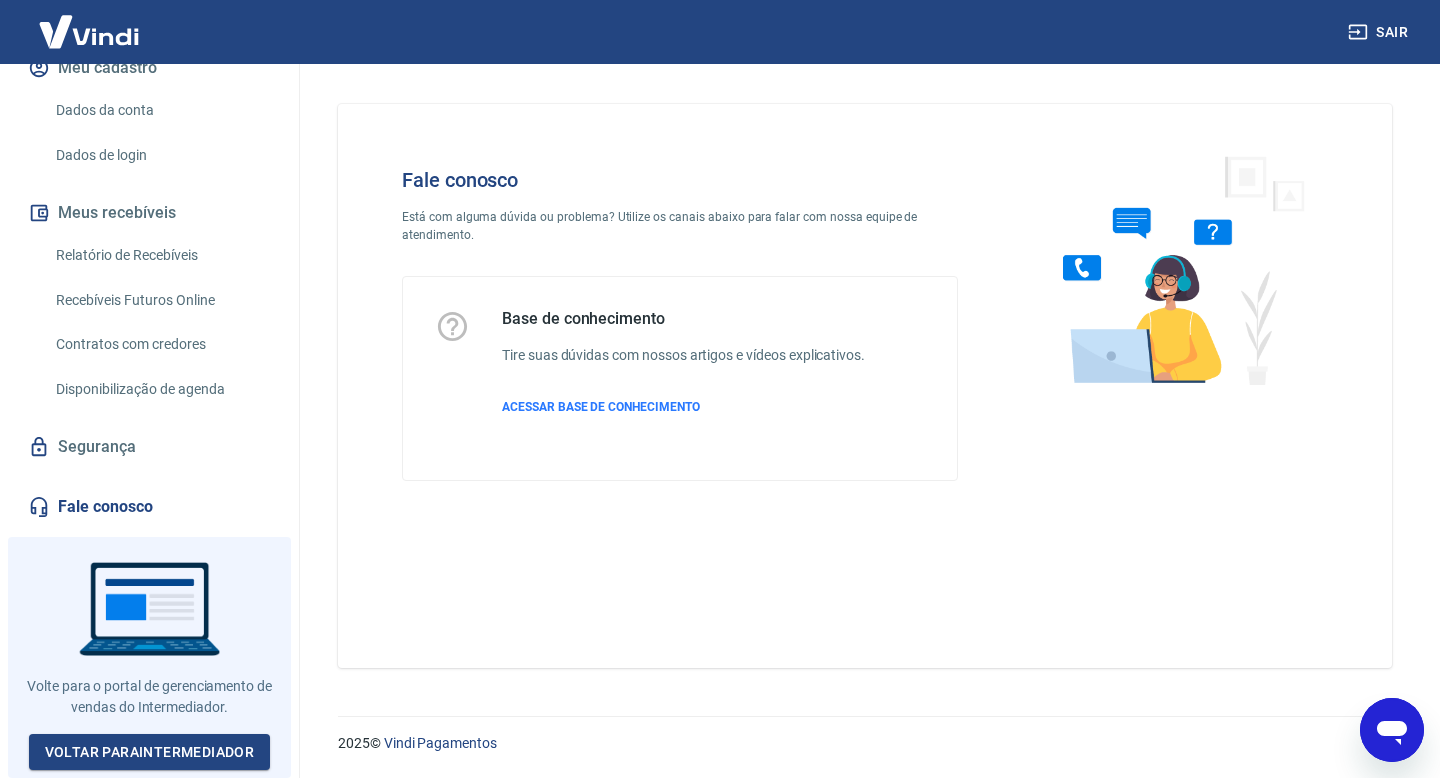 type 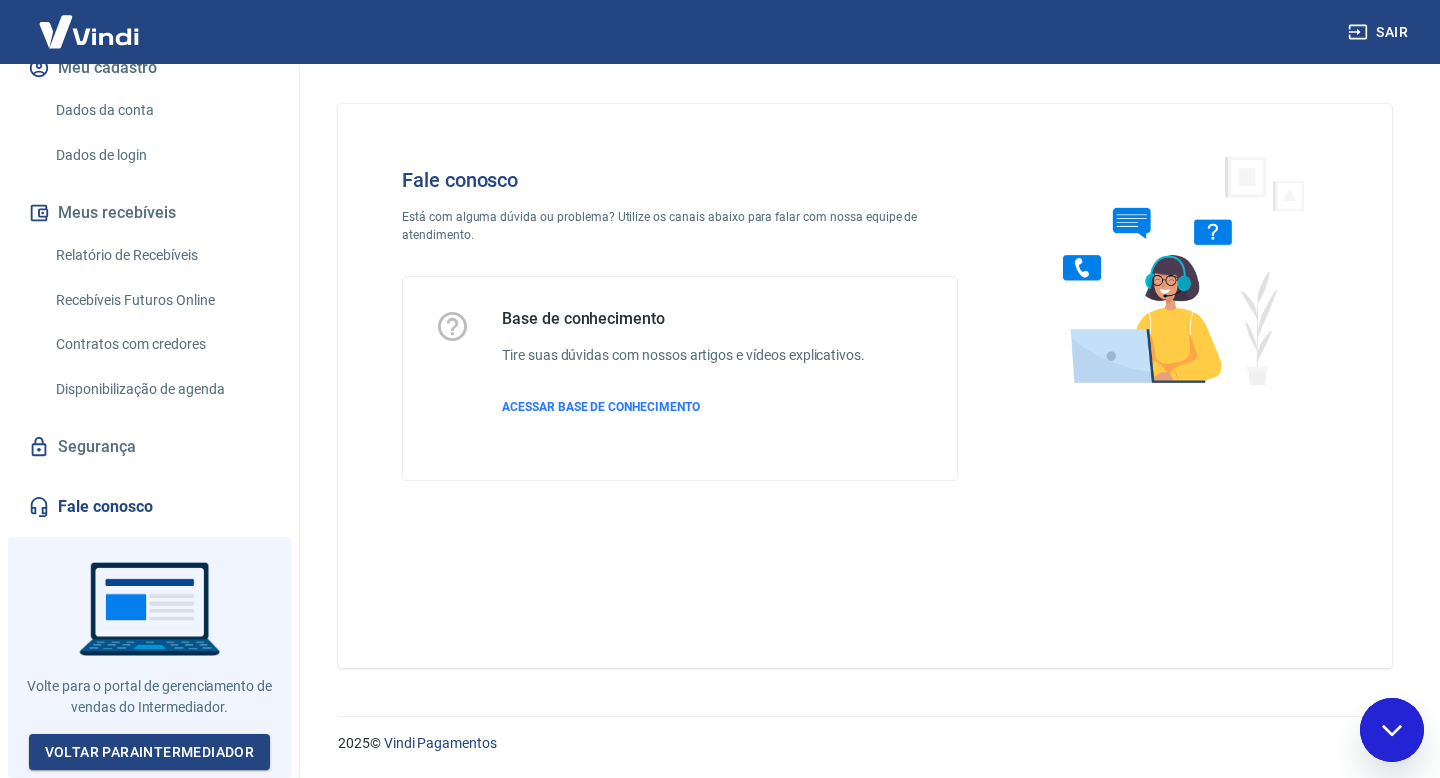 scroll, scrollTop: 0, scrollLeft: 0, axis: both 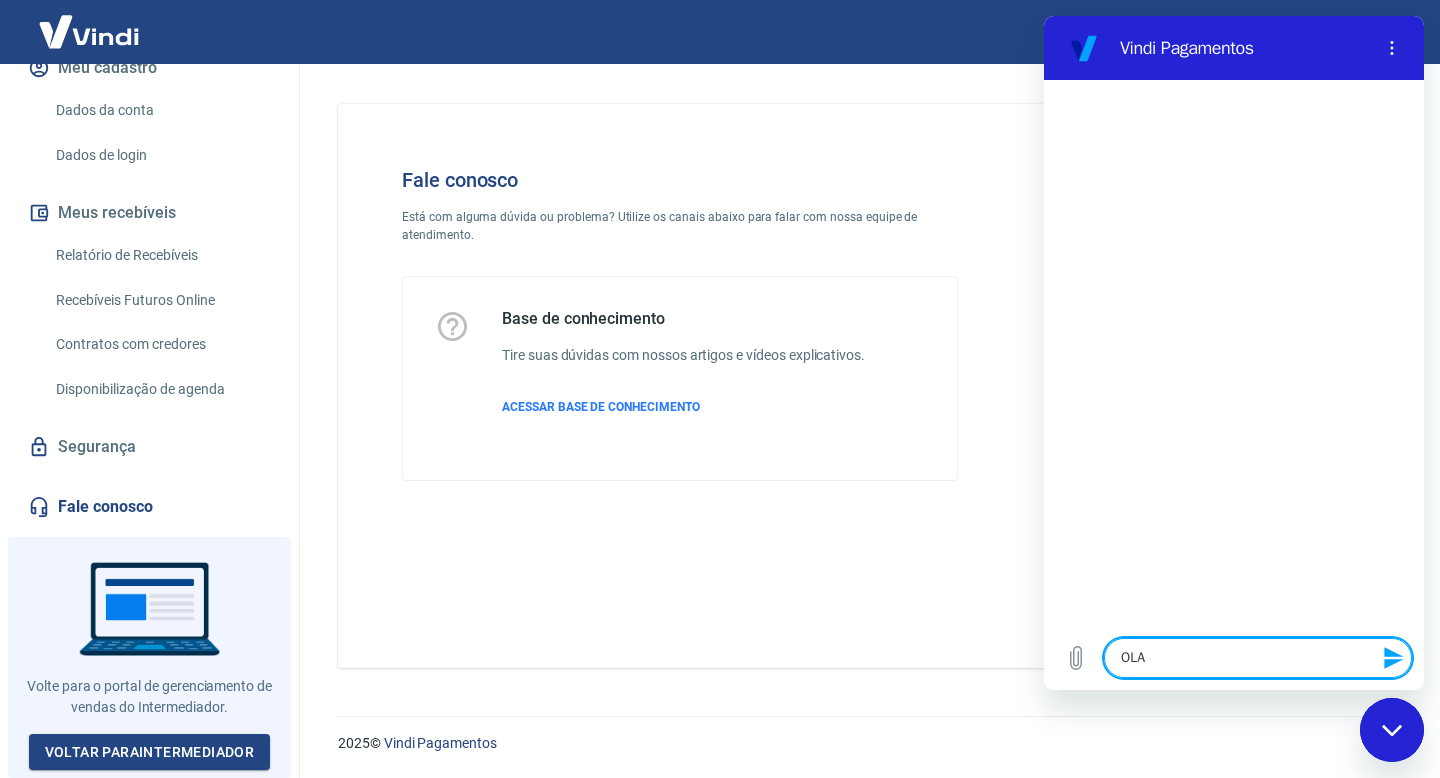 click 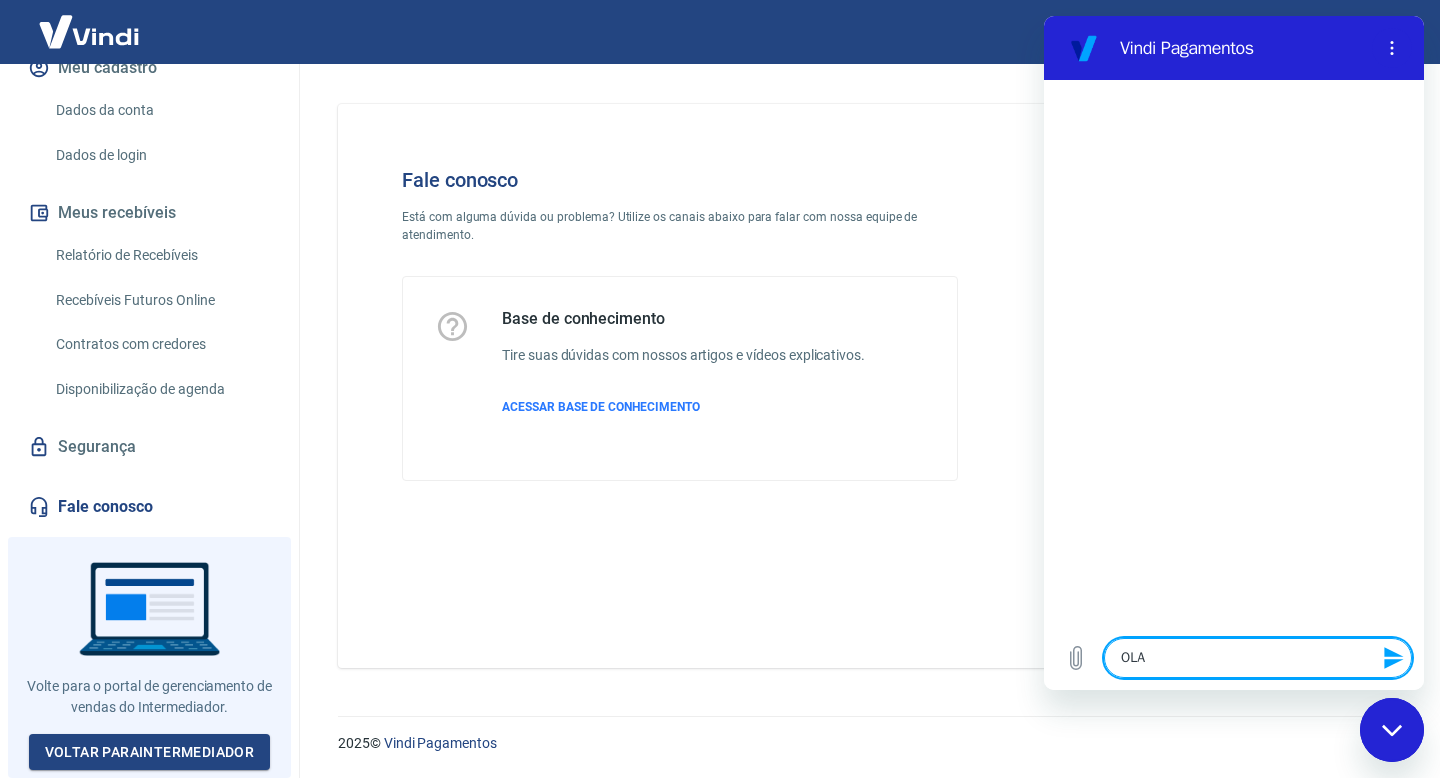 type 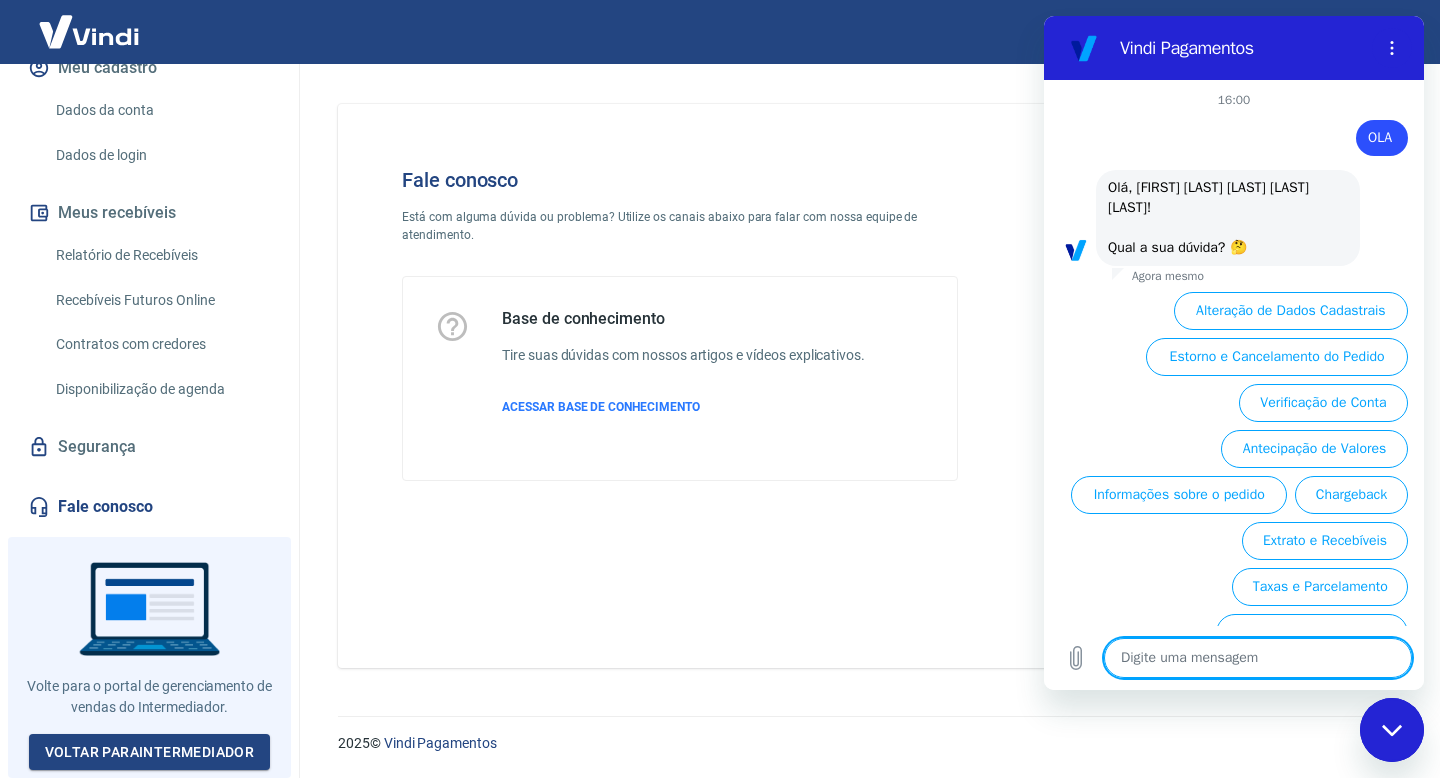 scroll, scrollTop: 31, scrollLeft: 0, axis: vertical 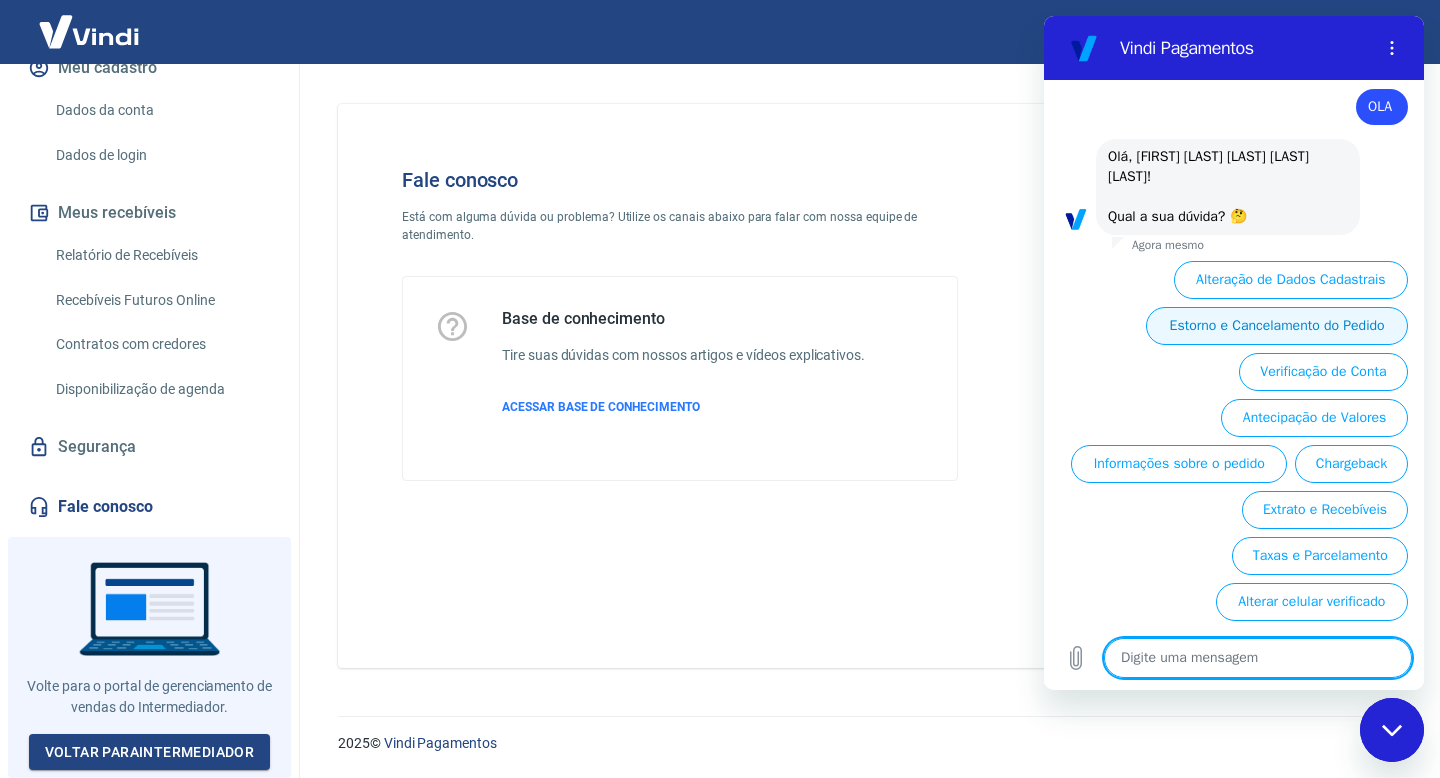 click on "Estorno e Cancelamento do Pedido" at bounding box center [1277, 326] 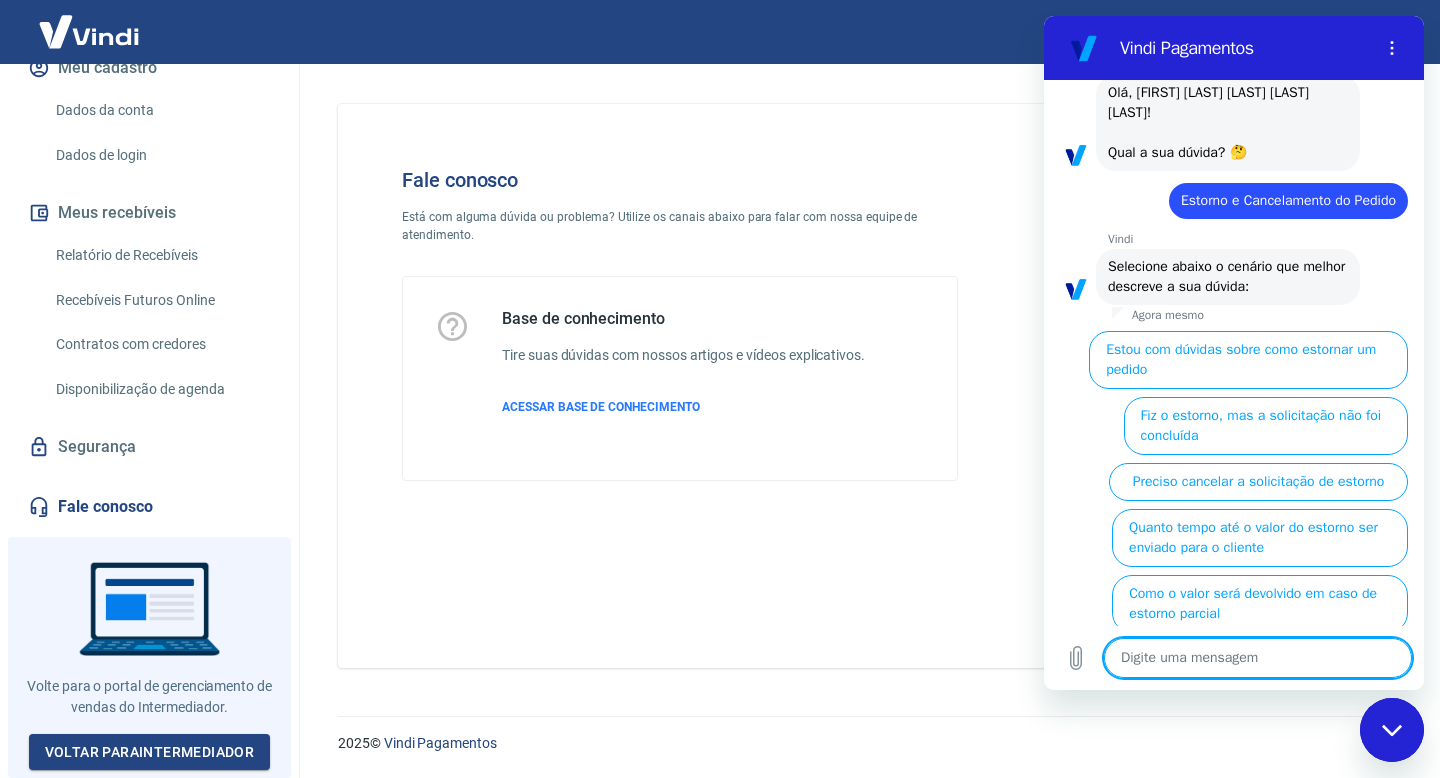 scroll, scrollTop: 153, scrollLeft: 0, axis: vertical 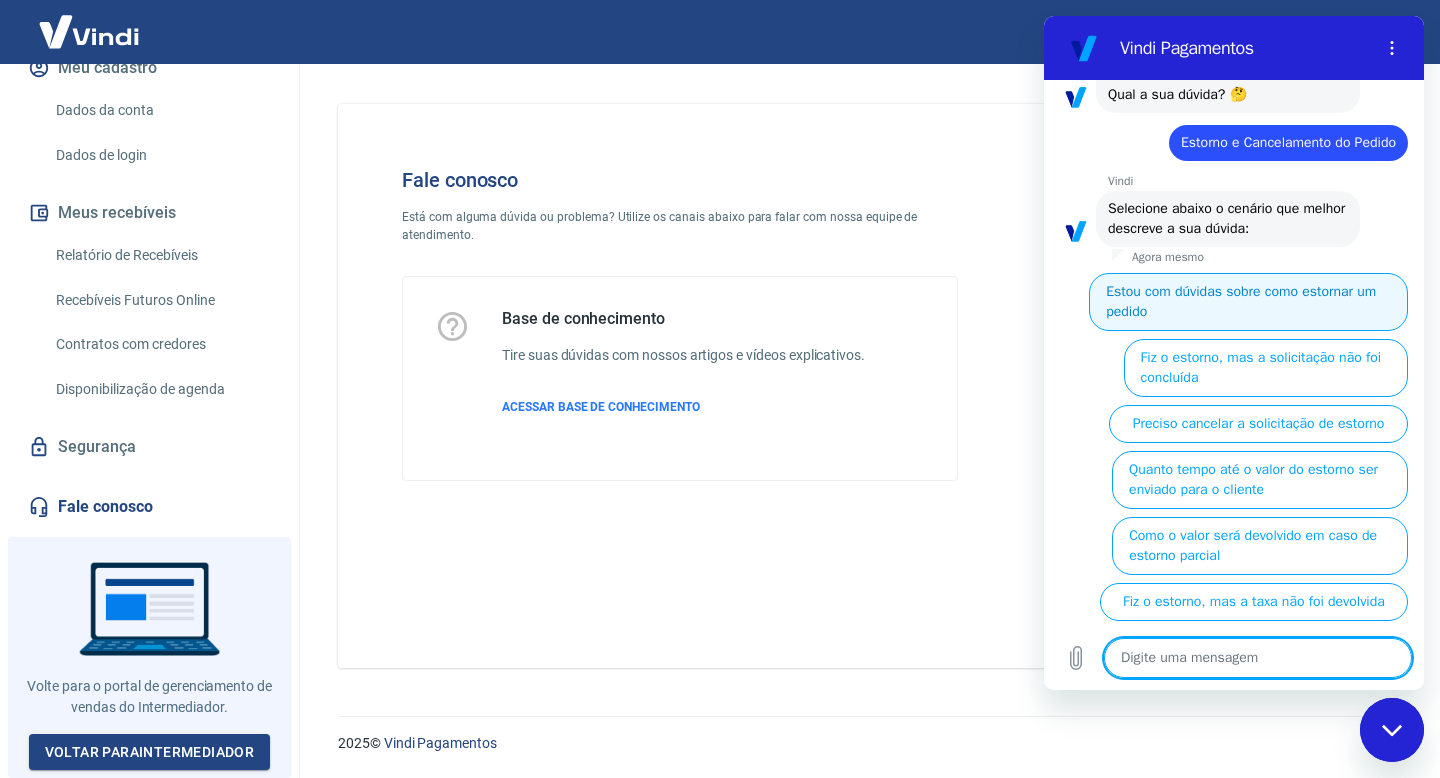 click on "Estou com dúvidas sobre como estornar um pedido" at bounding box center [1248, 302] 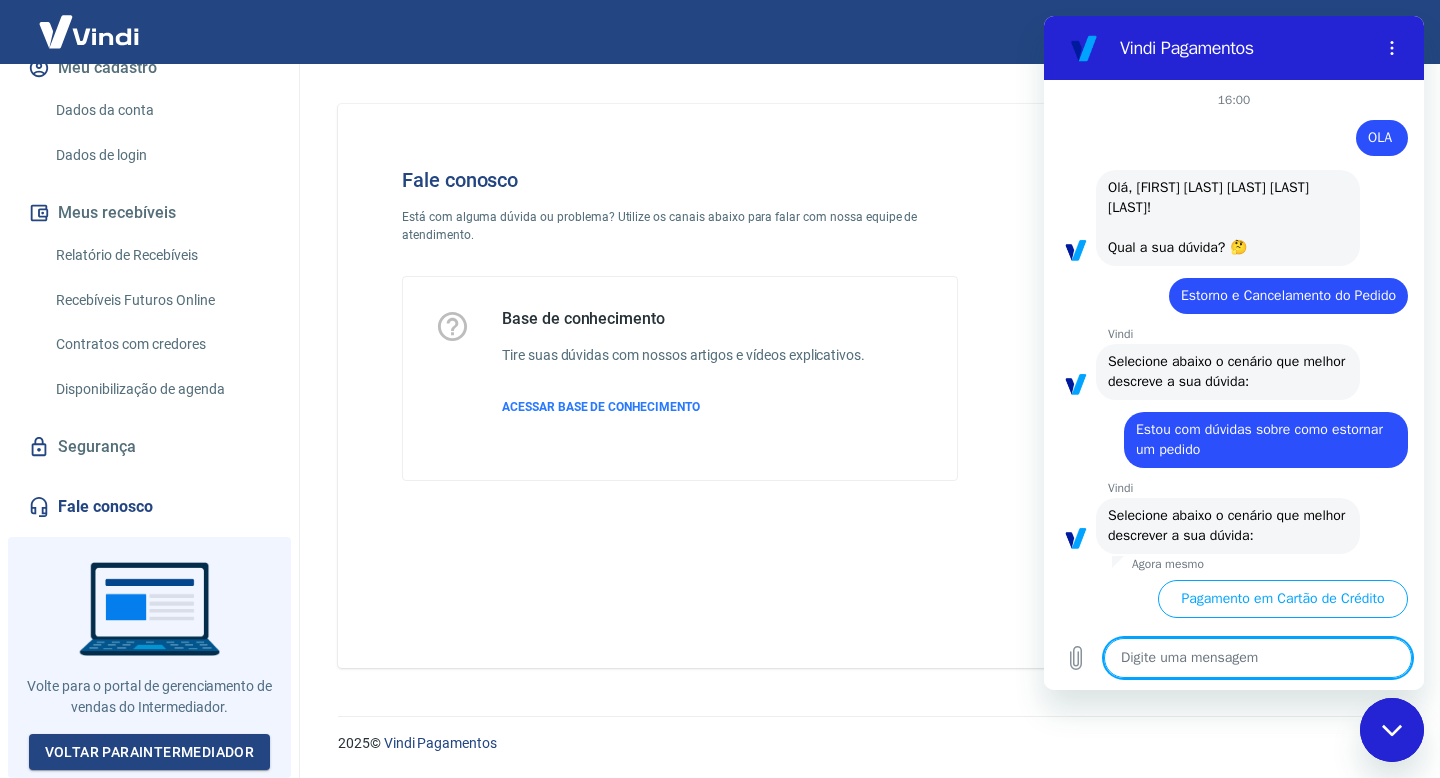 scroll, scrollTop: 43, scrollLeft: 0, axis: vertical 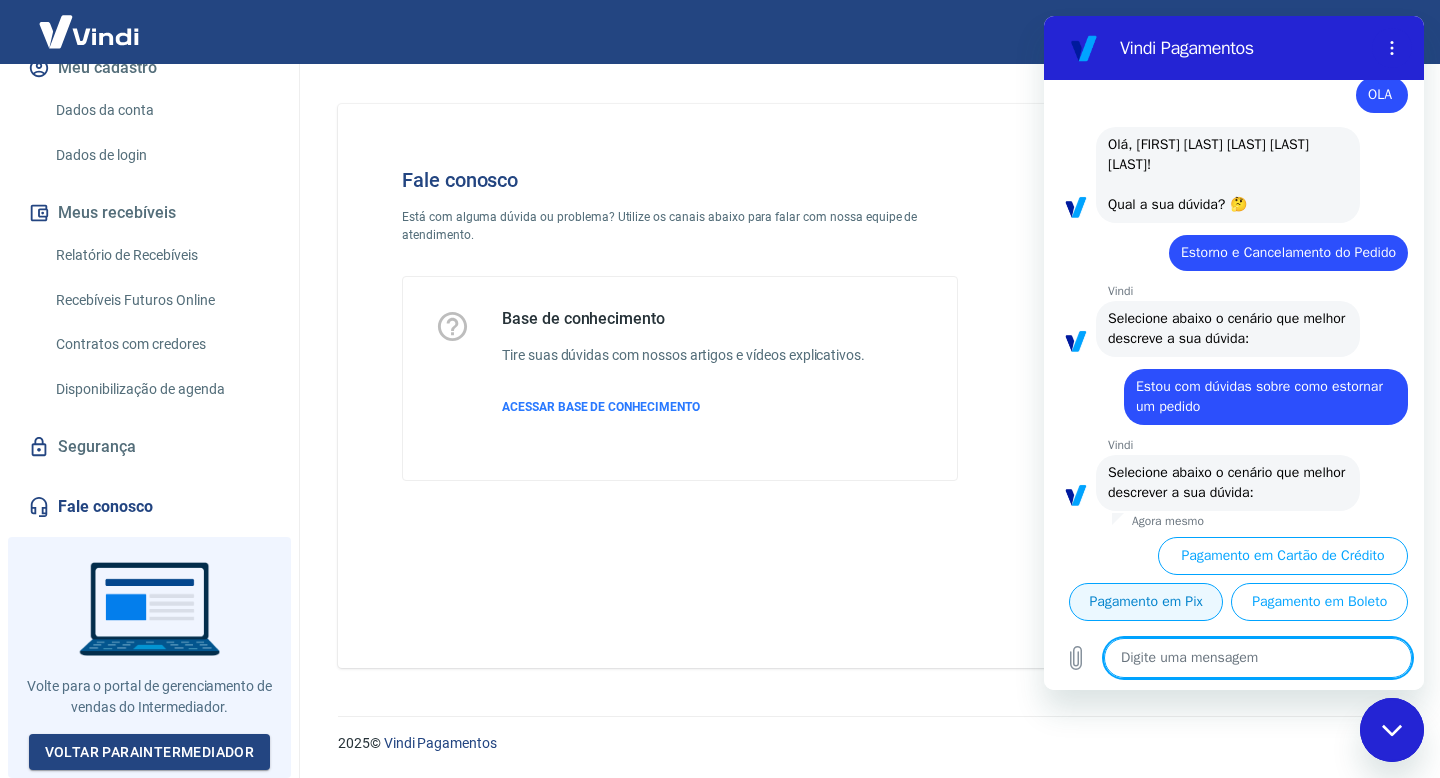 click on "Pagamento em Pix" at bounding box center [1146, 602] 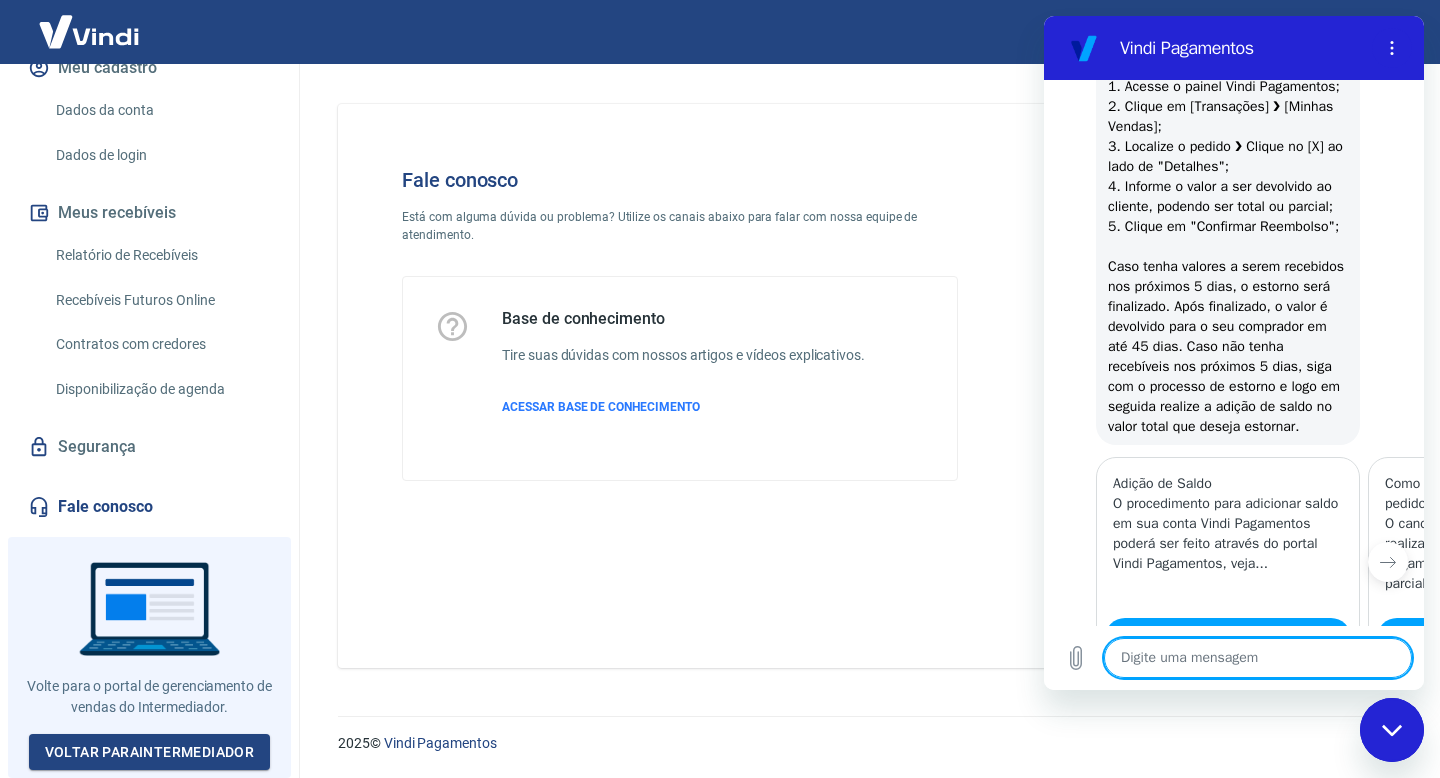 scroll, scrollTop: 883, scrollLeft: 0, axis: vertical 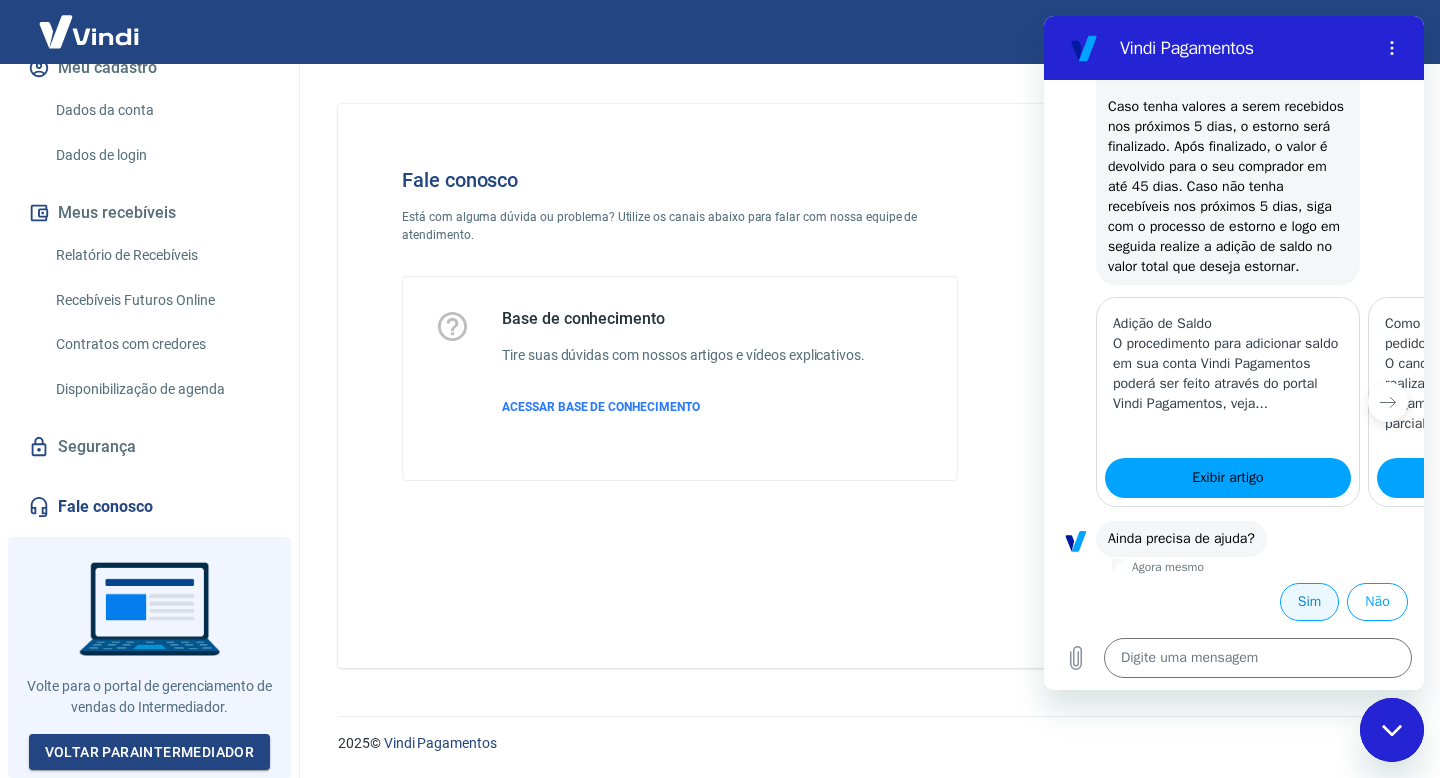 click on "Sim" at bounding box center [1309, 602] 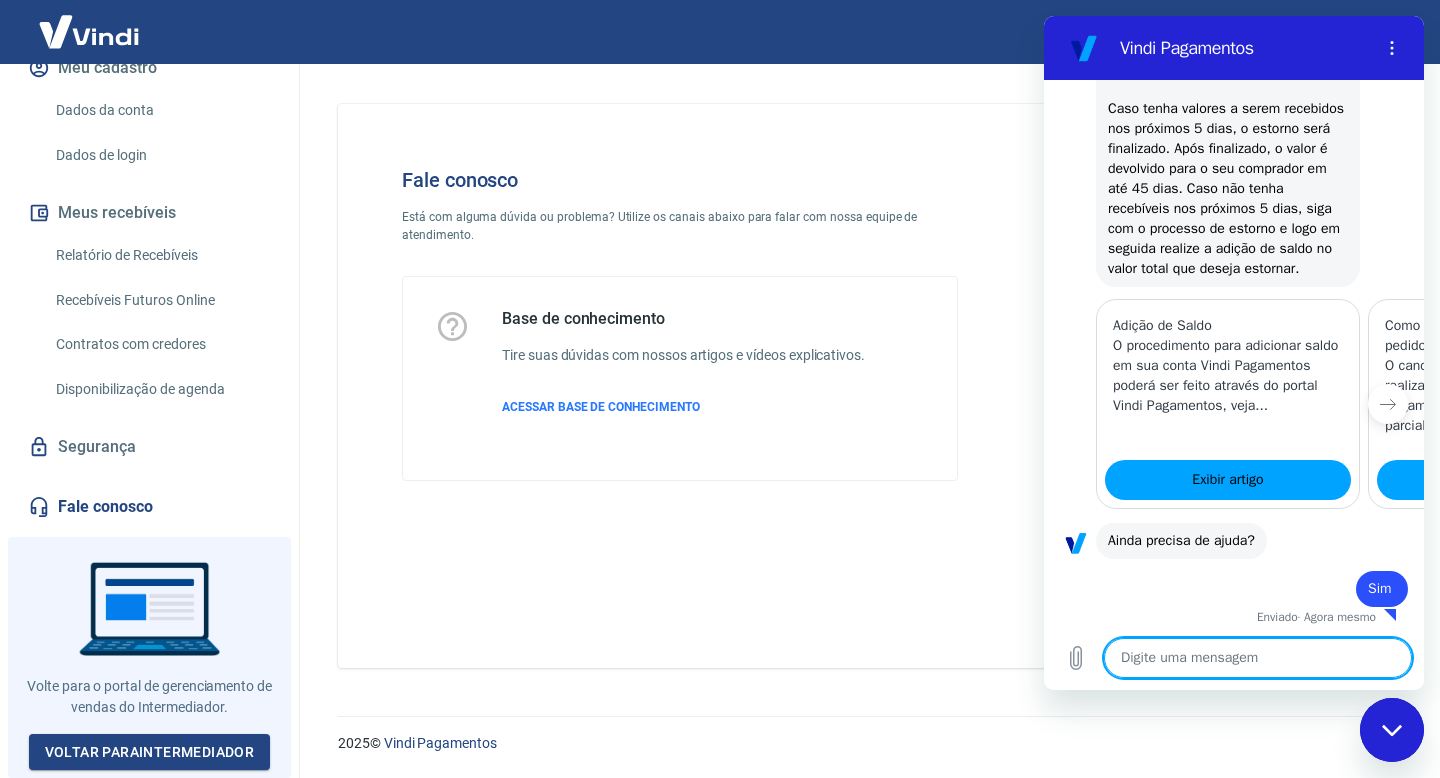 scroll, scrollTop: 885, scrollLeft: 0, axis: vertical 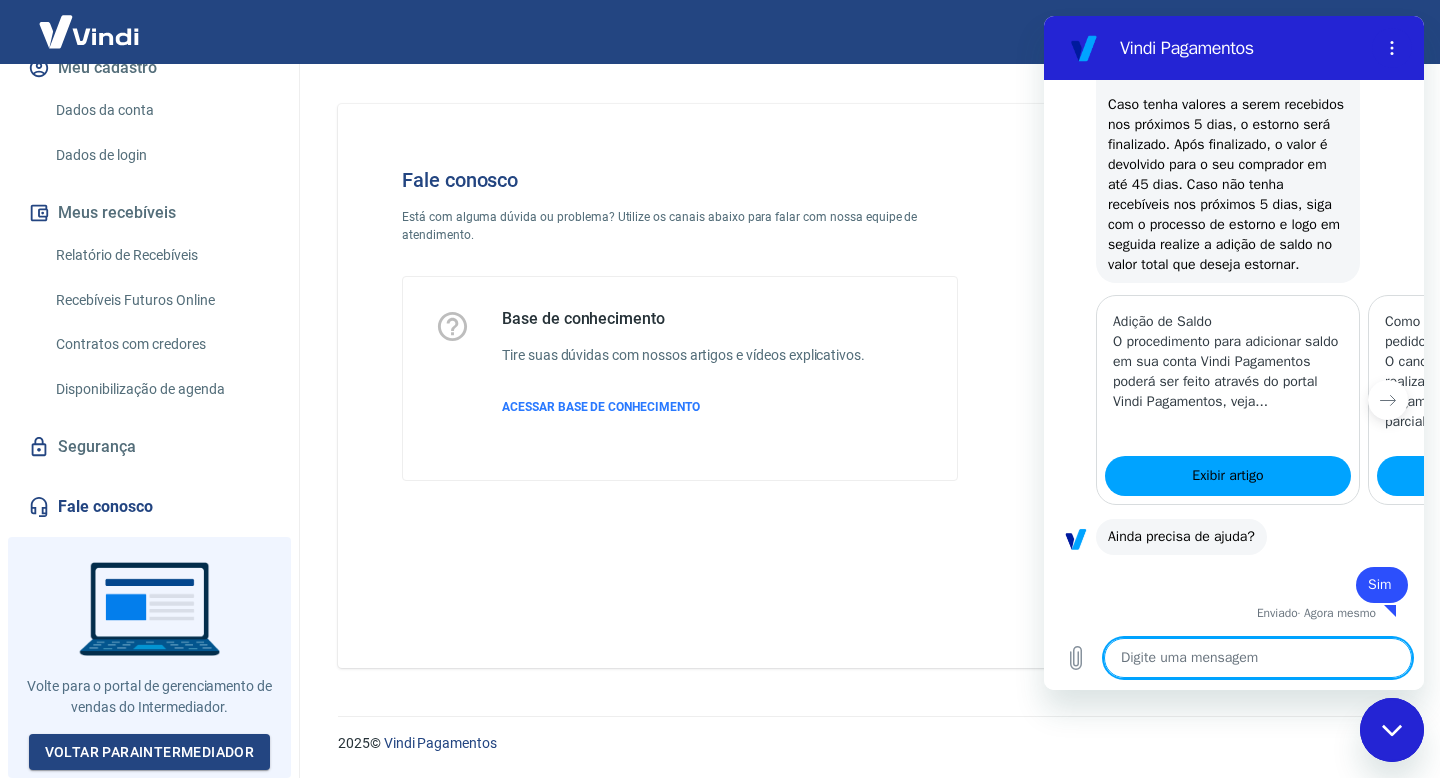 click at bounding box center (1258, 658) 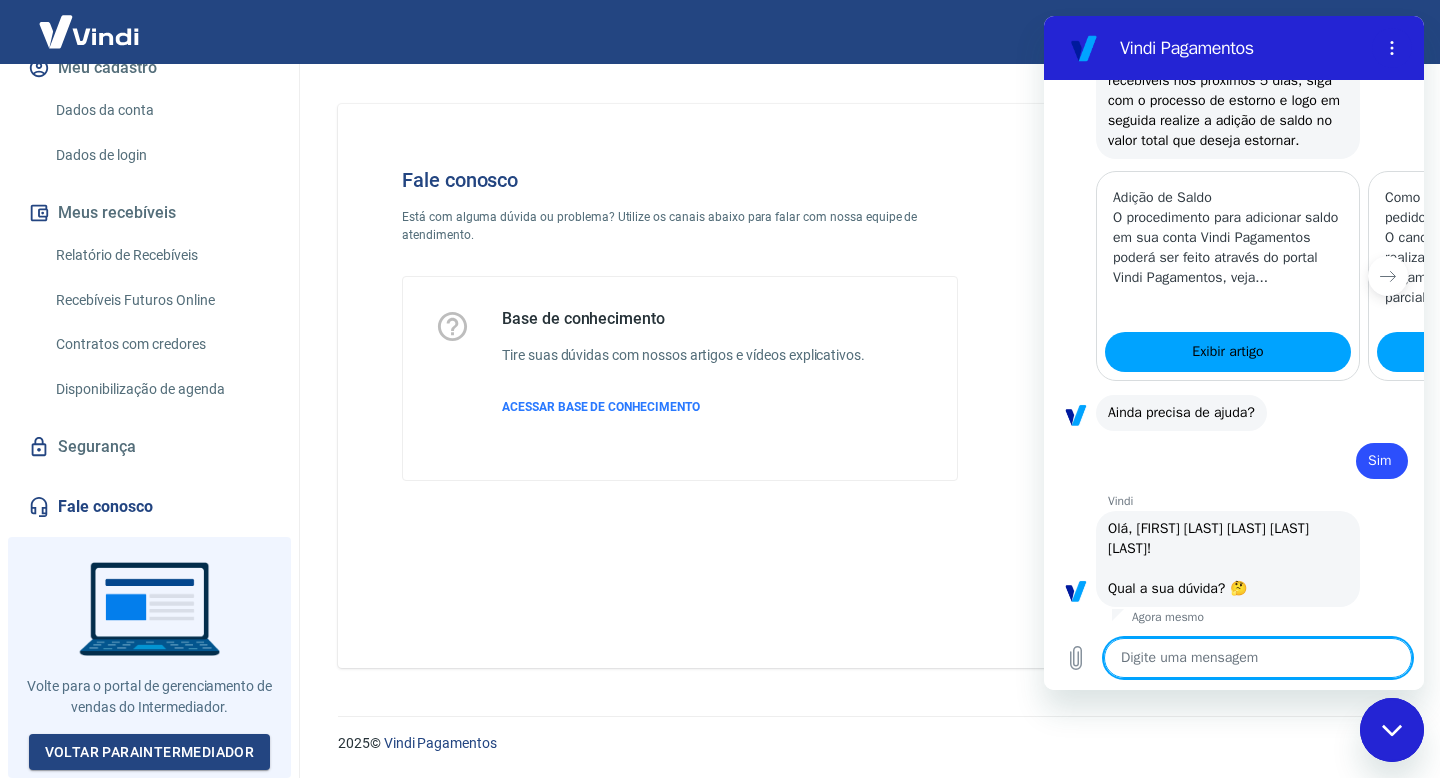 type on "x" 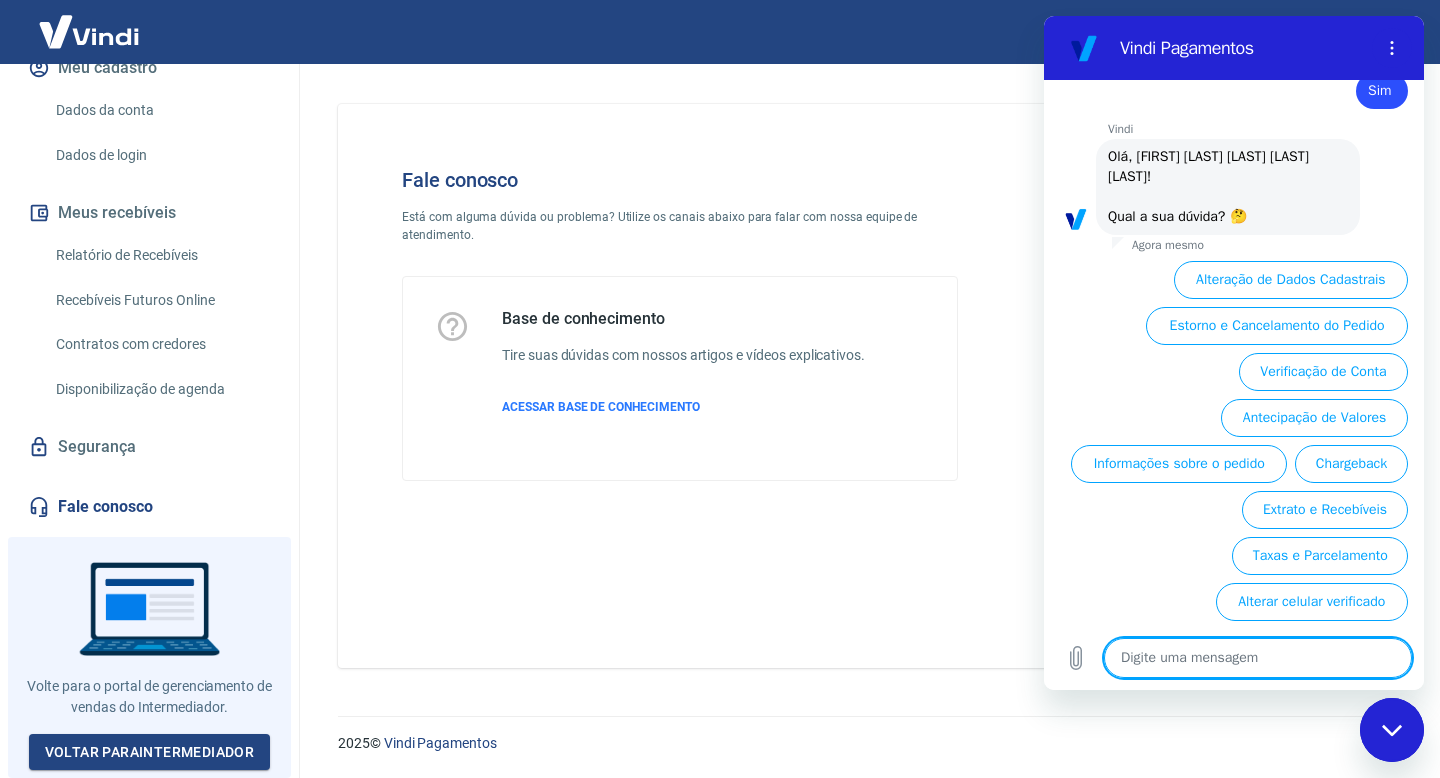 scroll, scrollTop: 1379, scrollLeft: 0, axis: vertical 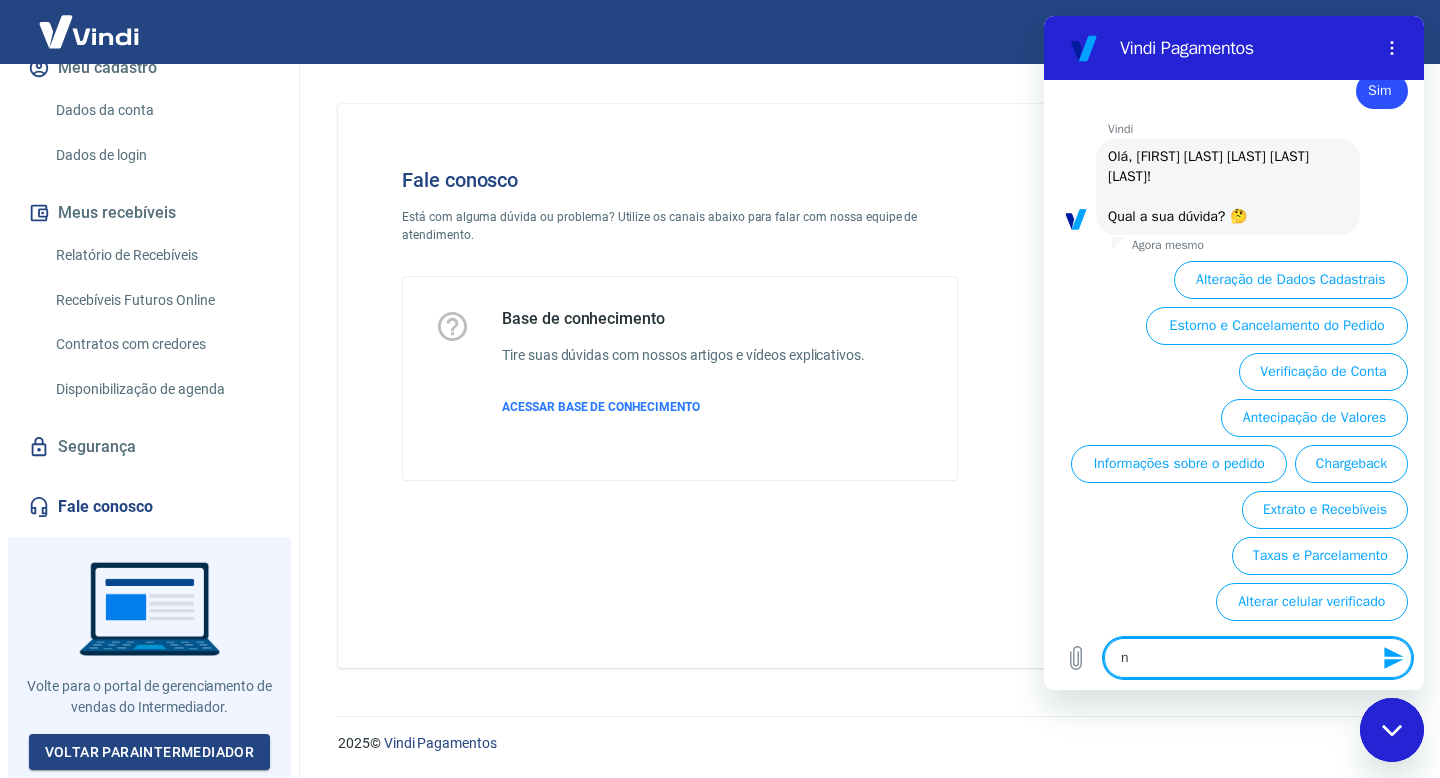 type on "nz" 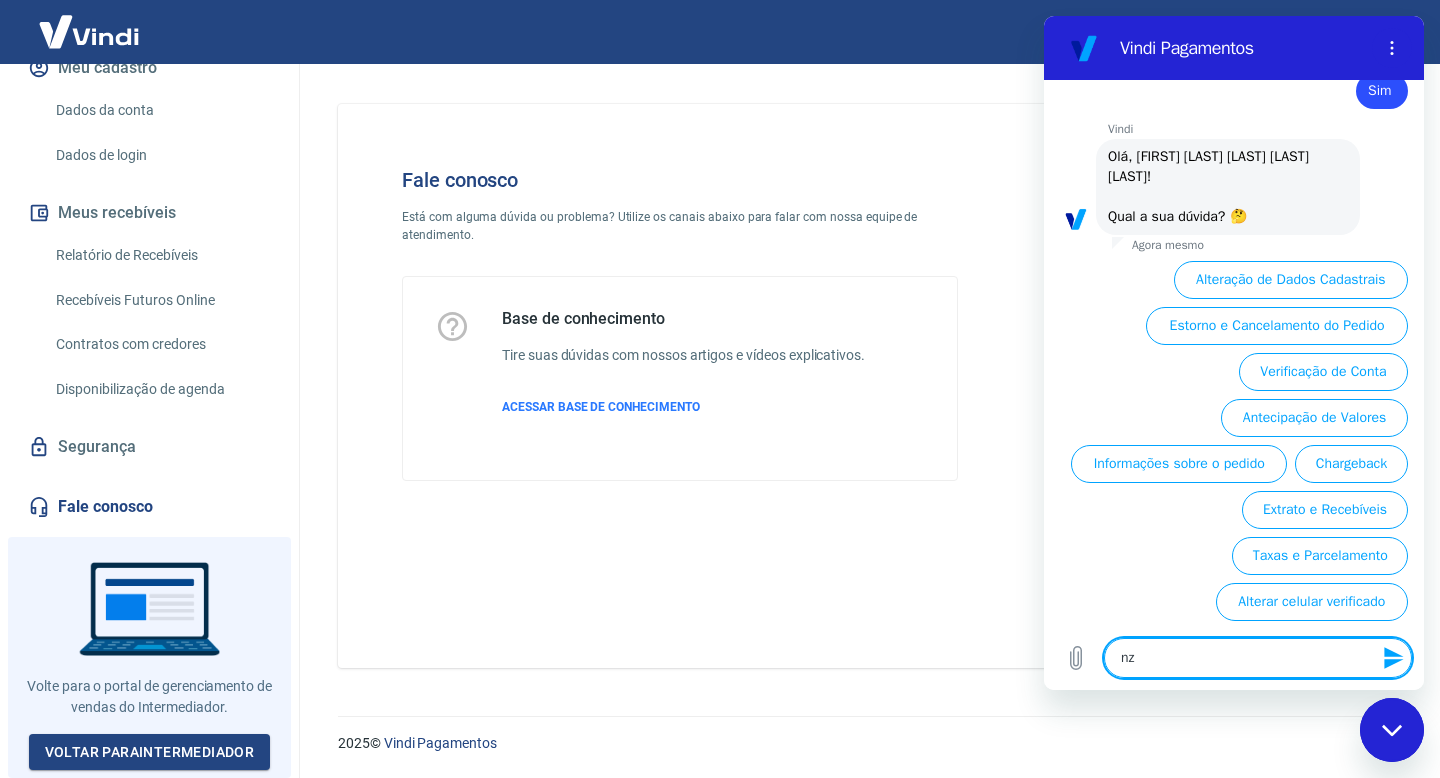 type on "nzo" 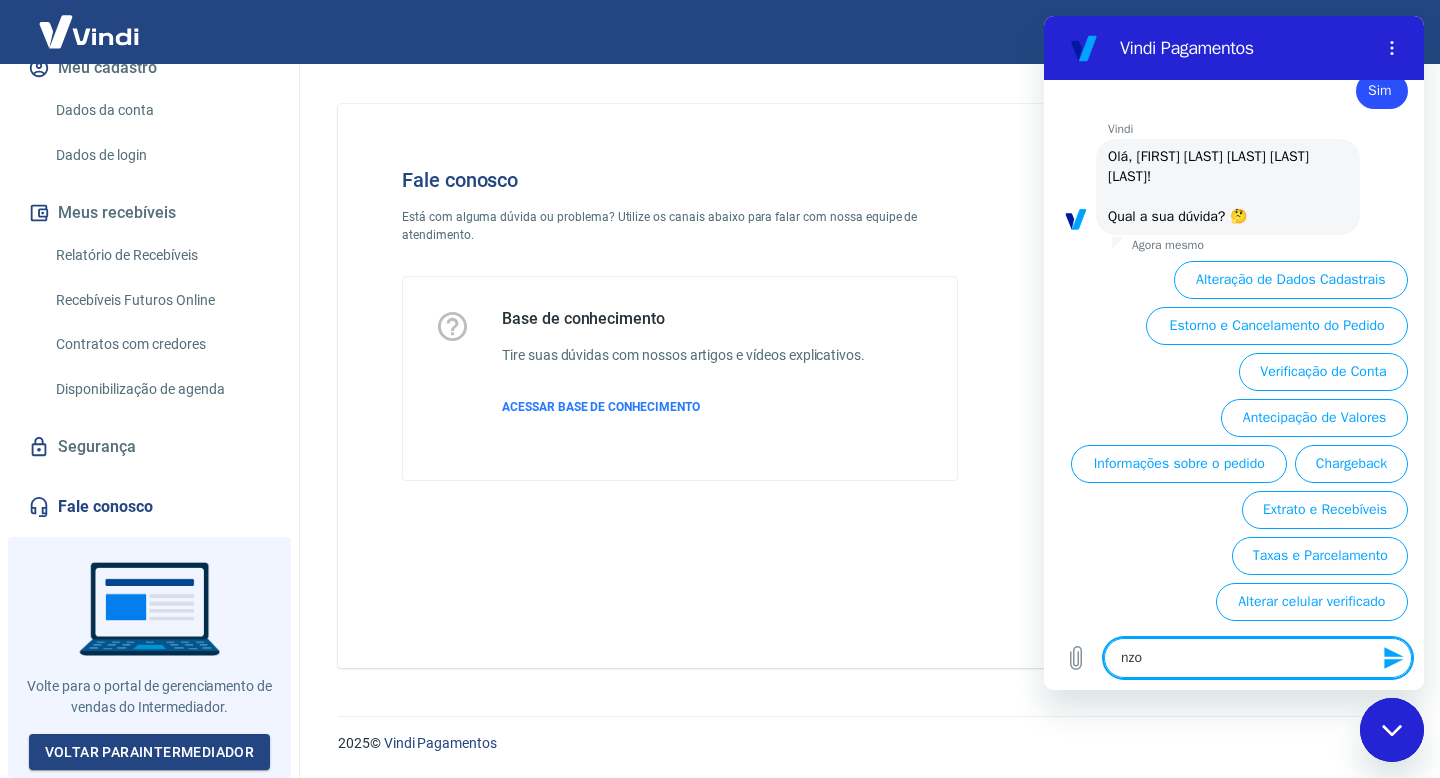 type on "nzo" 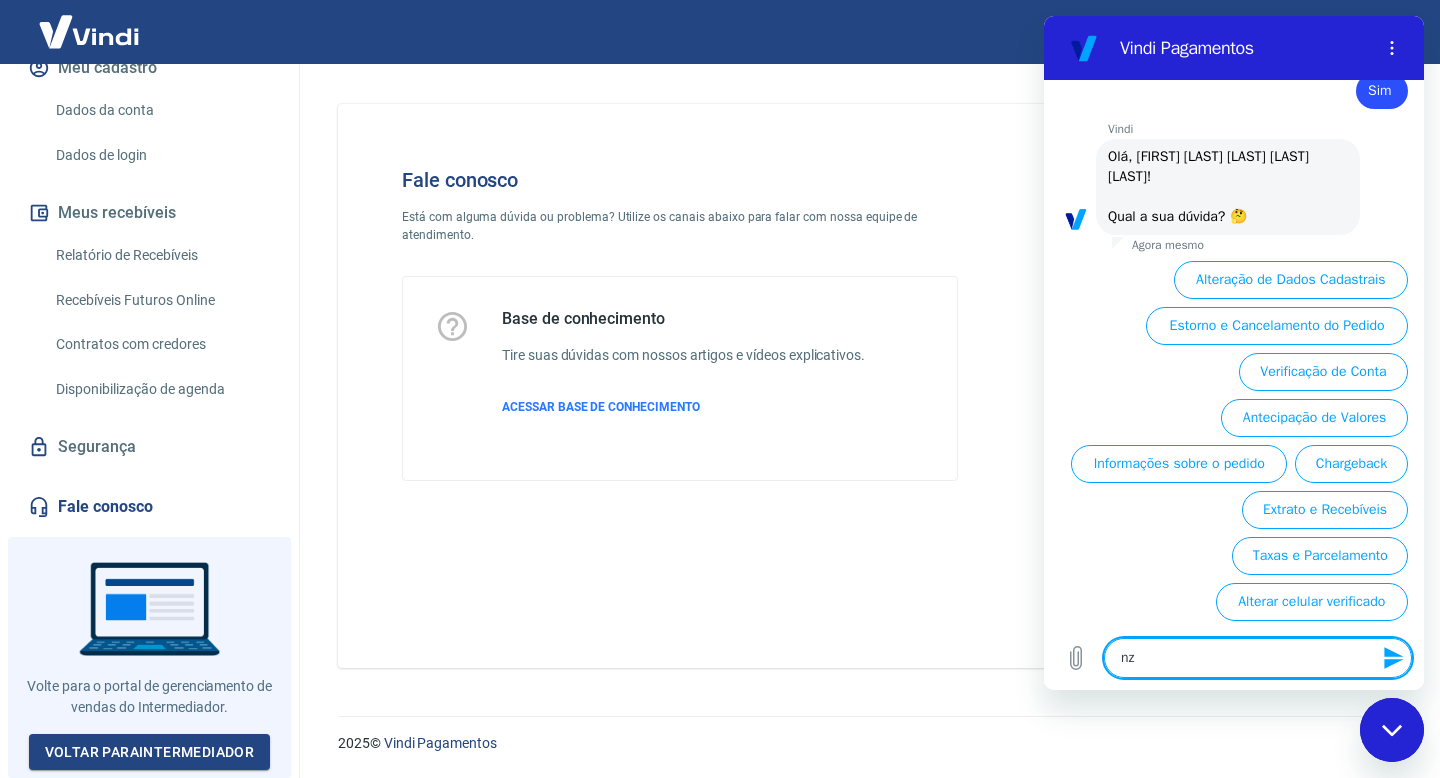 type on "n" 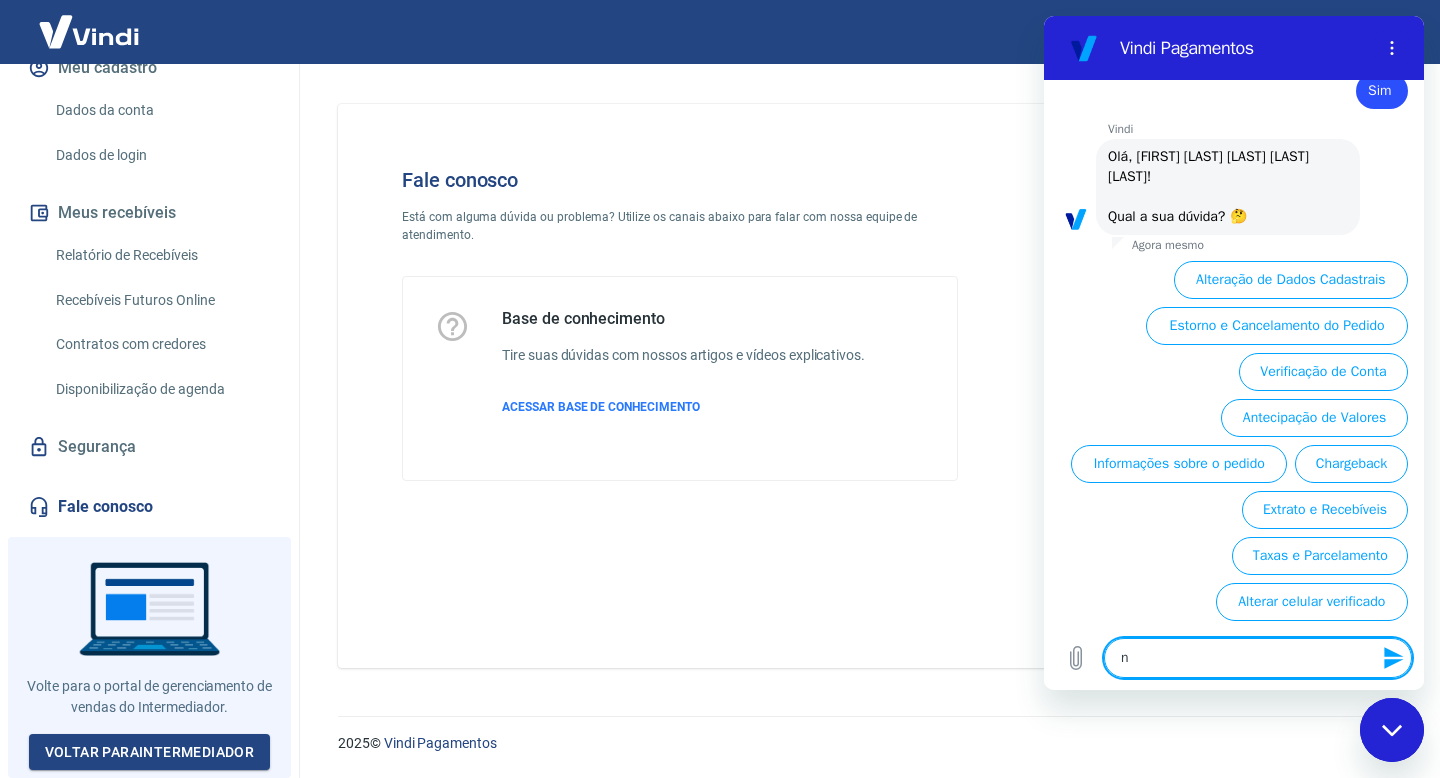 type on "na" 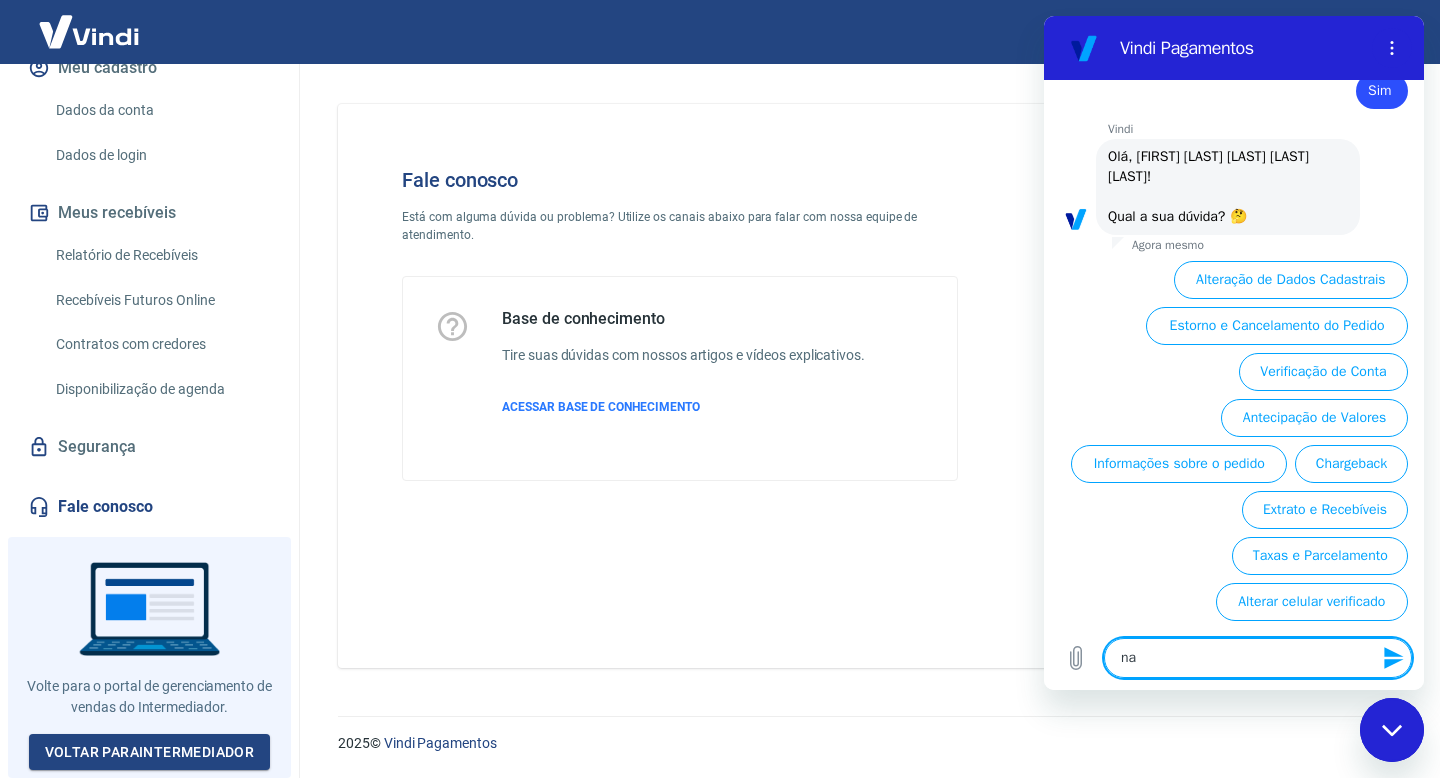 type on "x" 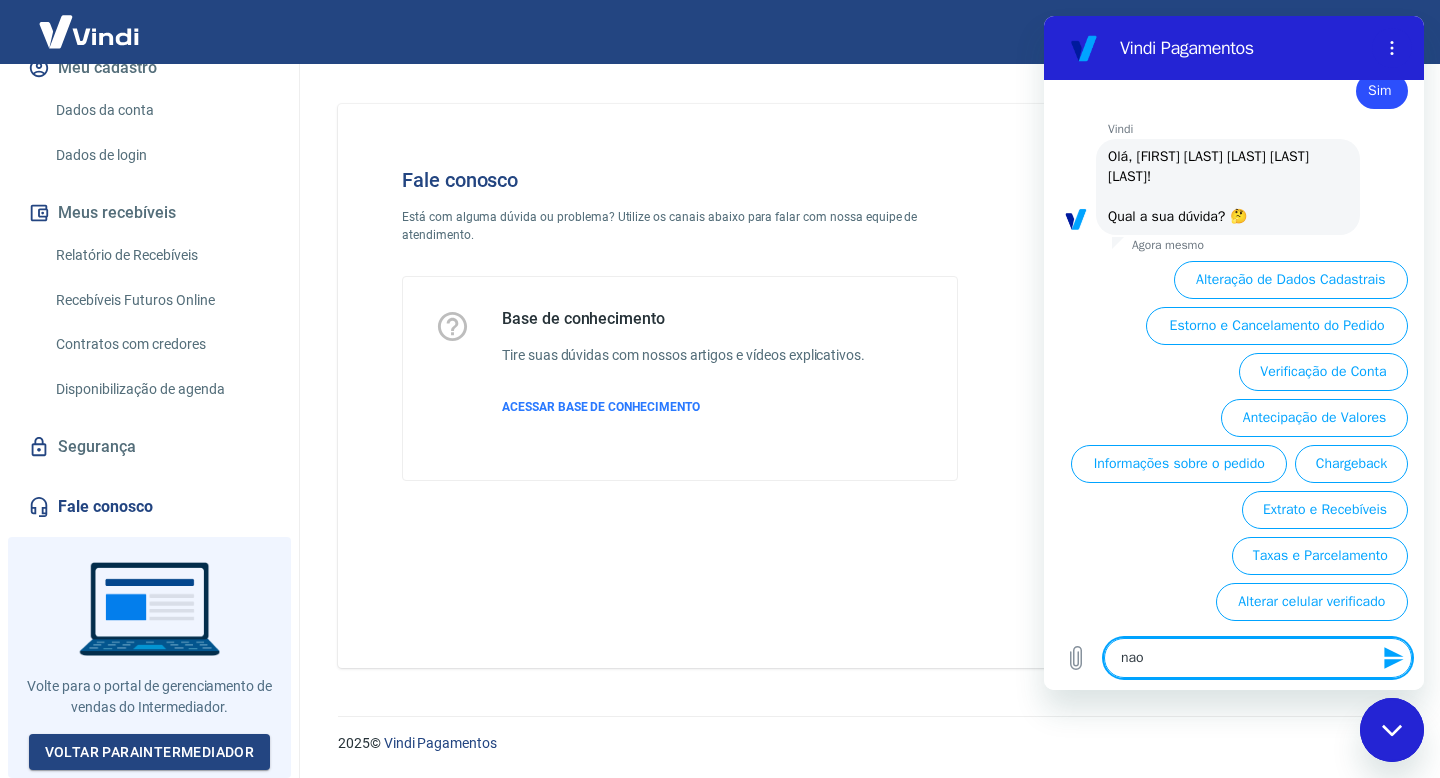 type on "x" 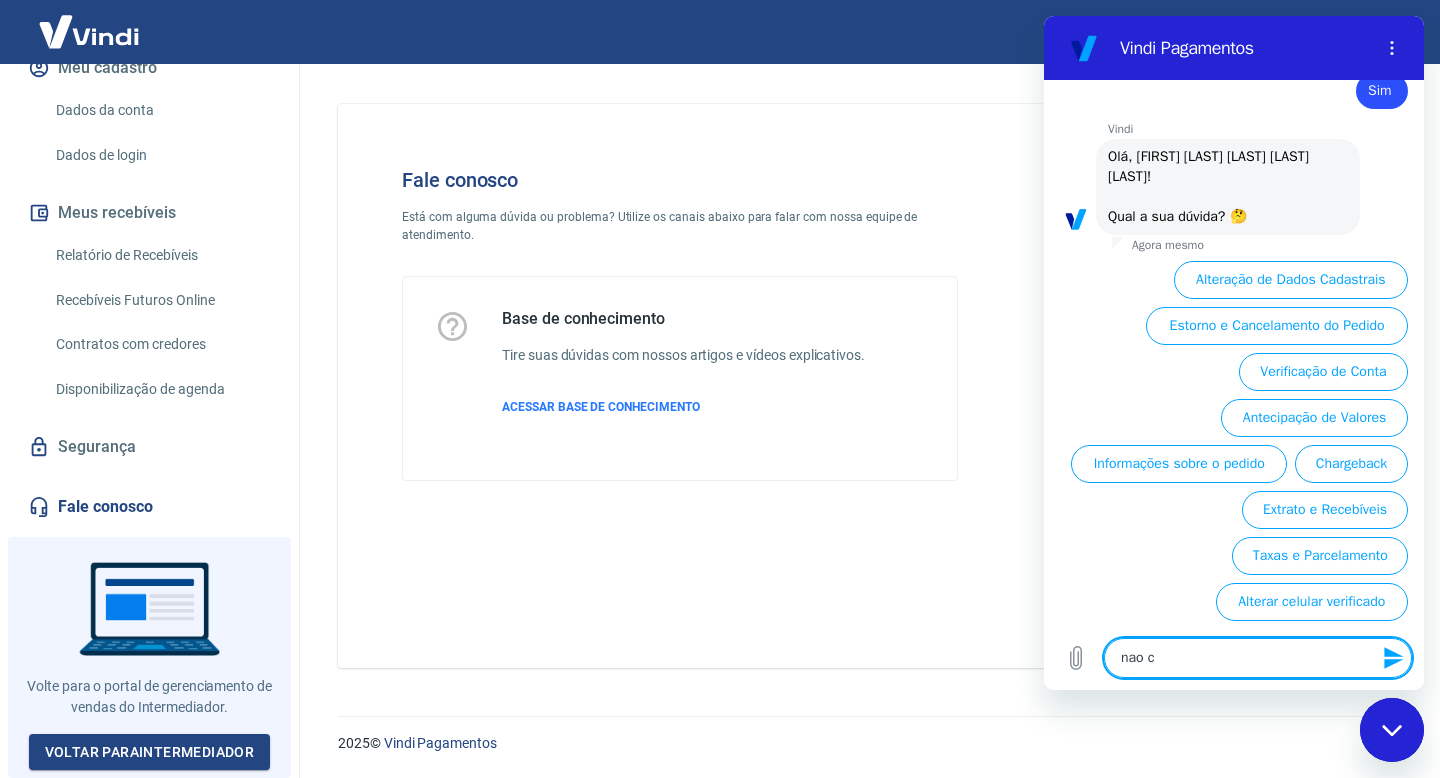 type on "nao co" 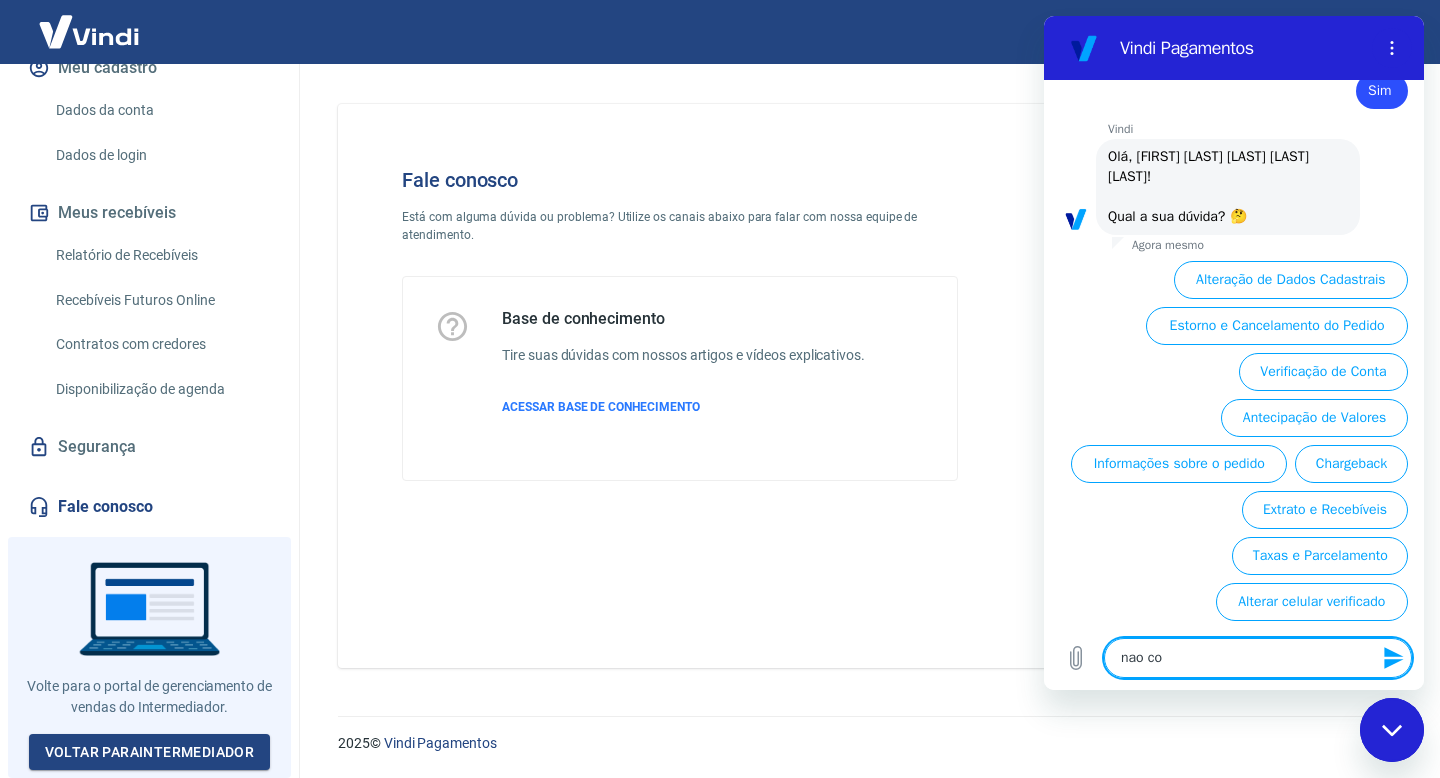type on "nao cos" 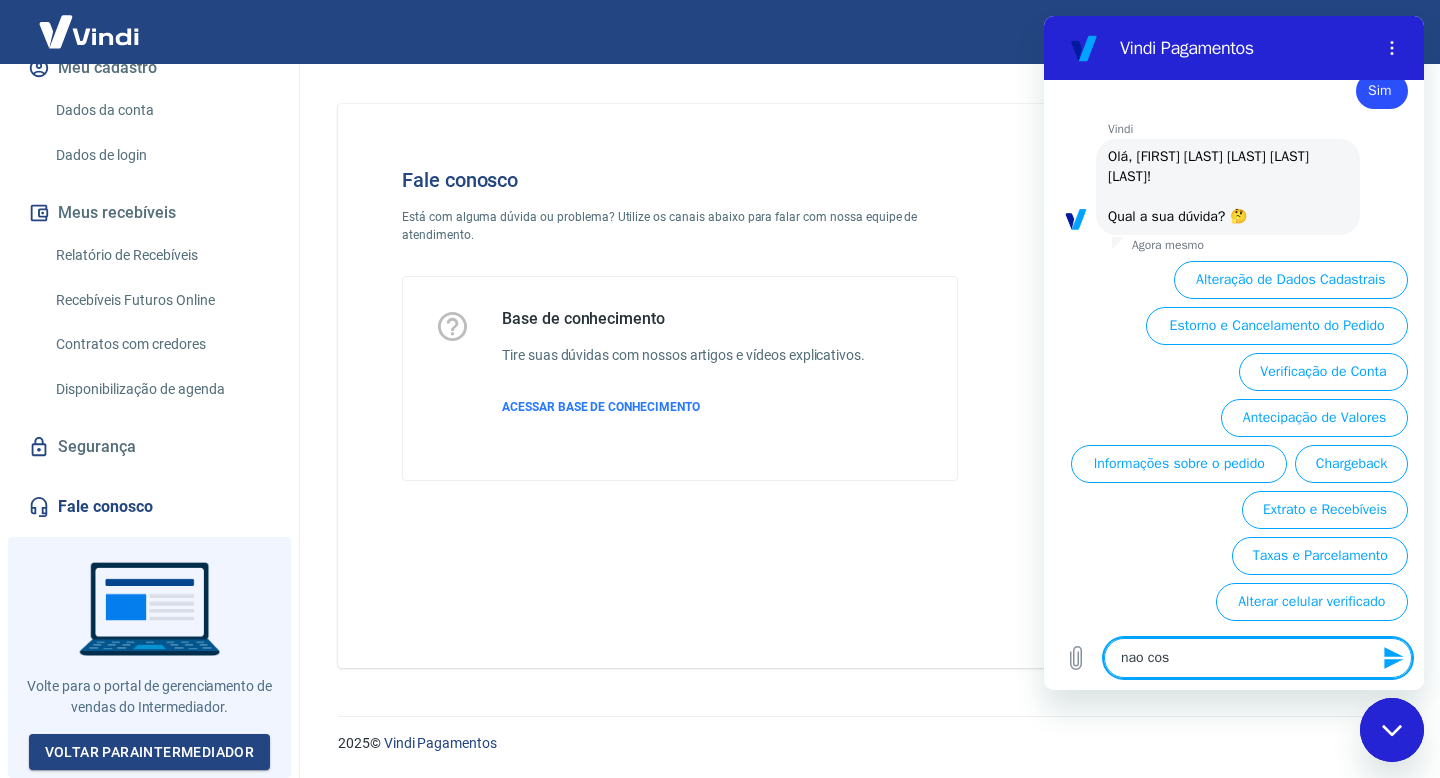 type on "nao co" 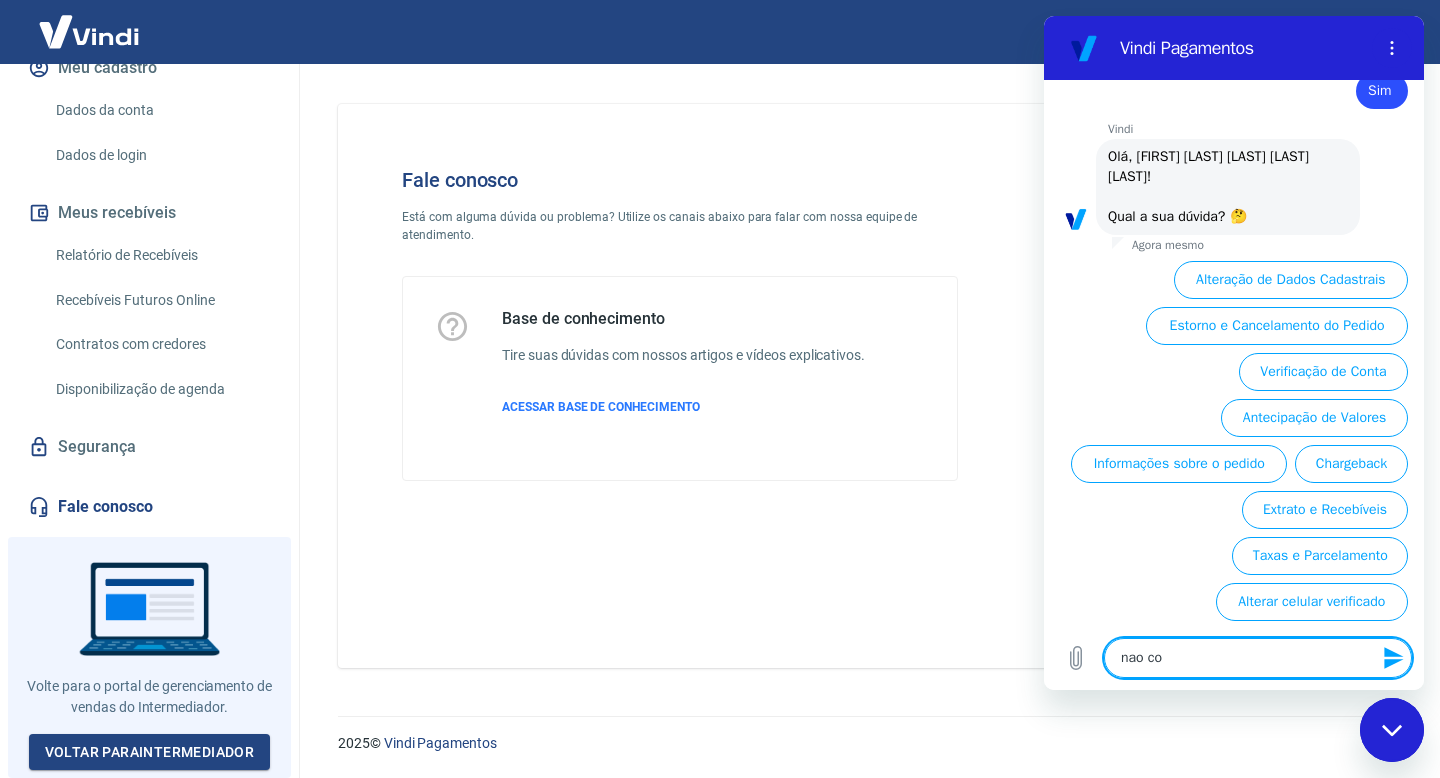 type on "nao con" 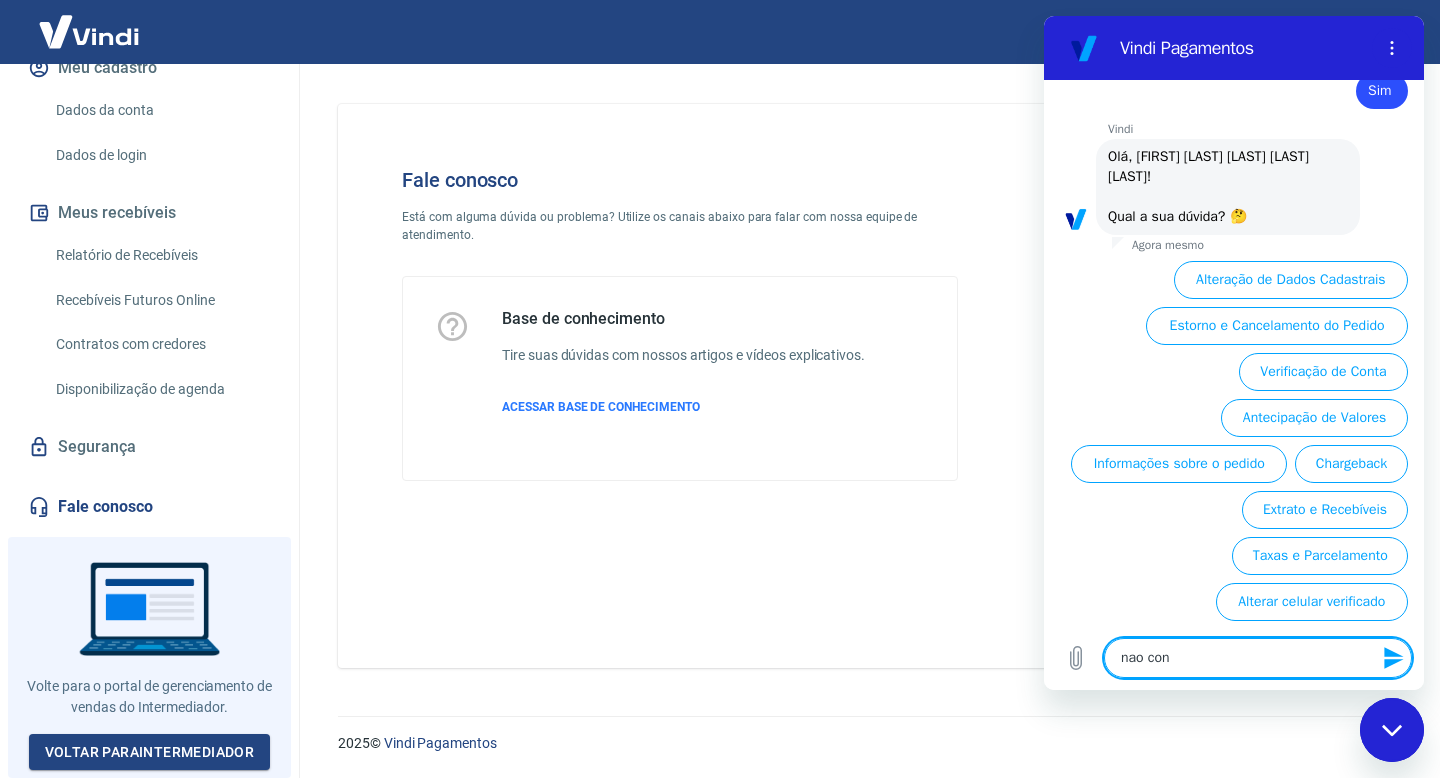 type on "nao coni" 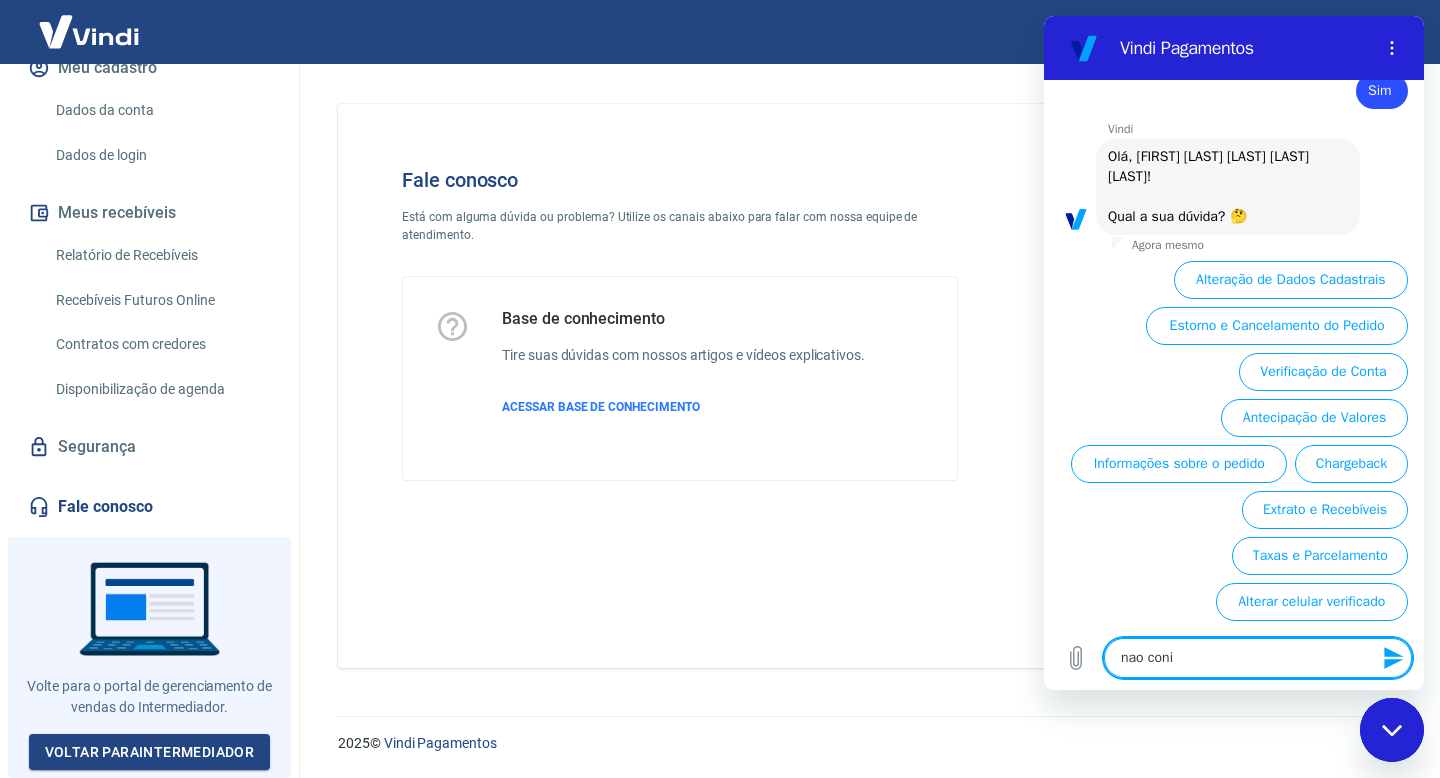 type on "nao conis" 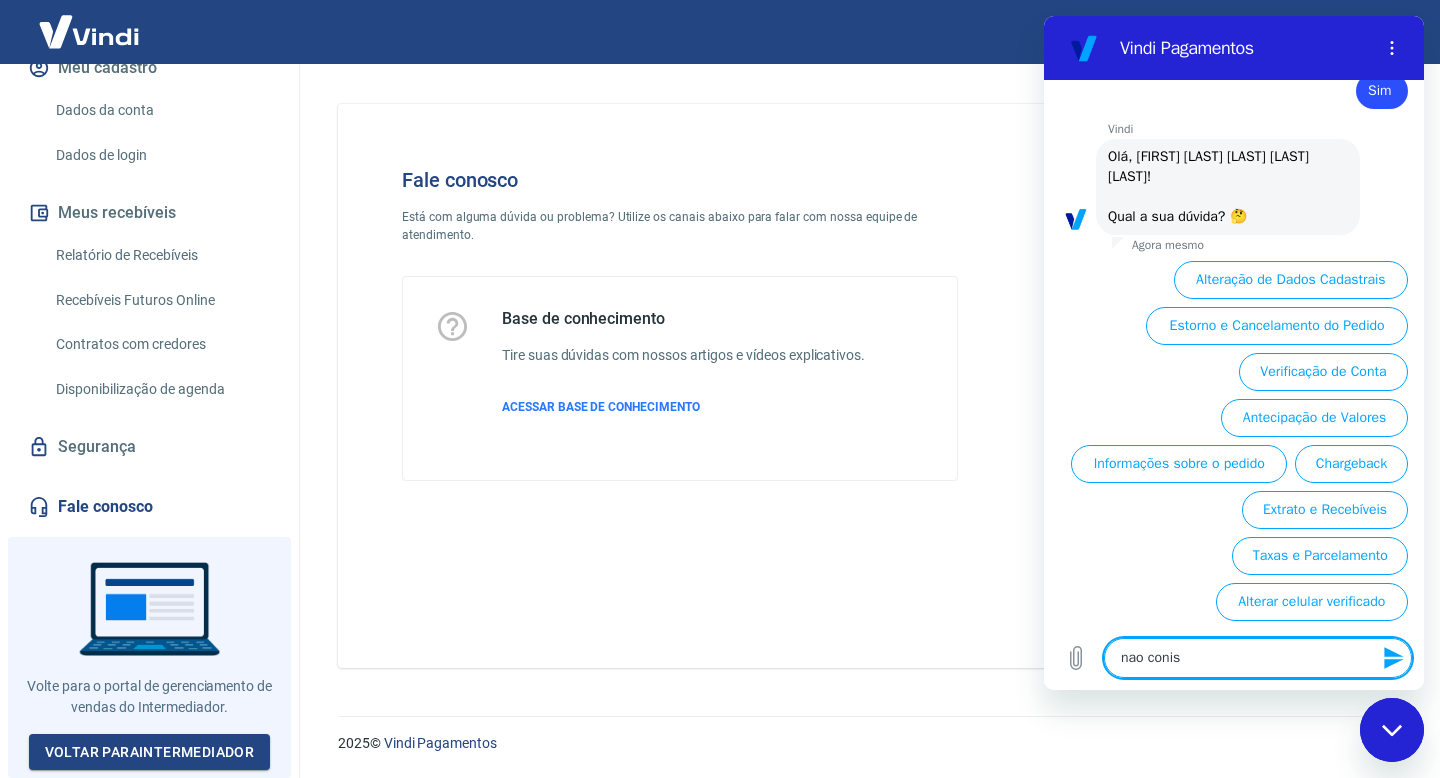type on "nao conis\" 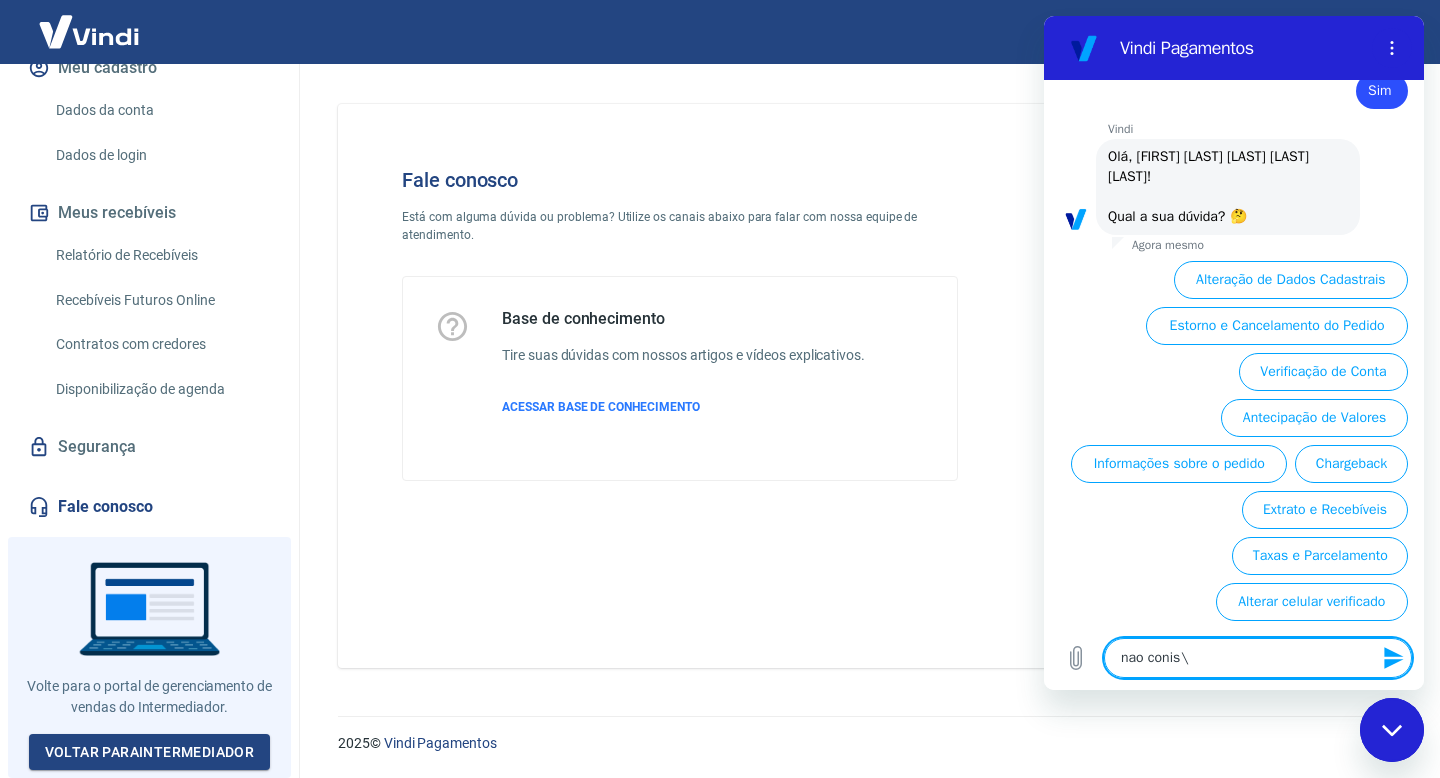 type on "nao conis" 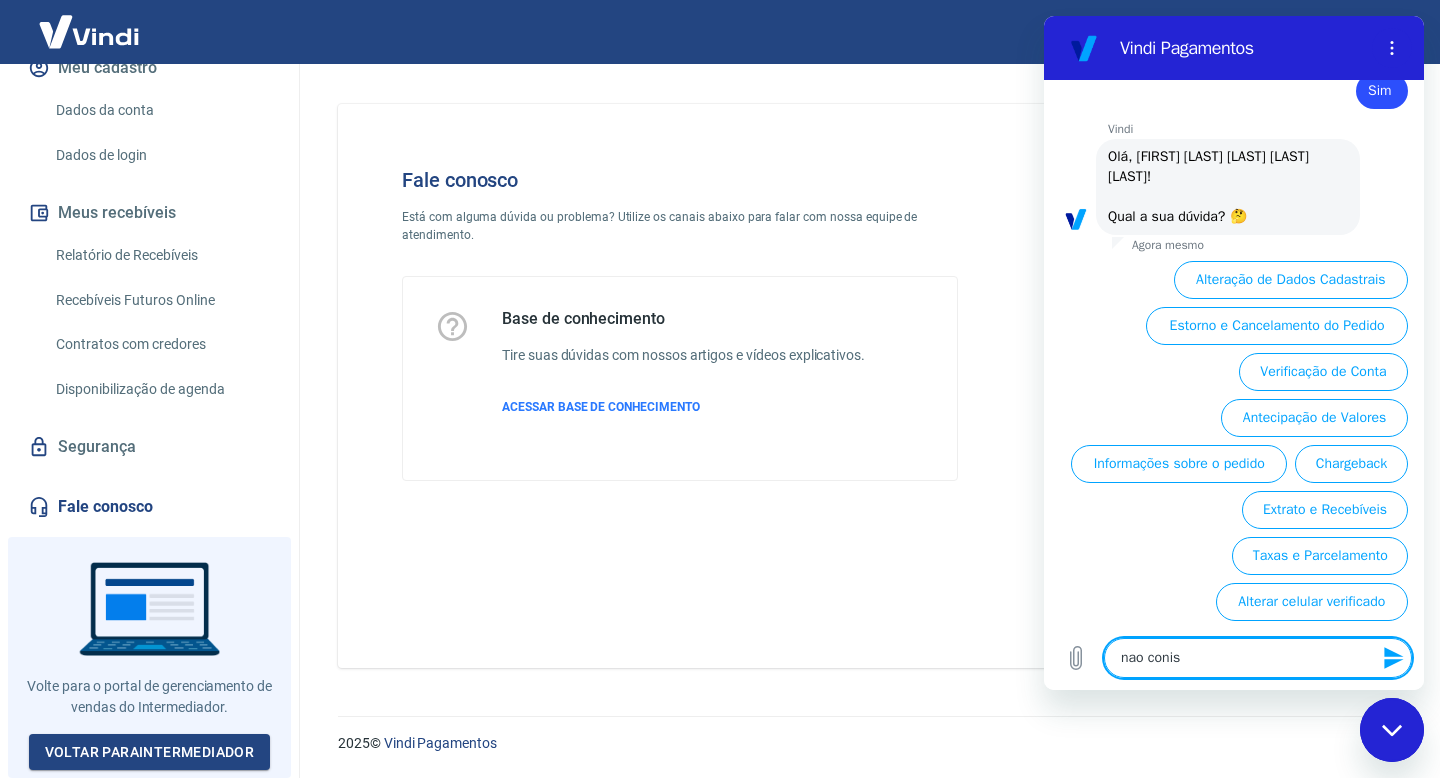 type on "nao coni" 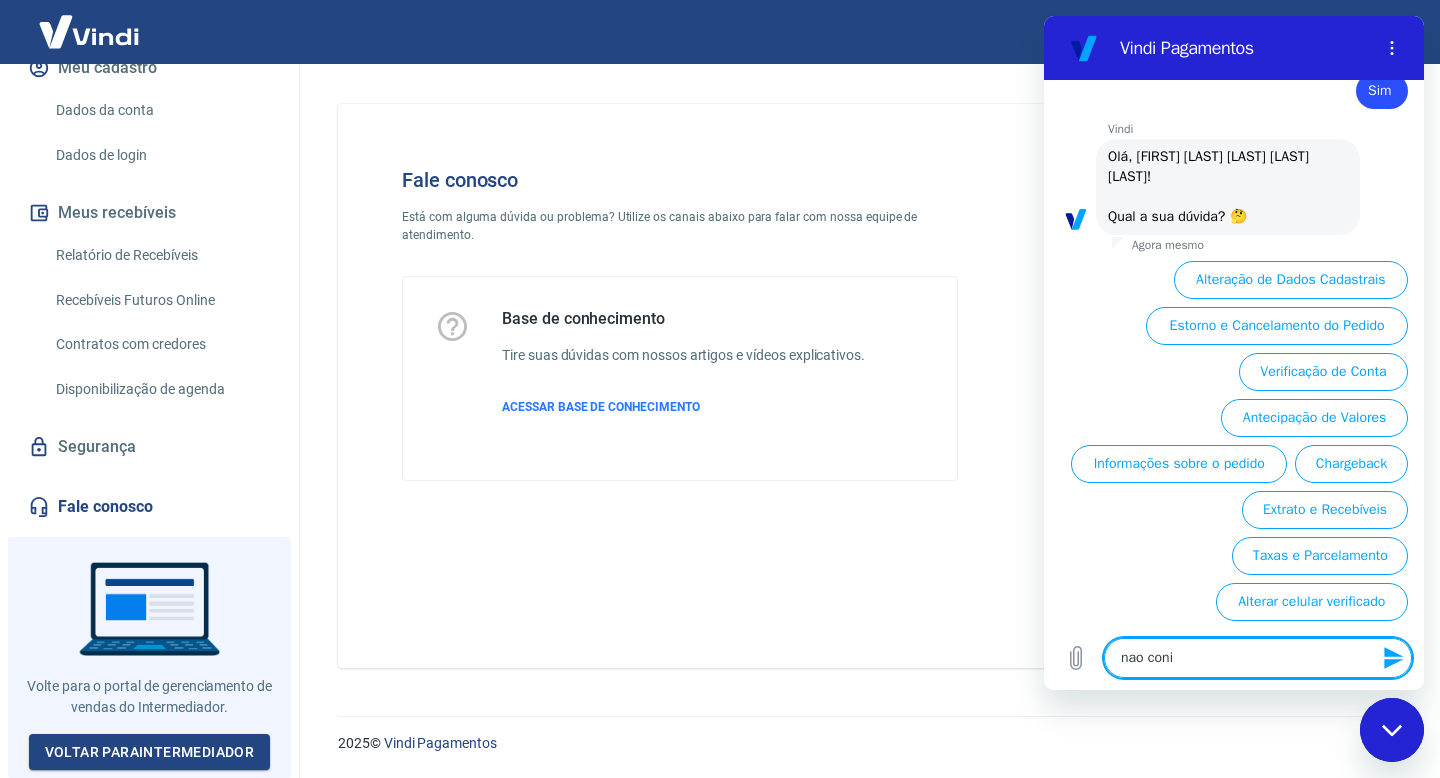 type on "nao con" 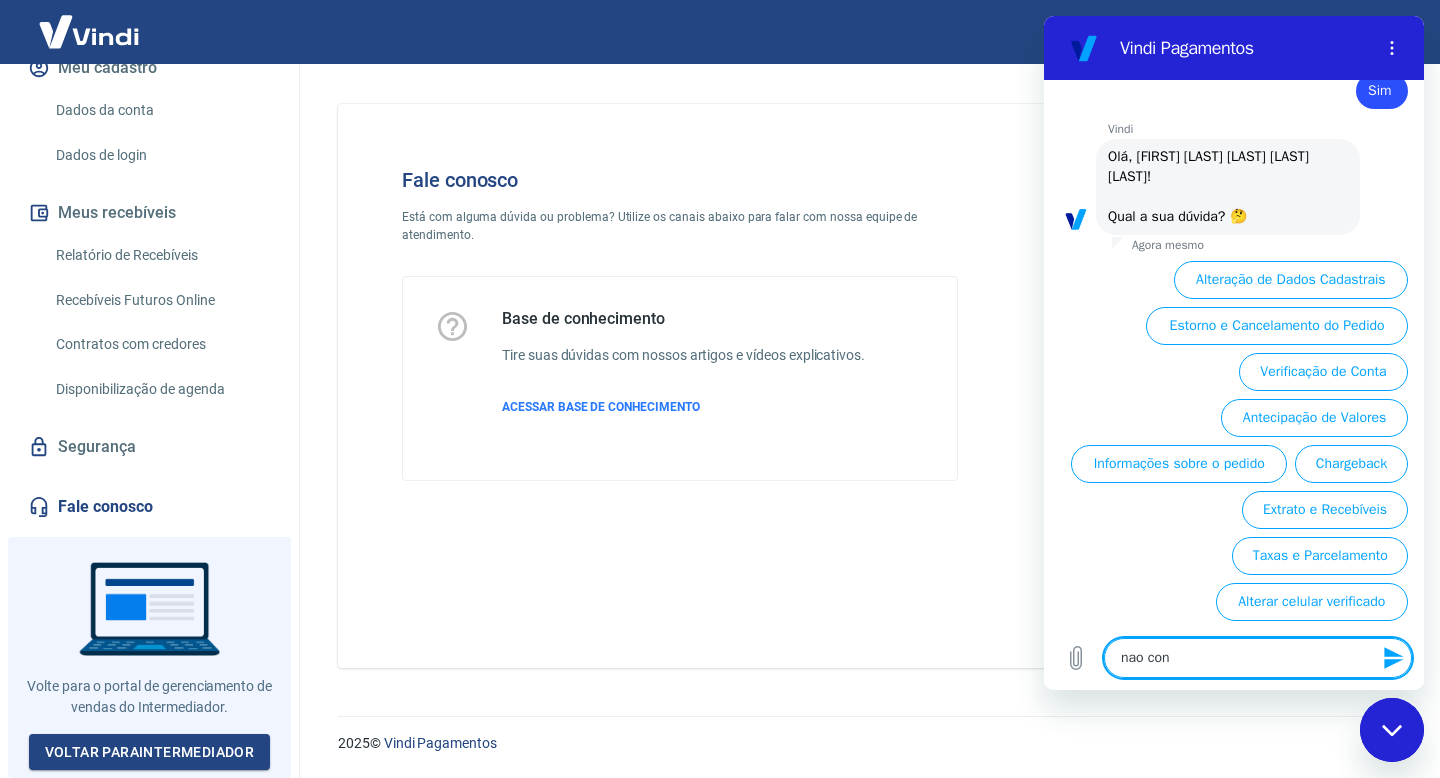 type on "nao cons" 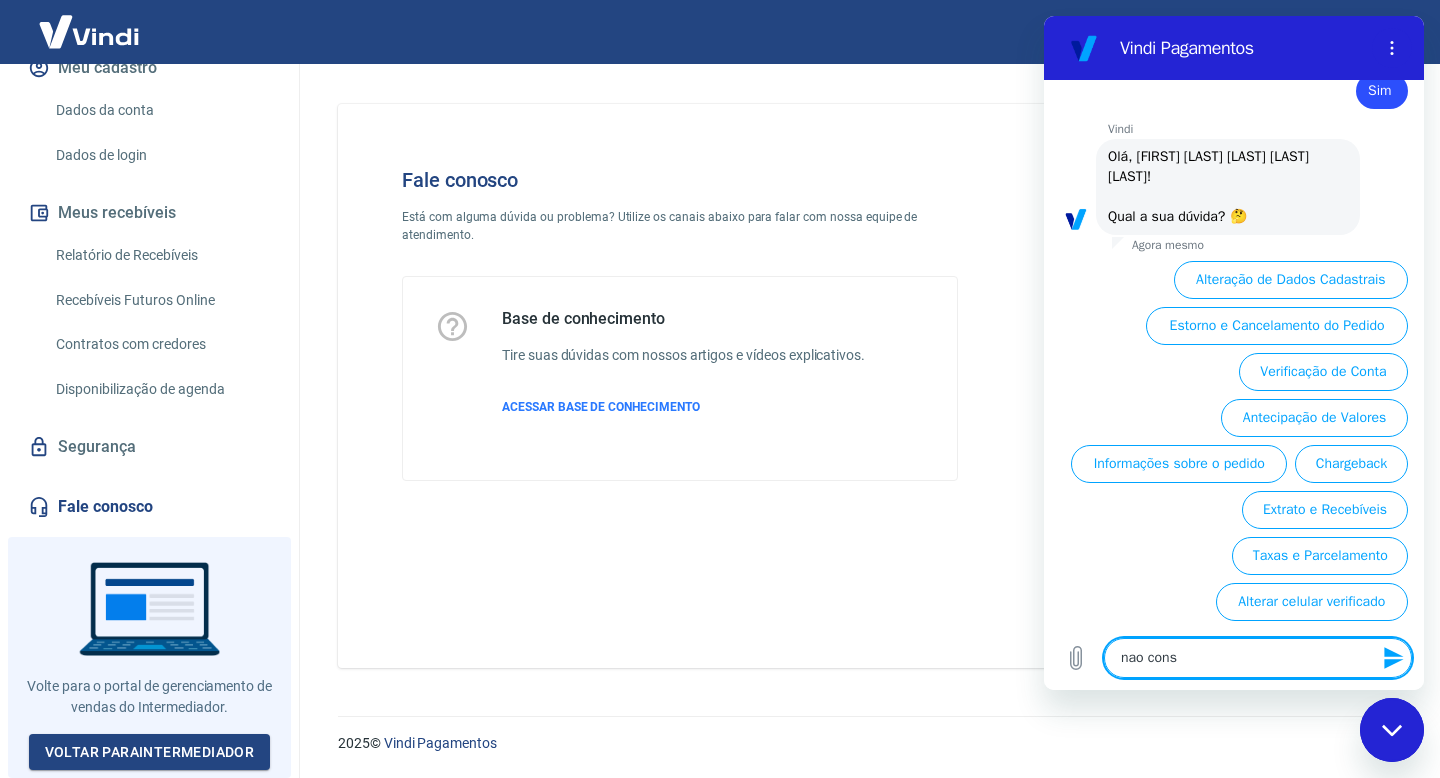 type on "nao consi" 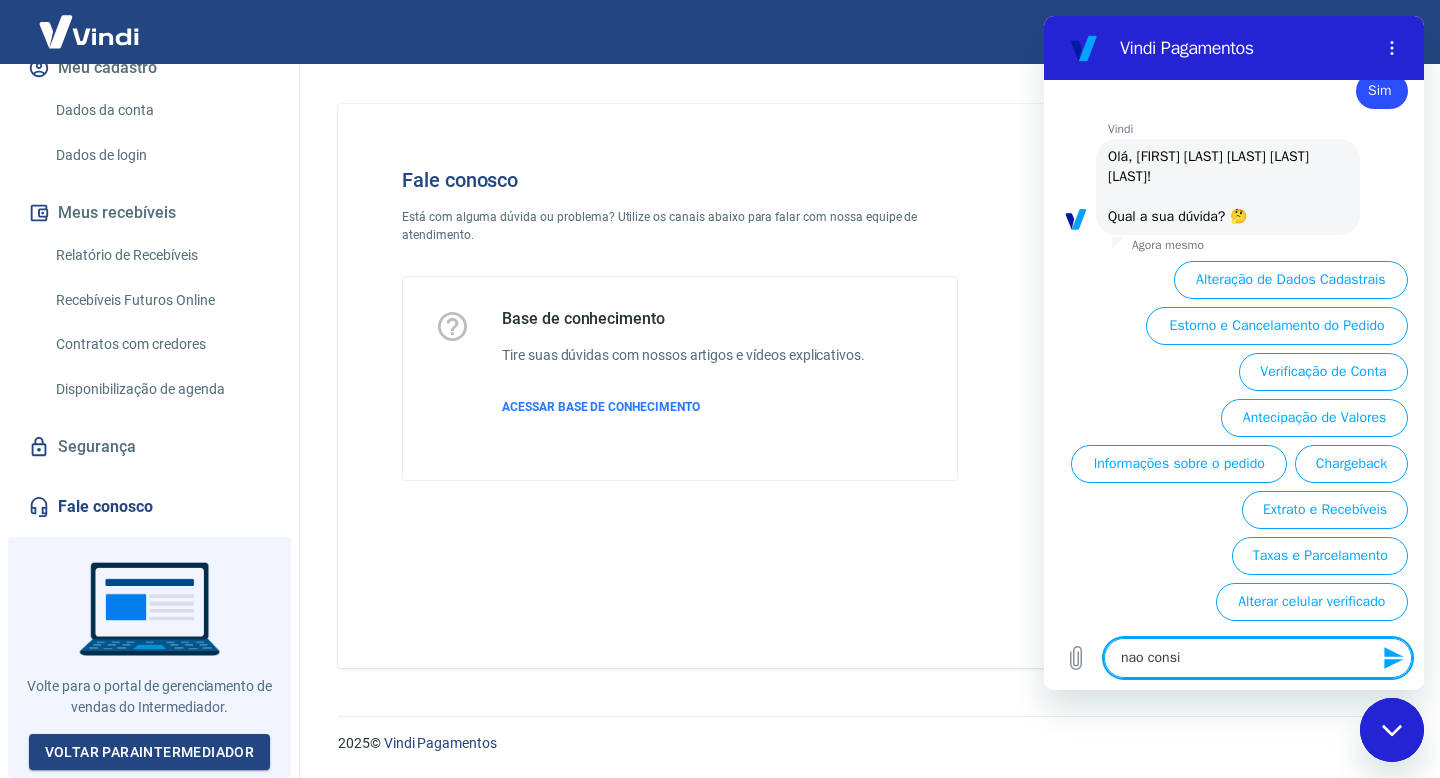 type on "nao consig" 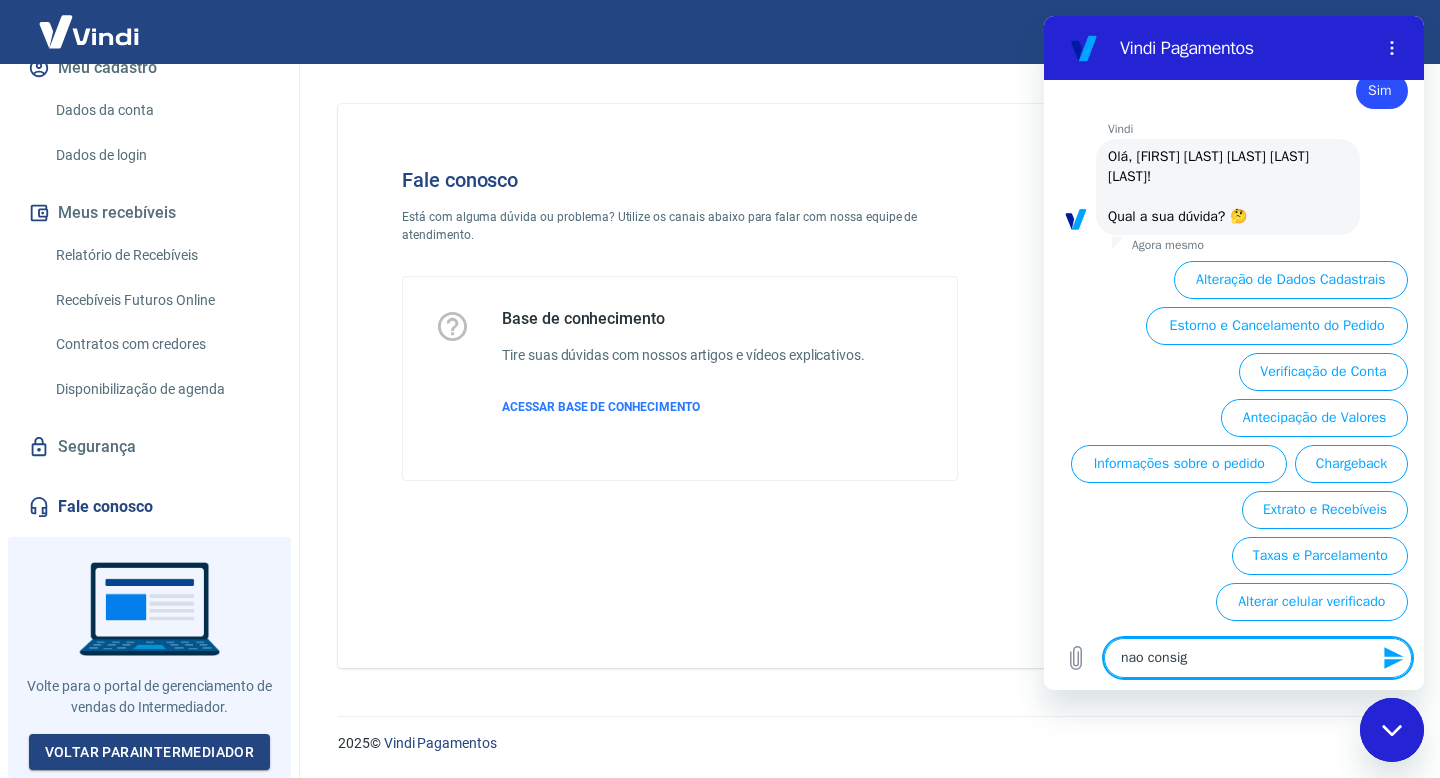 type on "nao consigo" 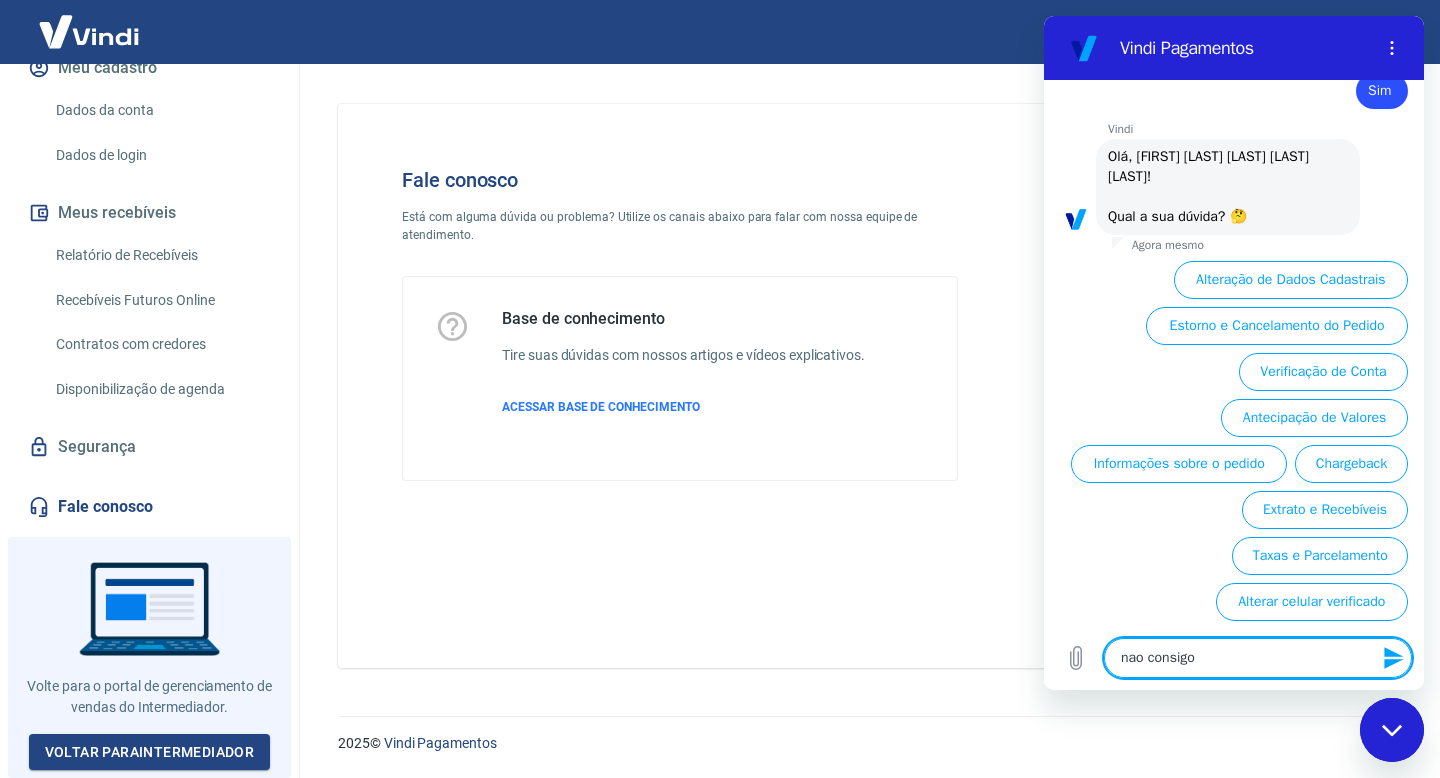 type on "nao consigo" 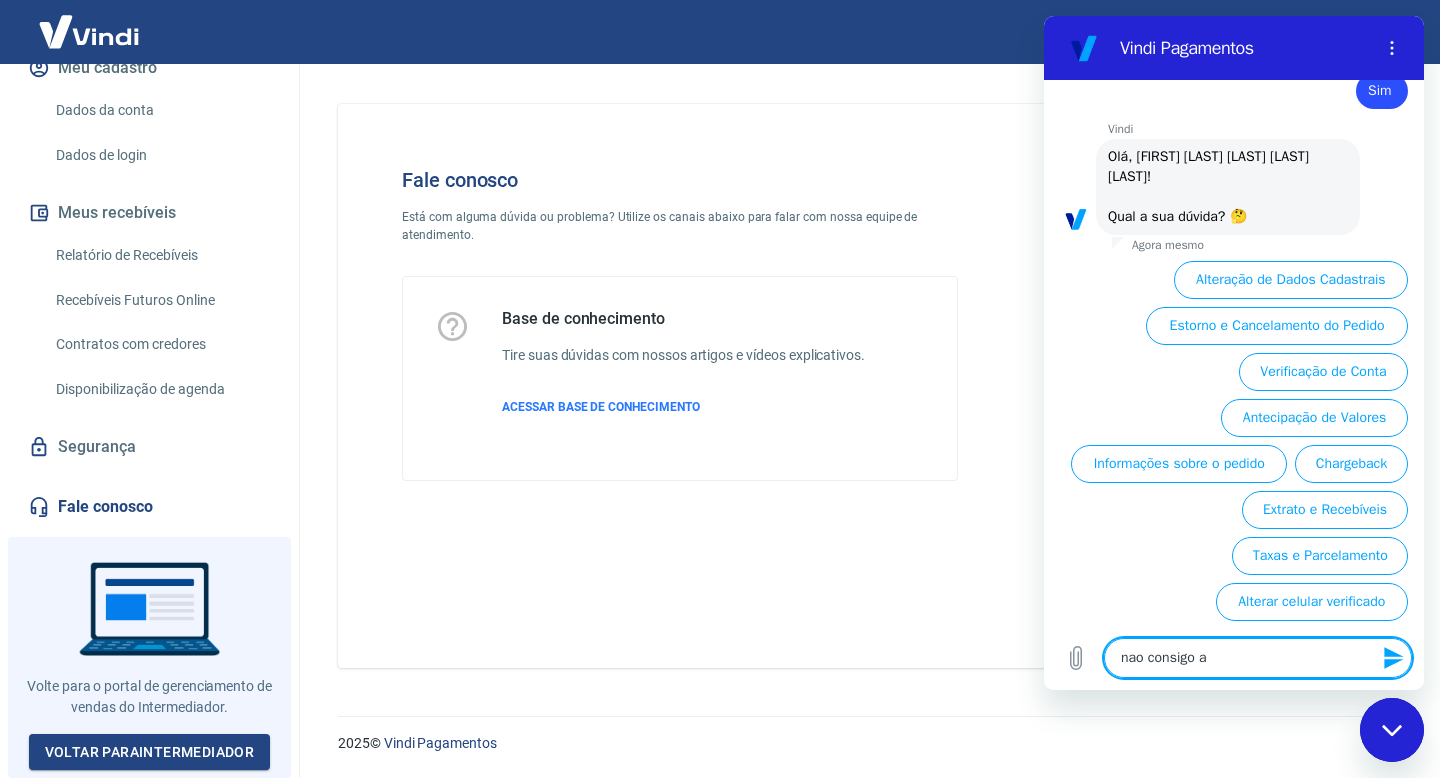 type on "nao consigo ad" 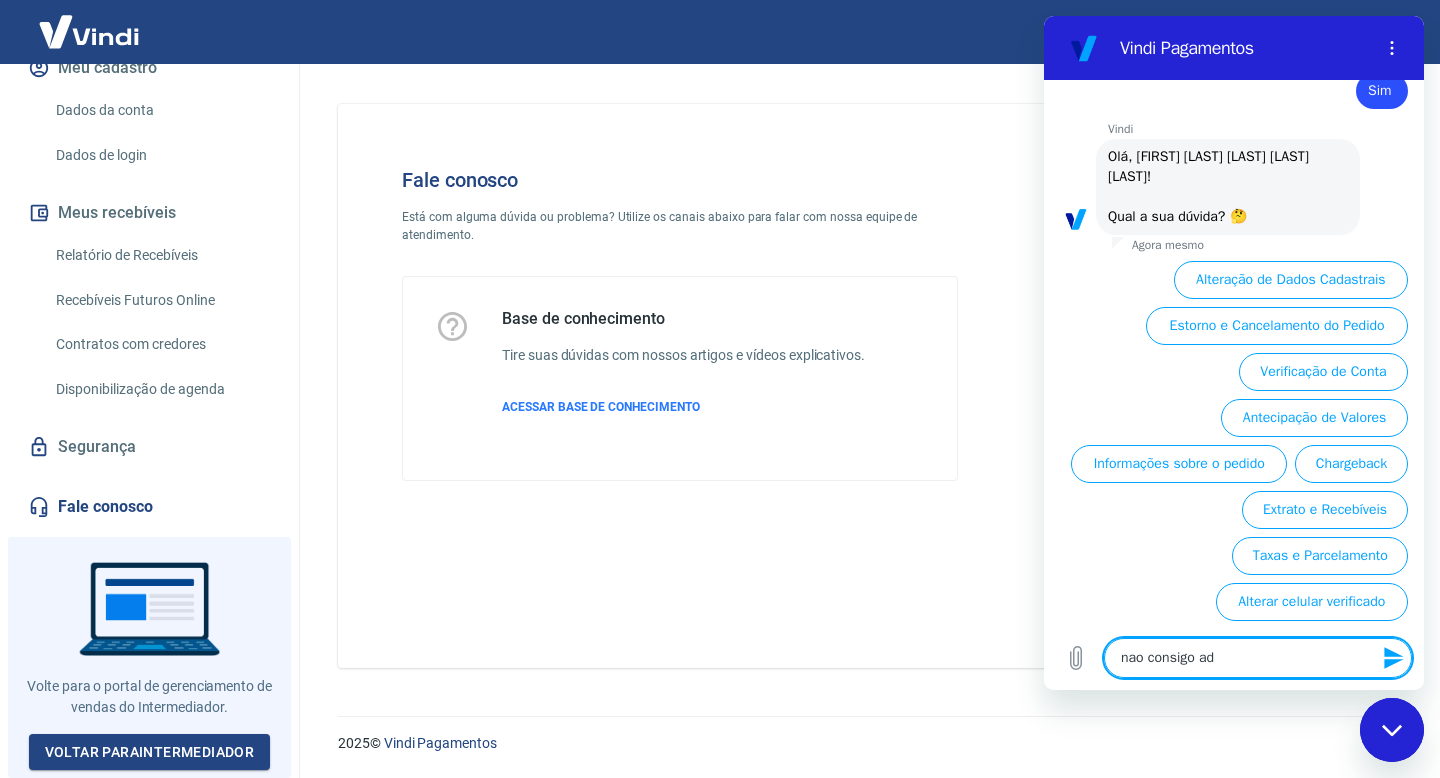 type on "nao consigo adi" 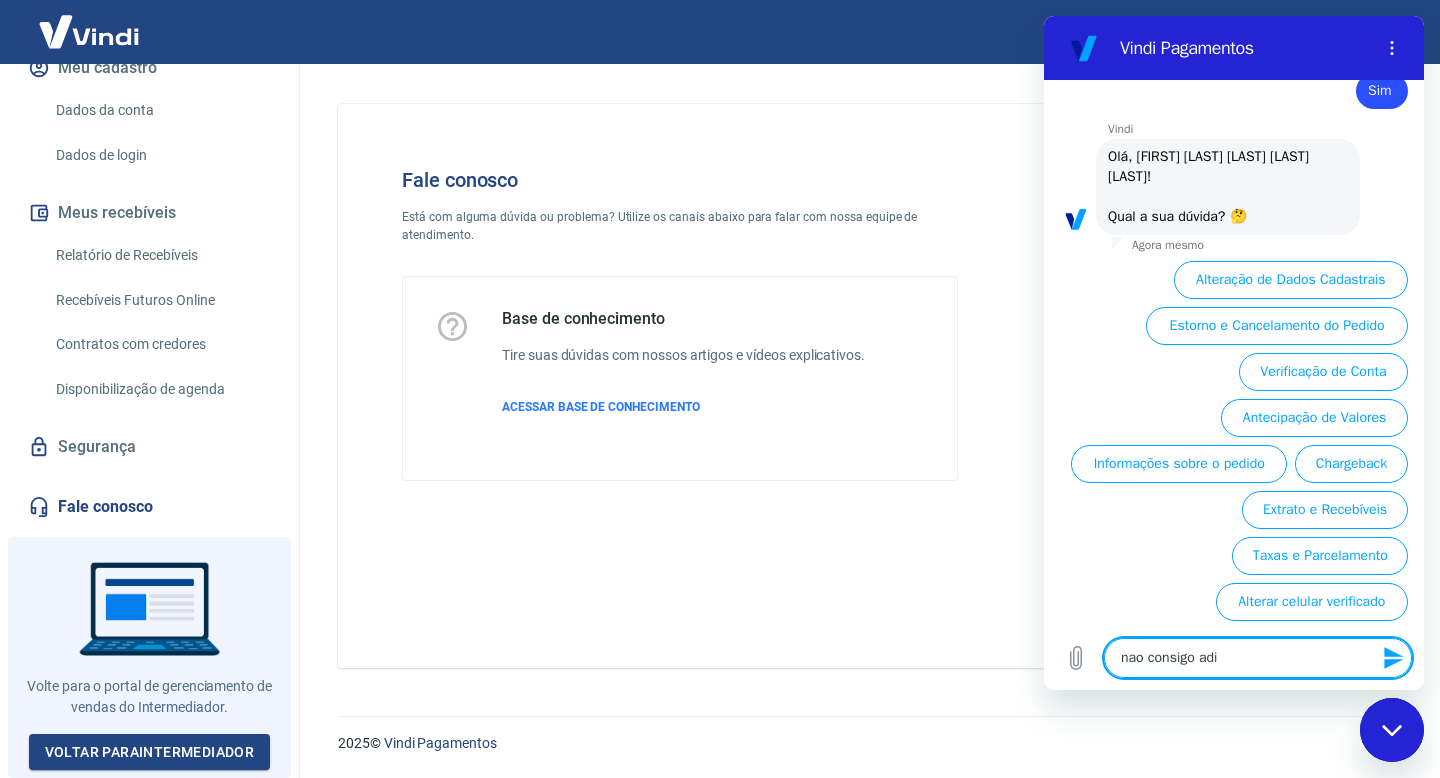 type on "nao consigo adic" 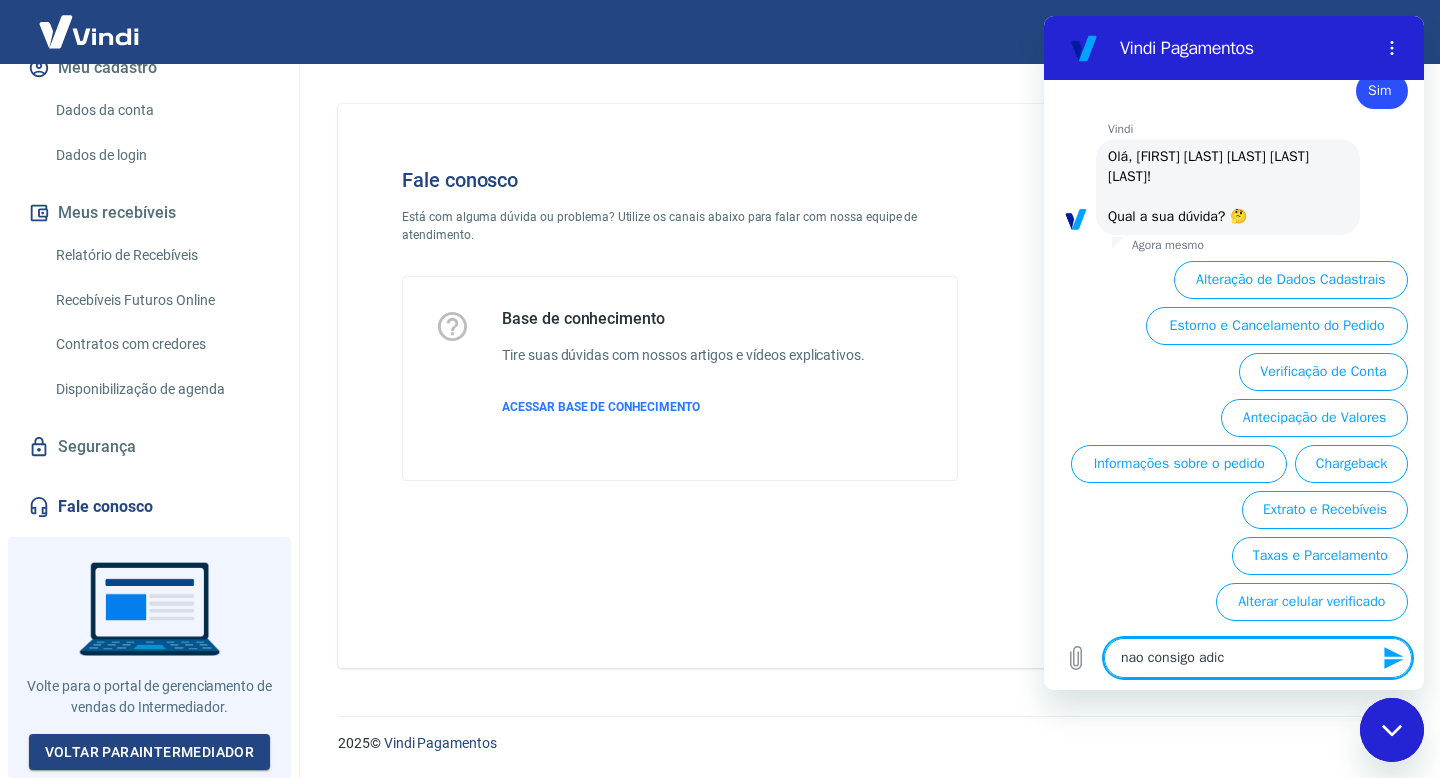 type on "nao consigo adici" 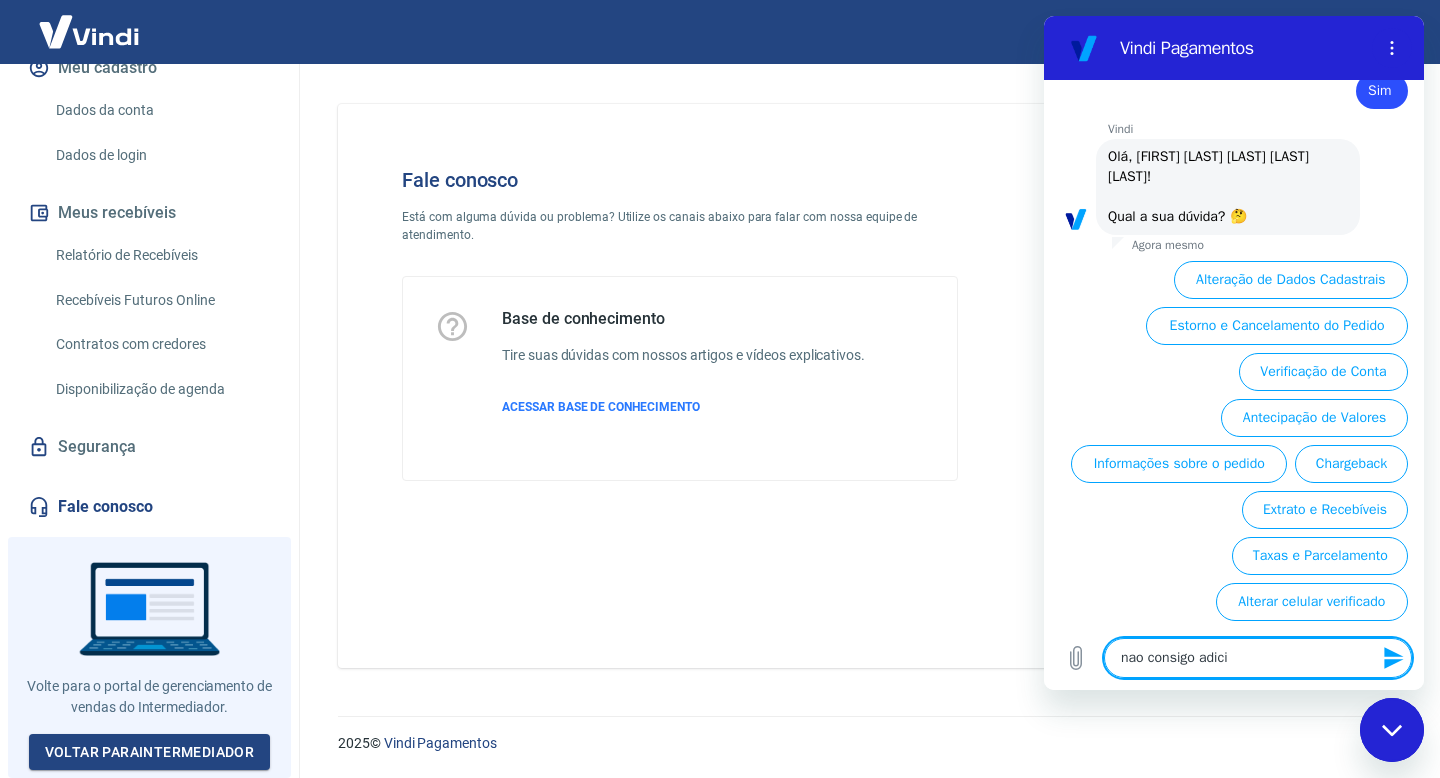 type on "nao consigo adicio" 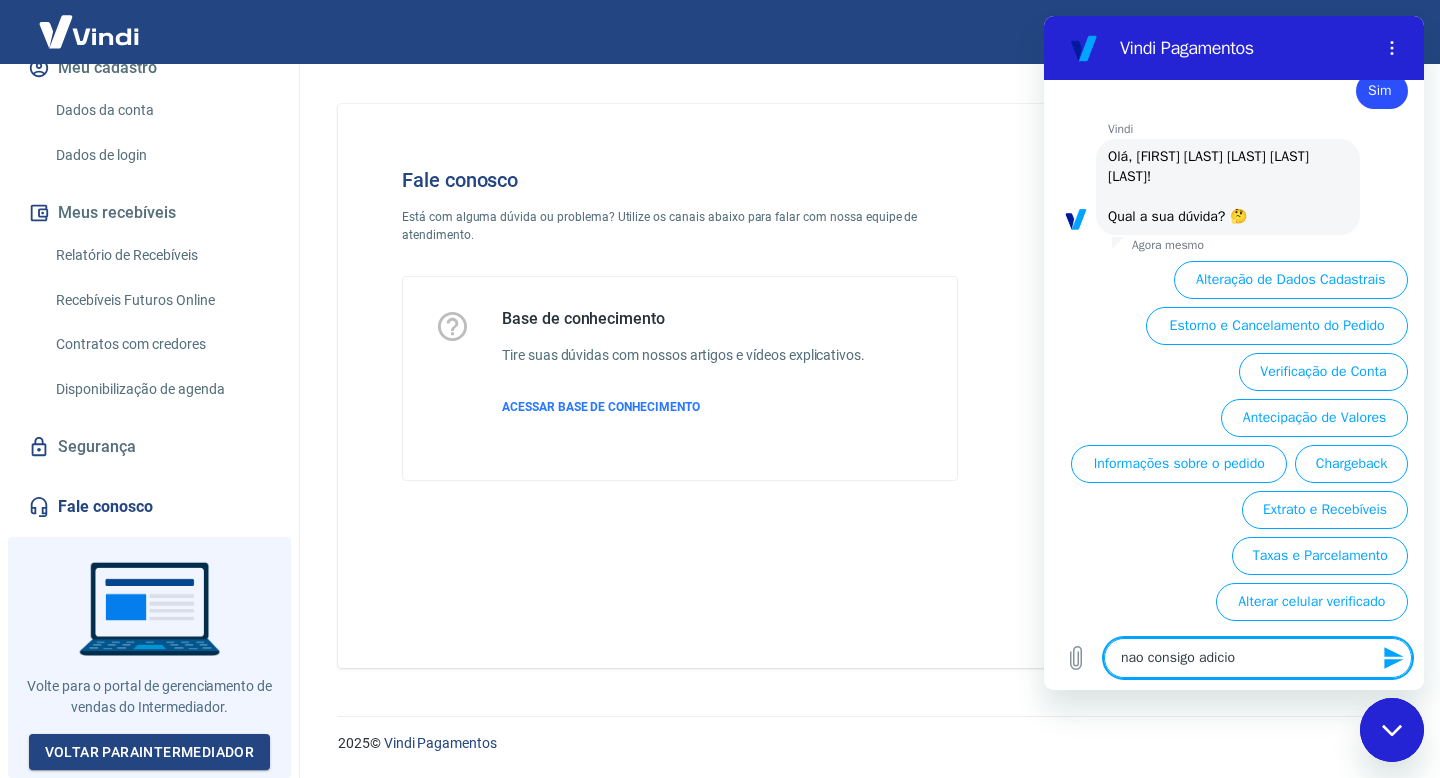 type on "nao consigo adicion" 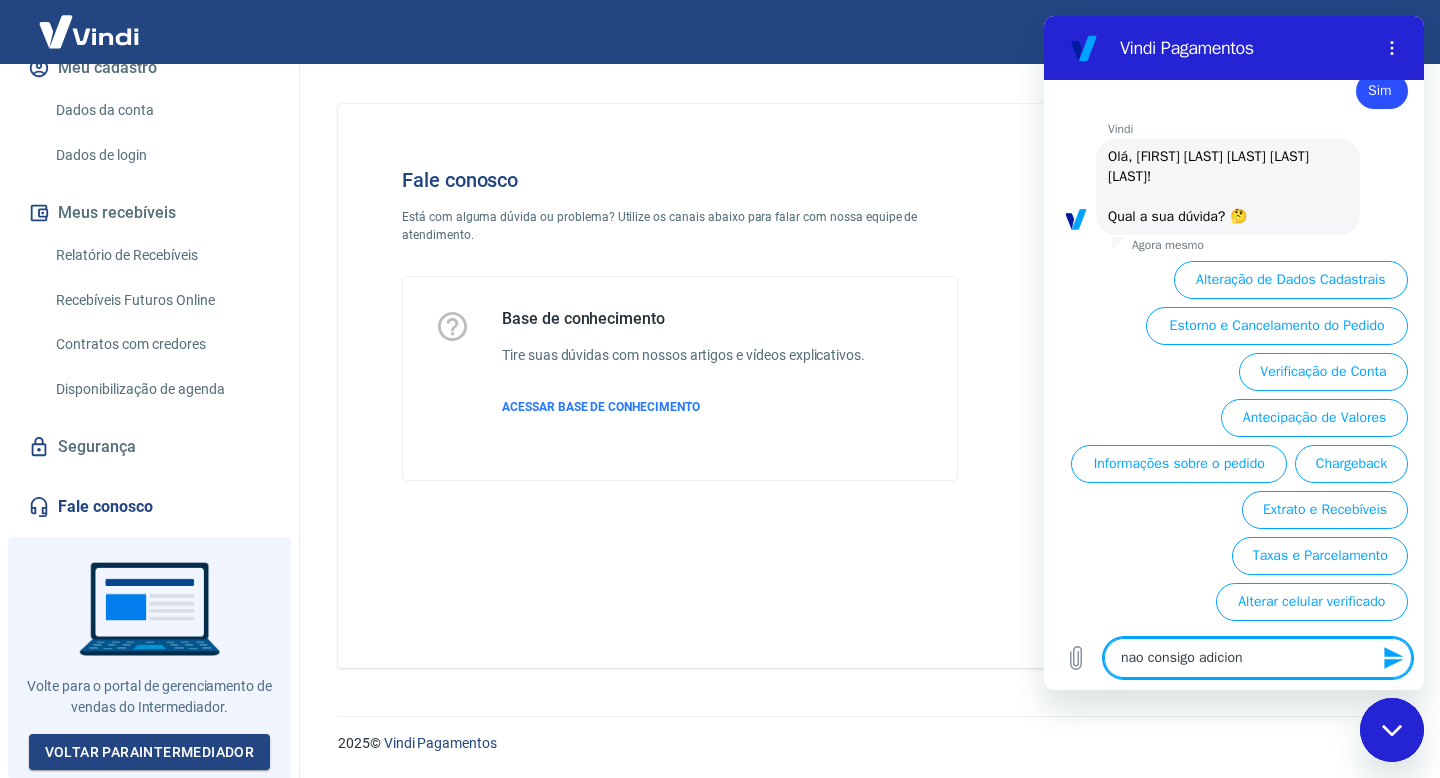 type on "nao consigo adiciona" 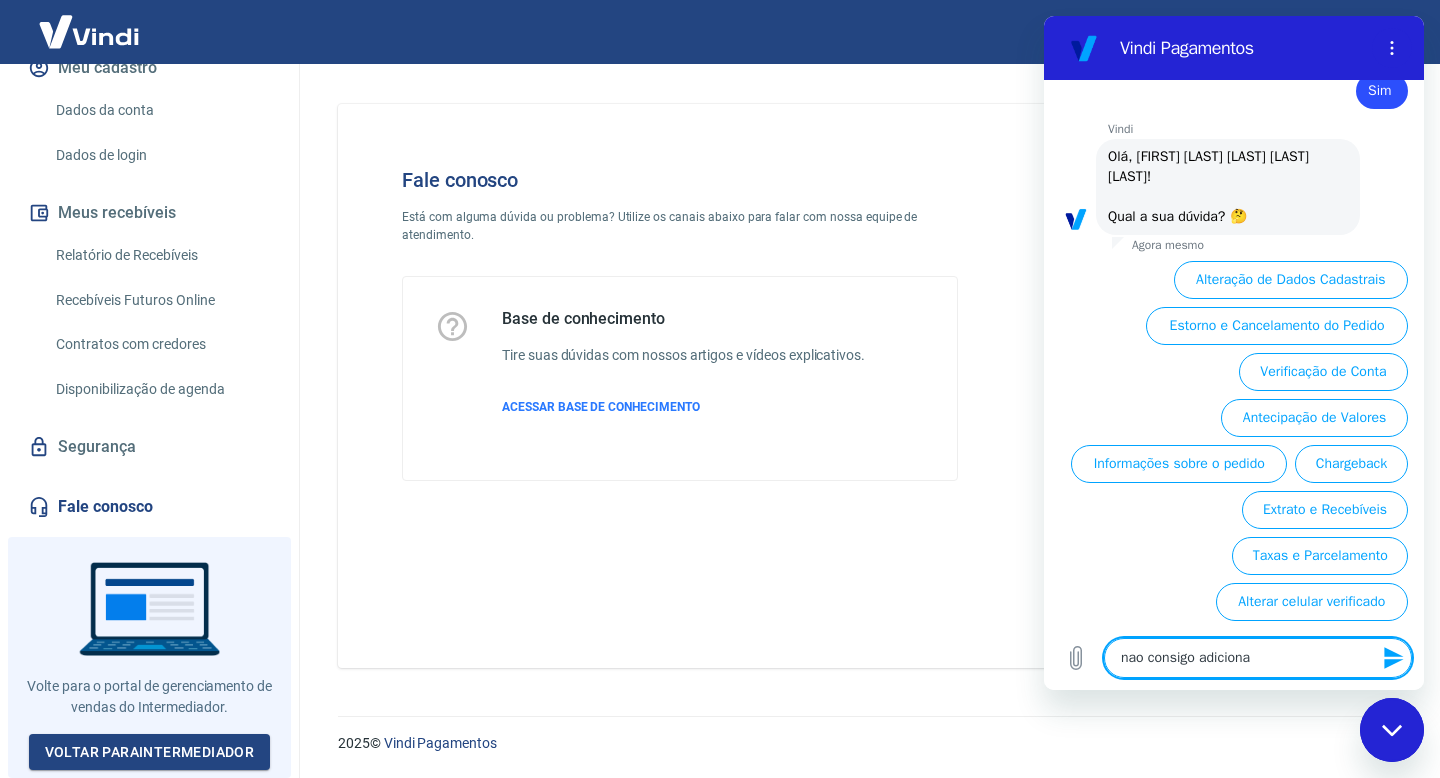 type on "nao consigo adicionar" 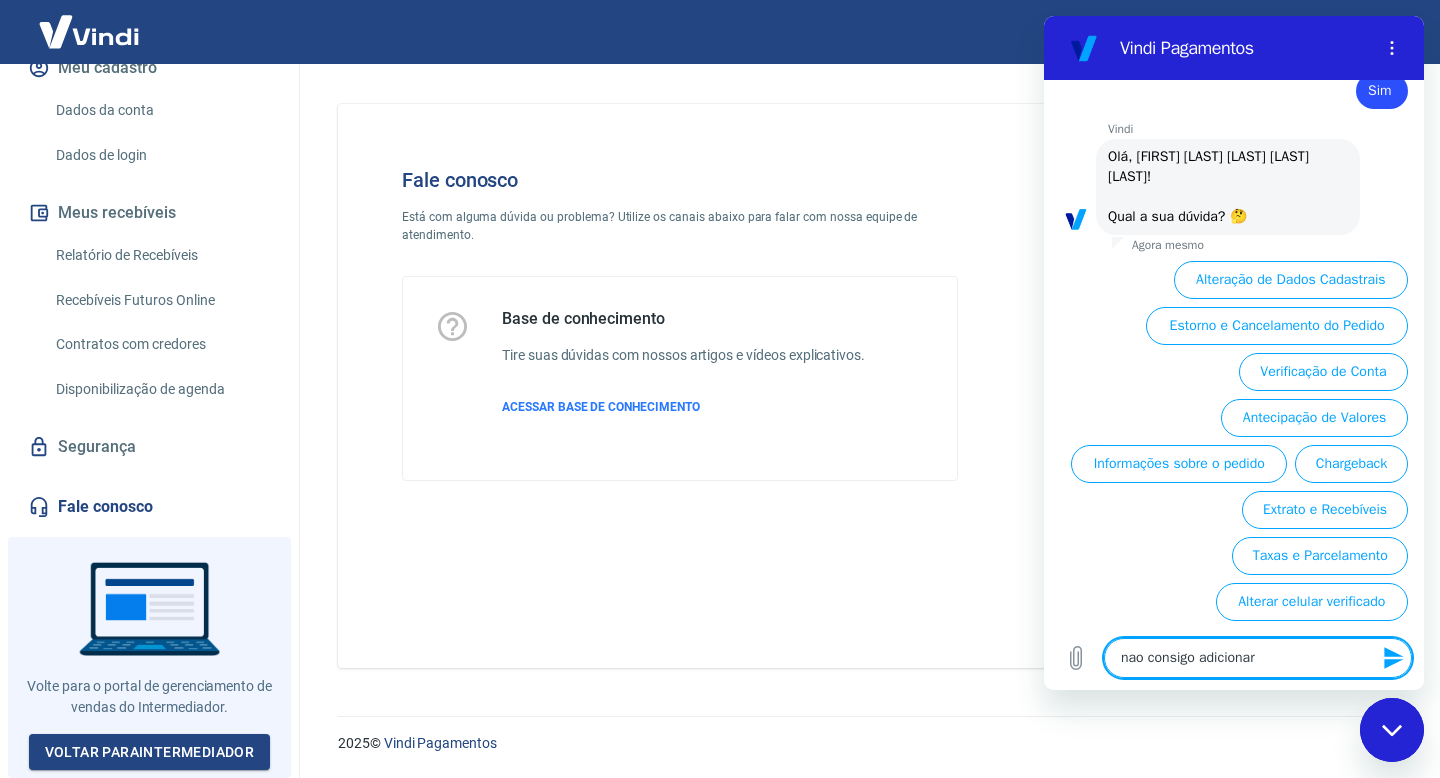 type on "x" 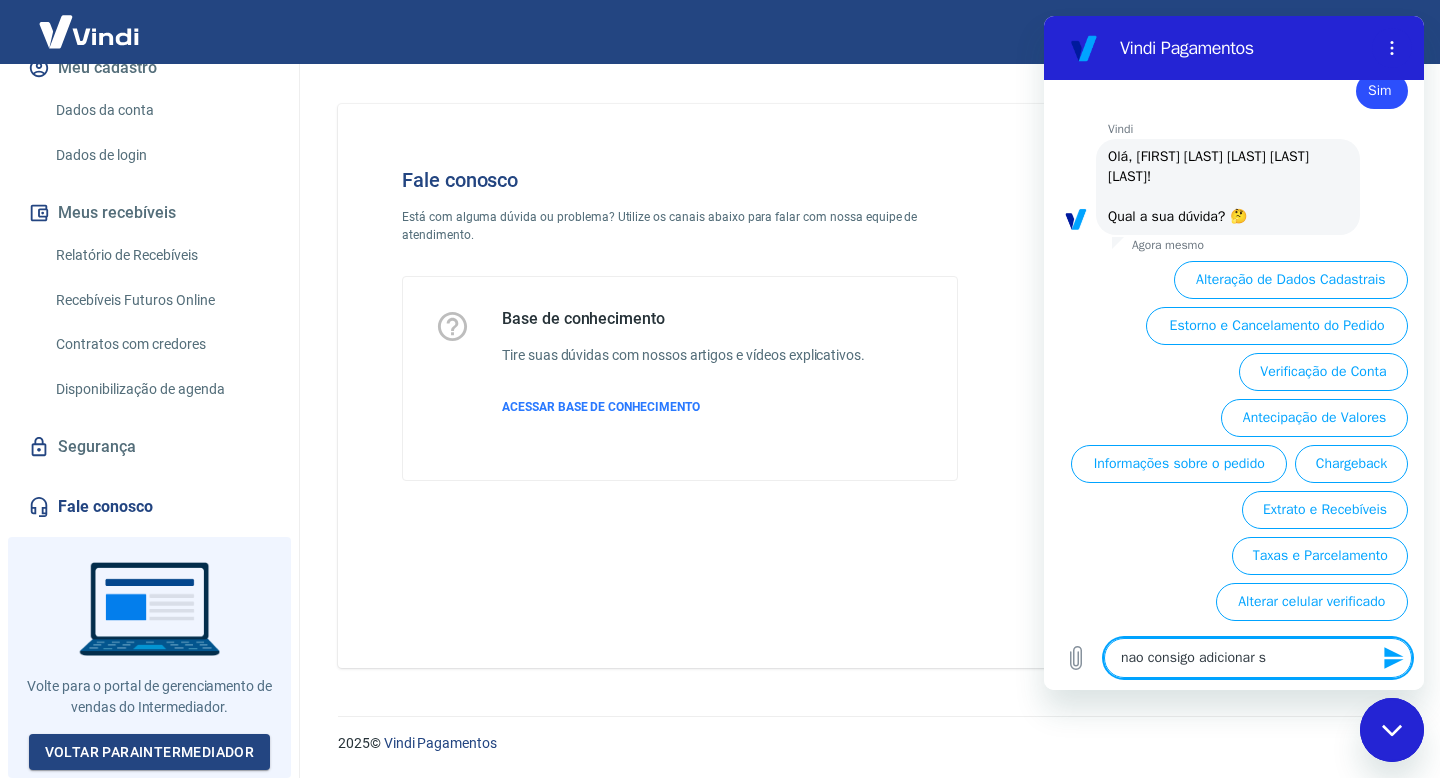 type on "nao consigo adicionar sa" 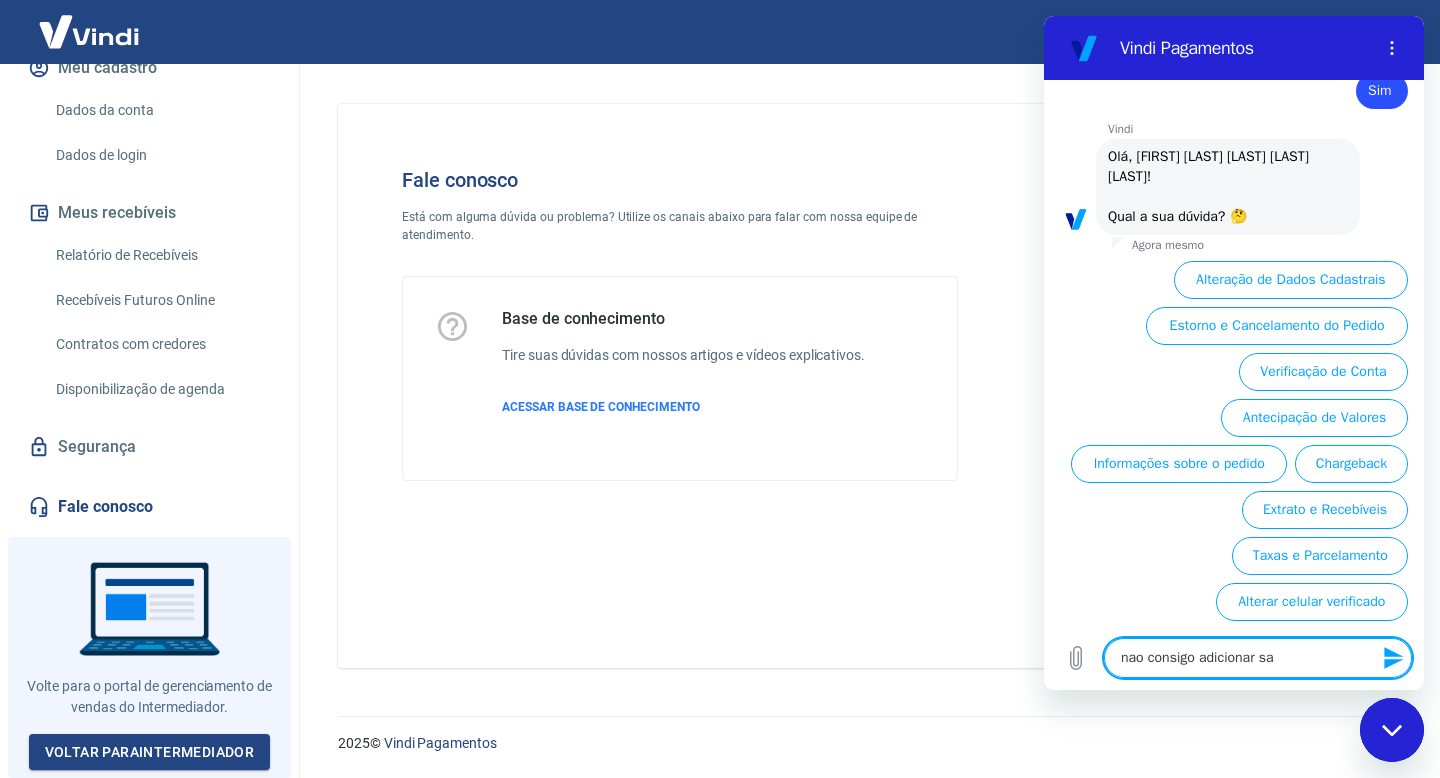 type on "nao consigo adicionar sal" 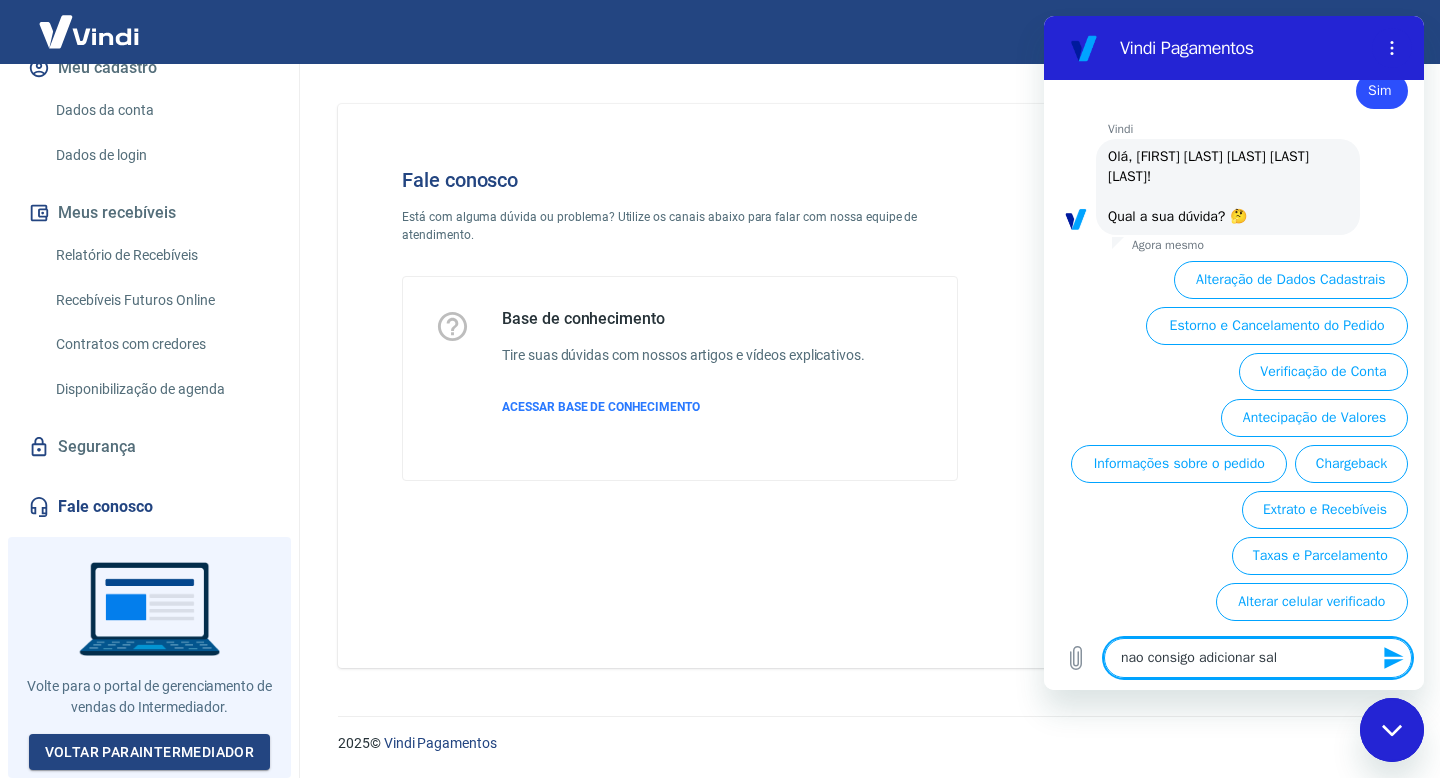 type on "x" 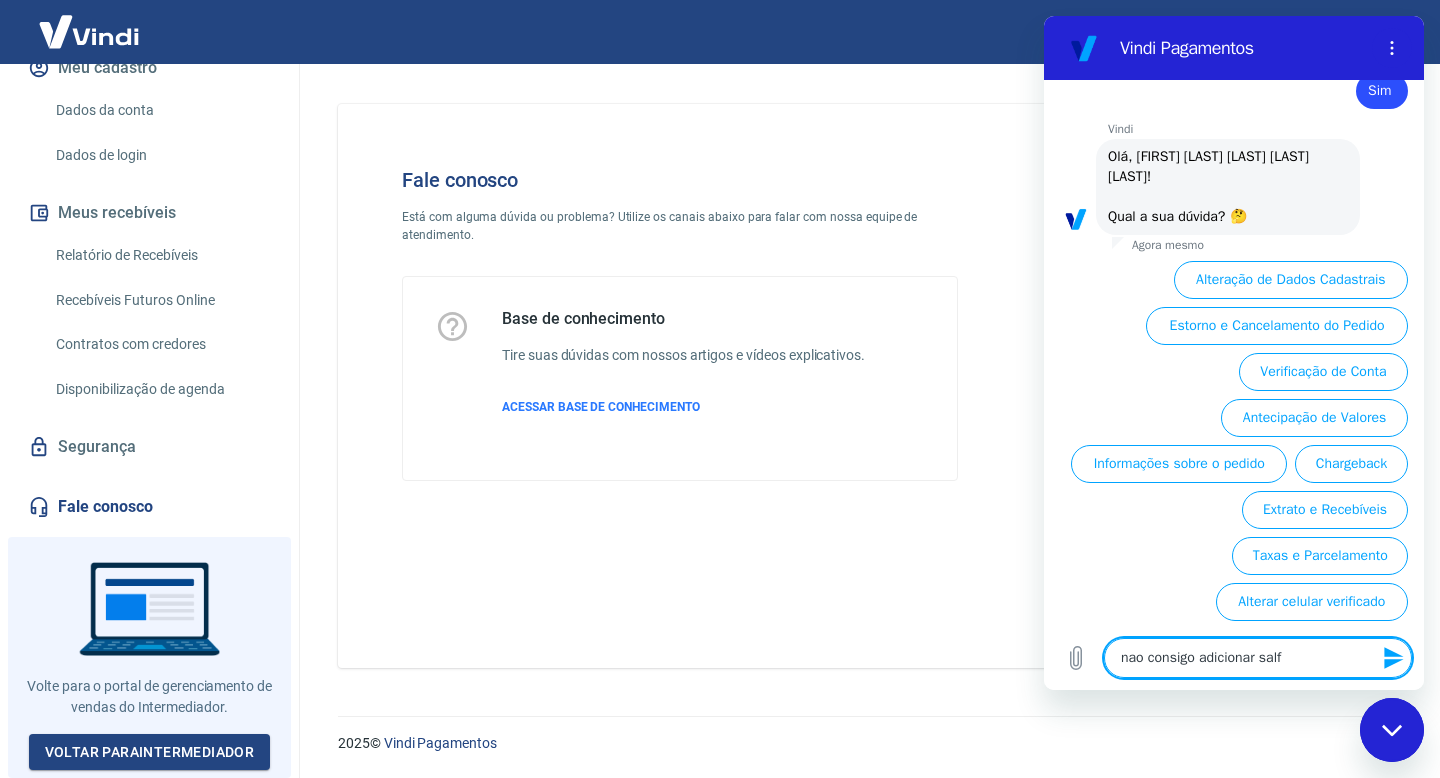 type on "nao consigo adicionar salfo" 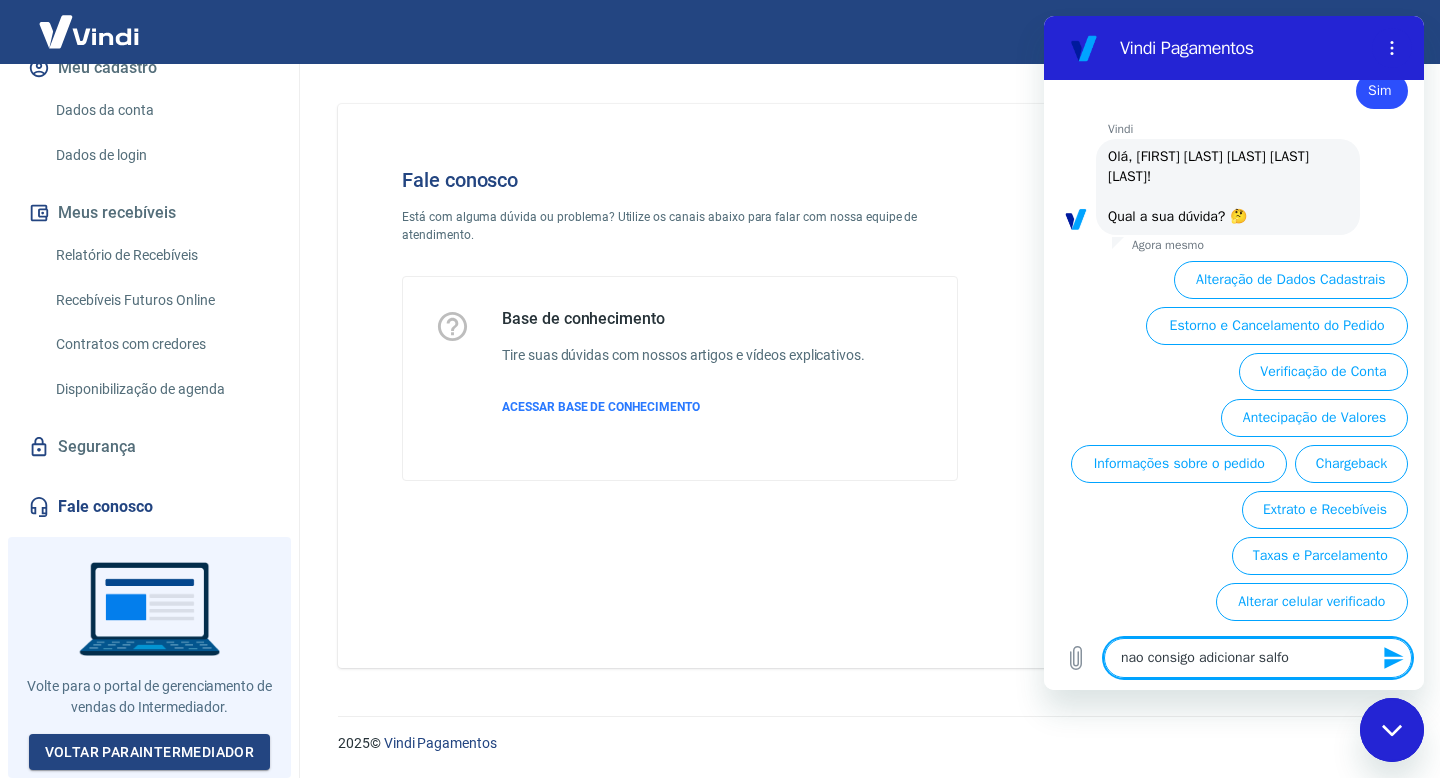type on "nao consigo adicionar salf" 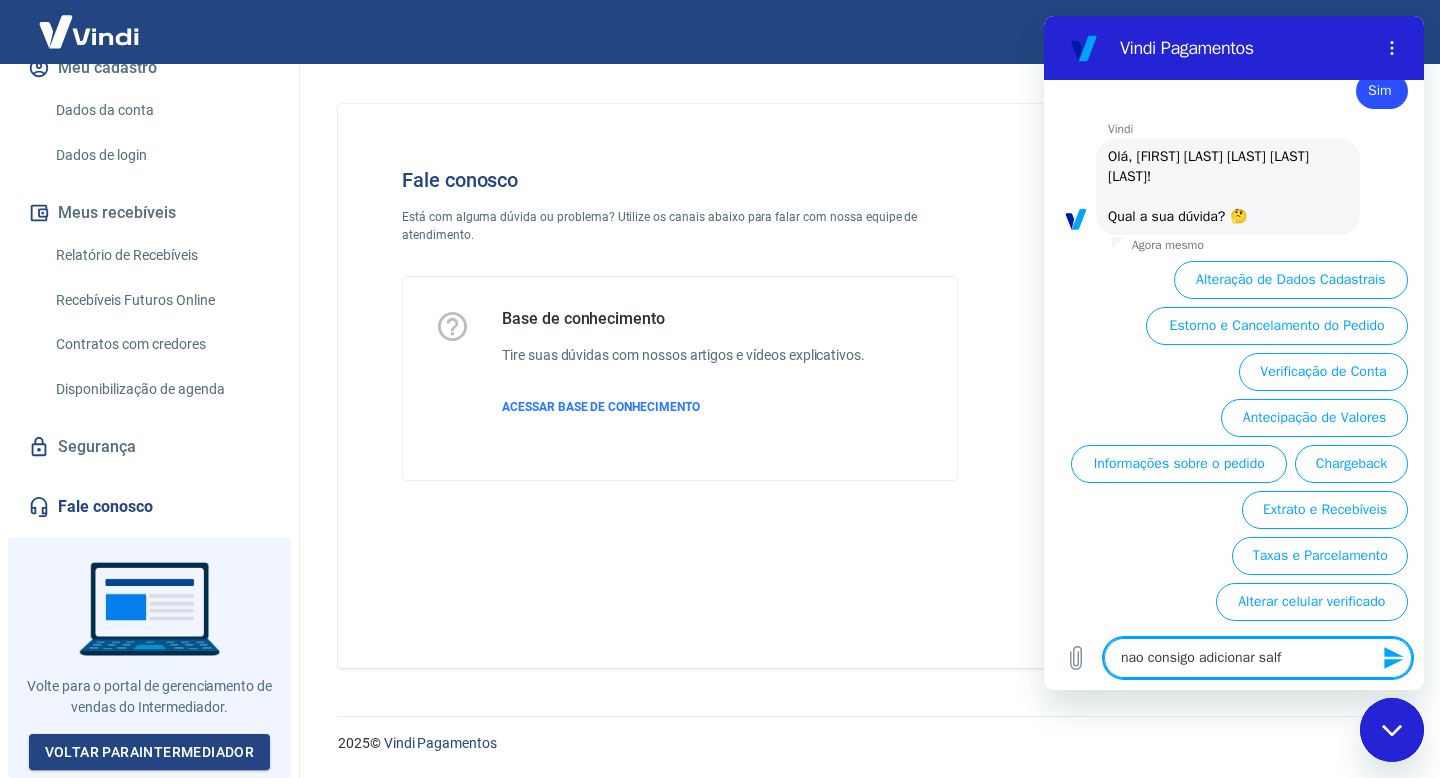 type on "nao consigo adicionar sal" 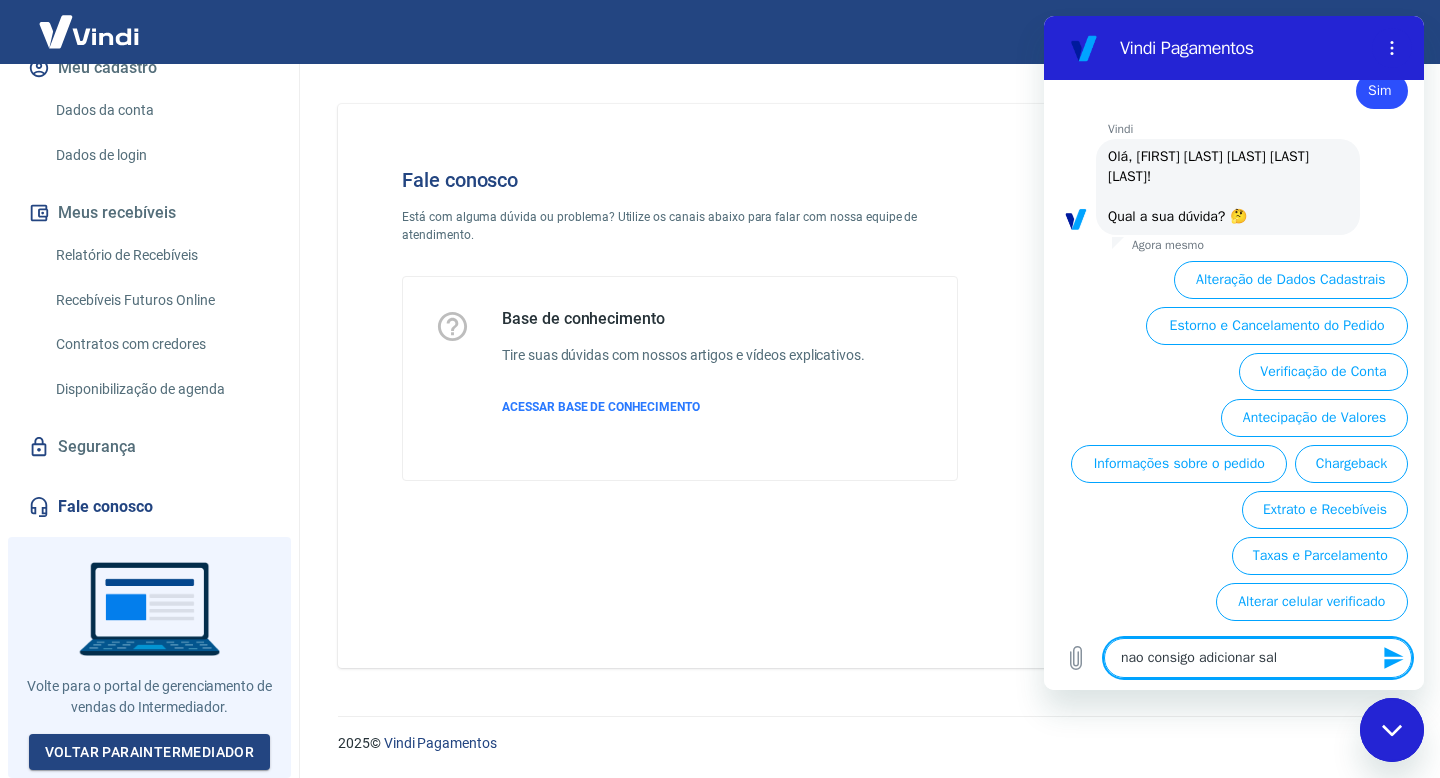 type on "nao consigo adicionar sald" 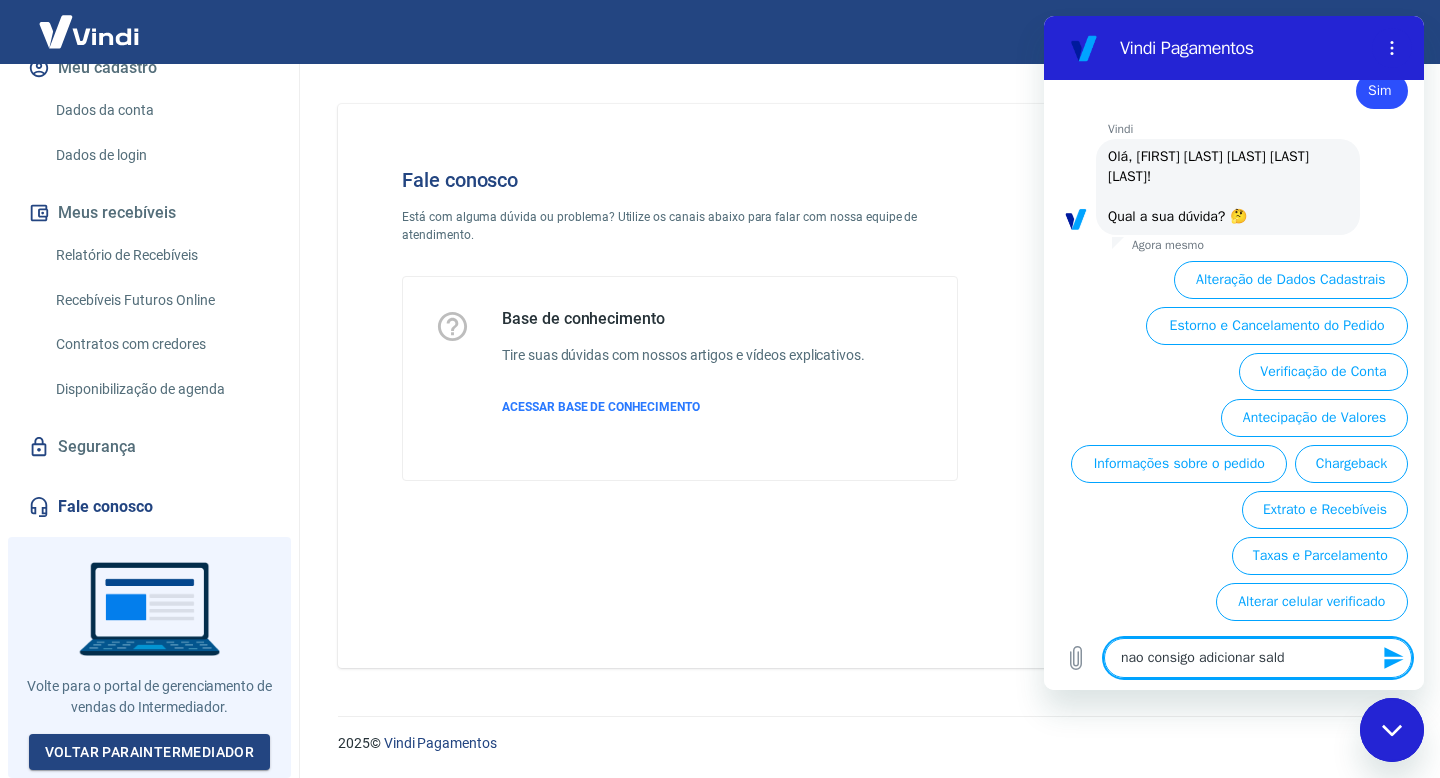 type on "x" 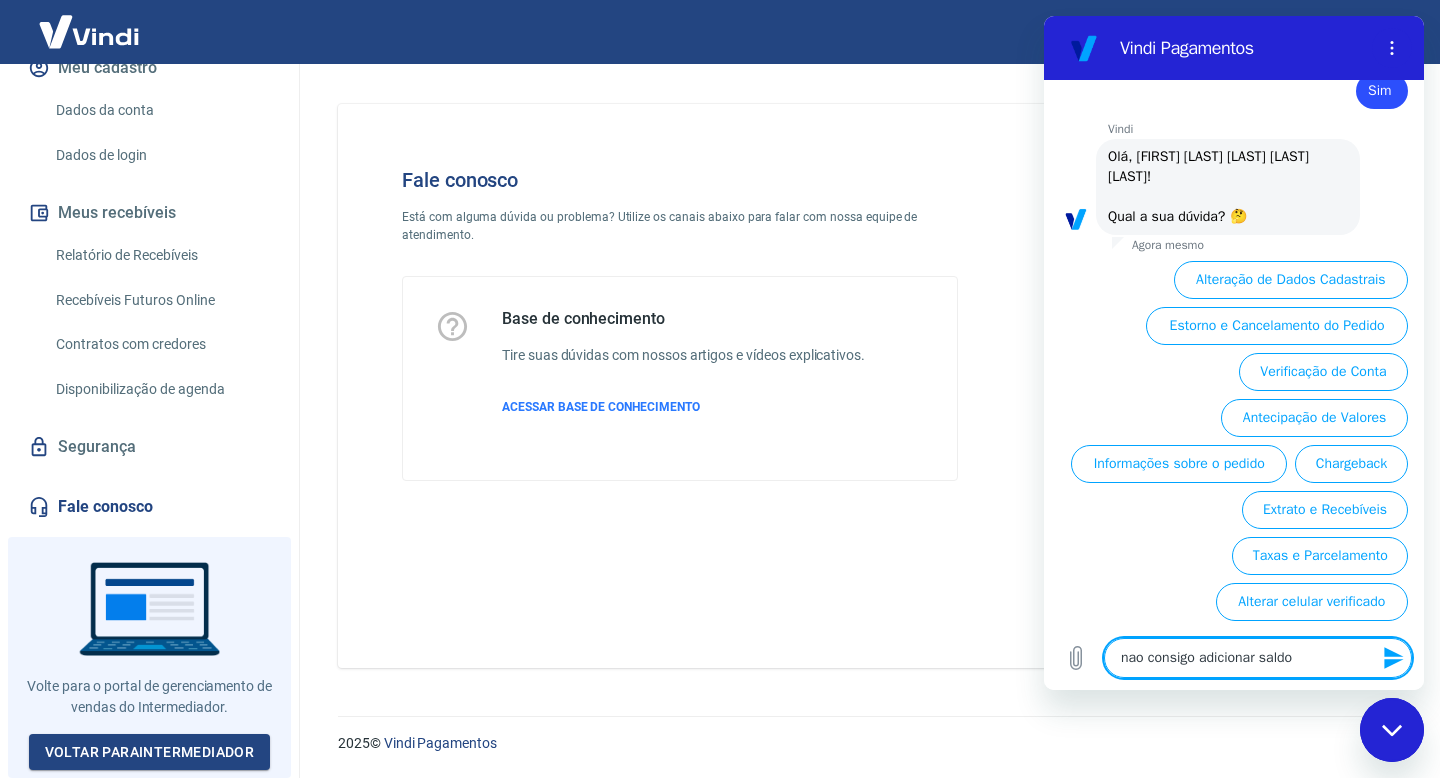 type on "nao consigo adicionar saldop" 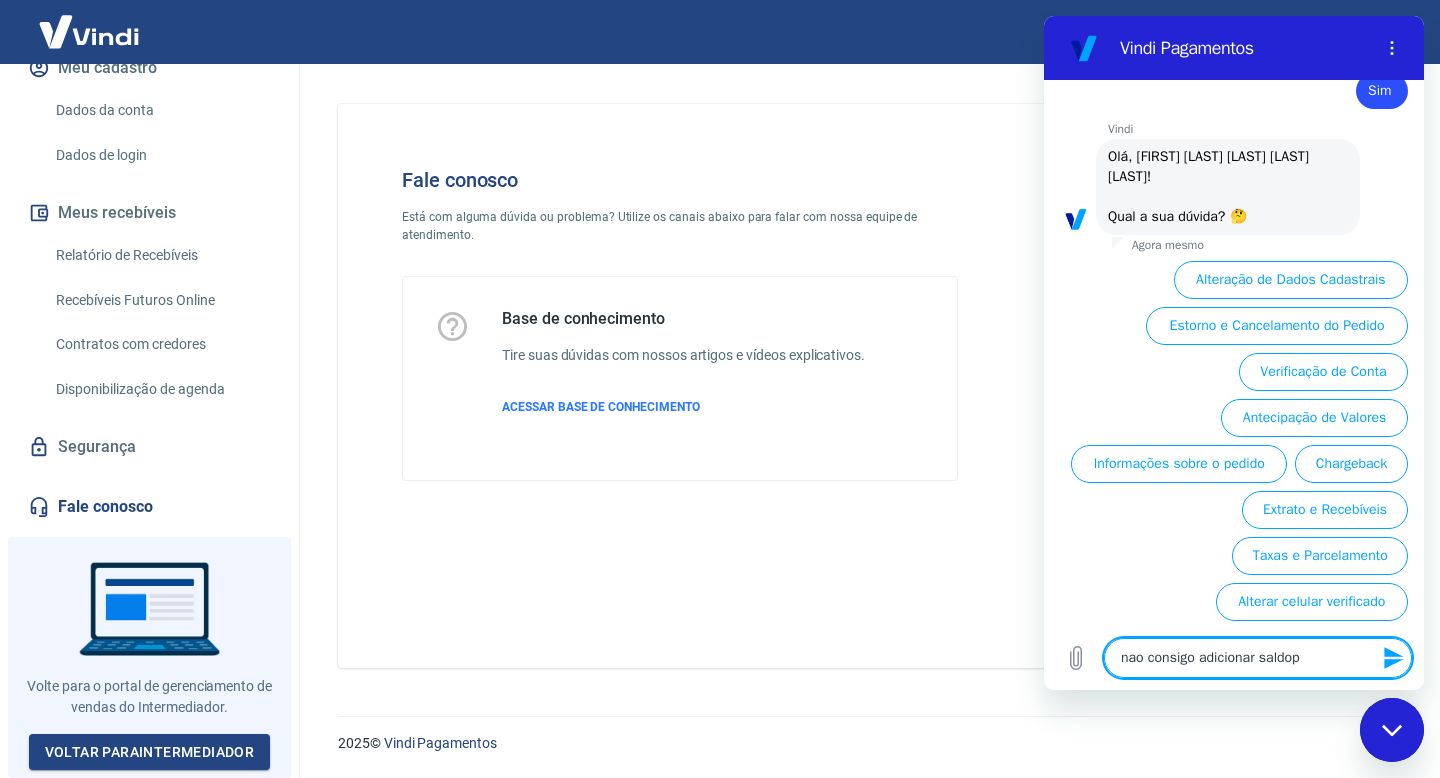 type on "nao consigo adicionar saldo" 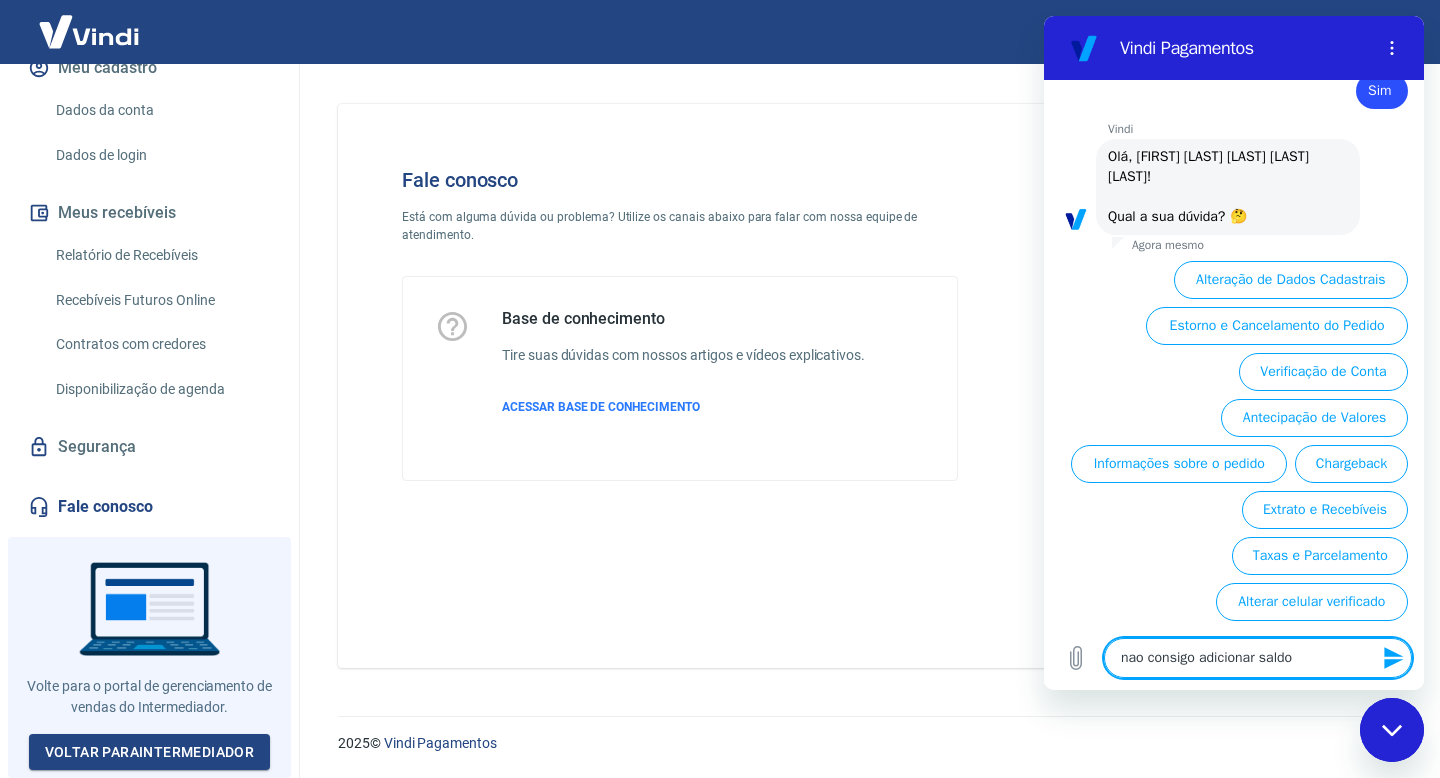 type on "nao consigo adicionar saldo" 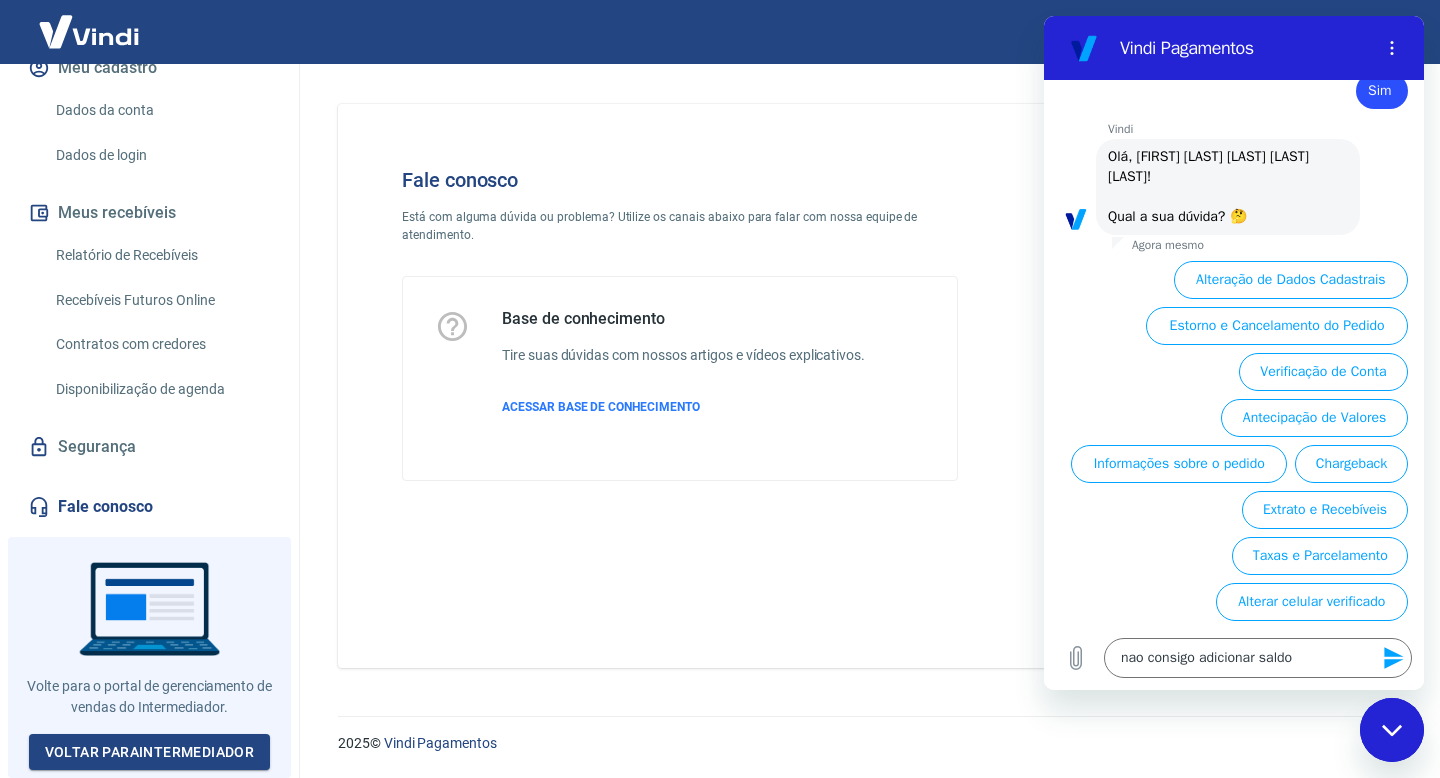 click 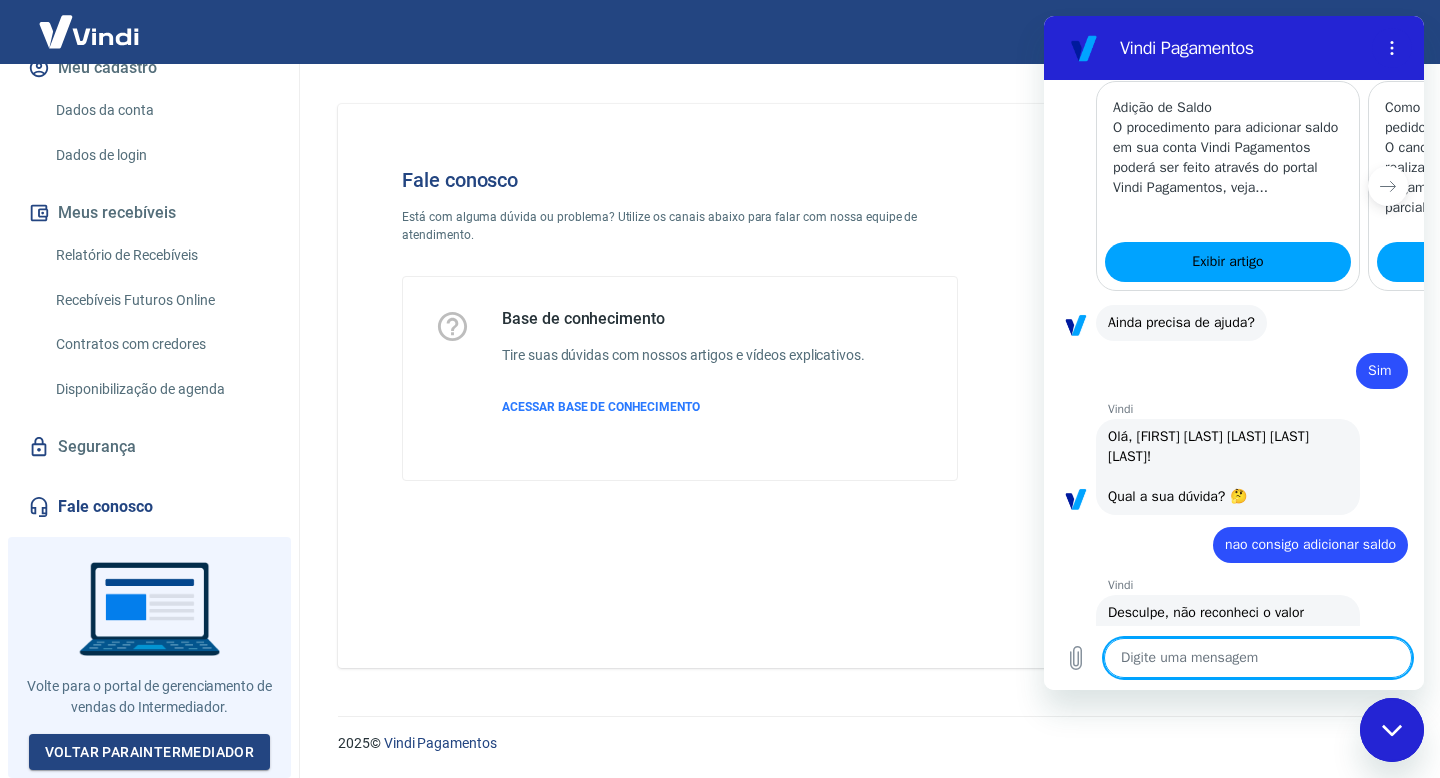 type on "x" 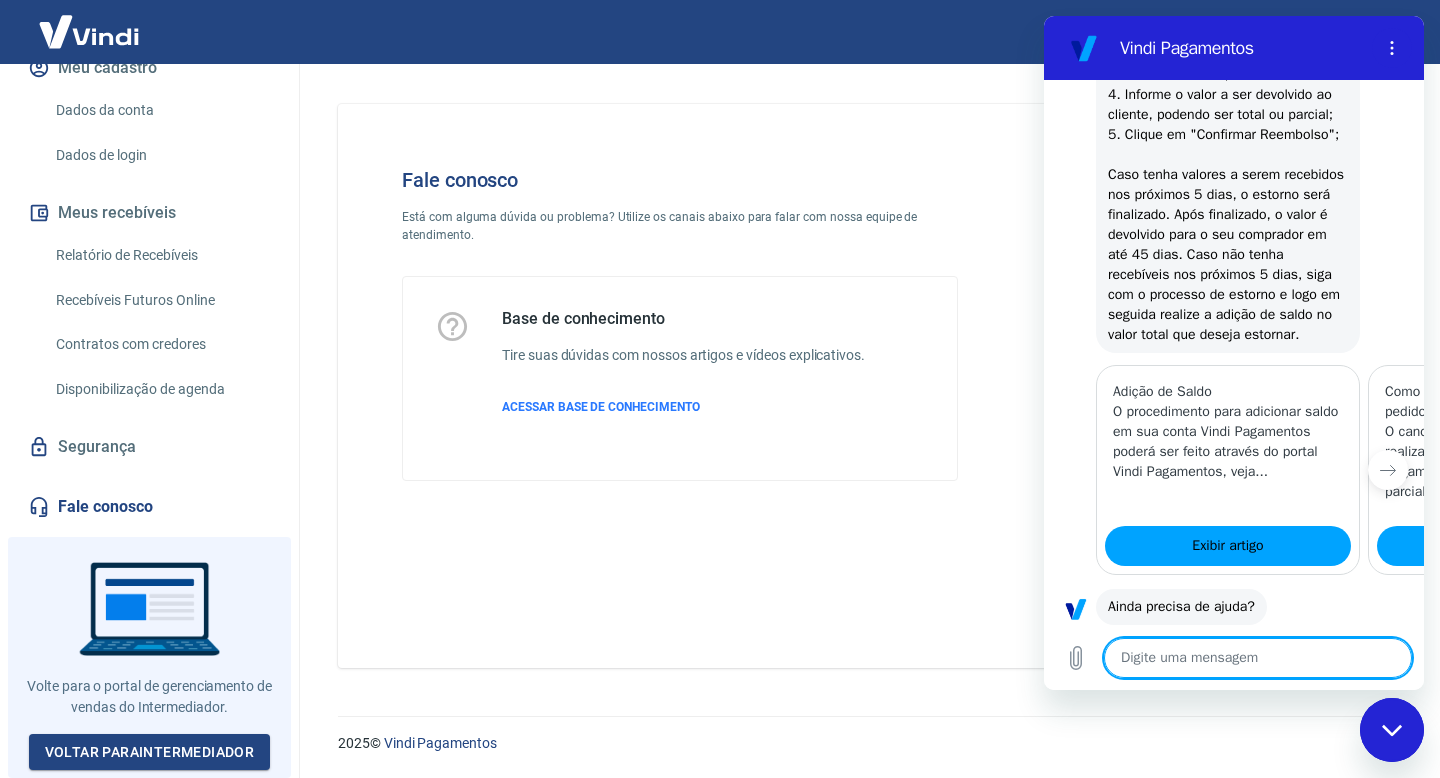 scroll, scrollTop: 773, scrollLeft: 0, axis: vertical 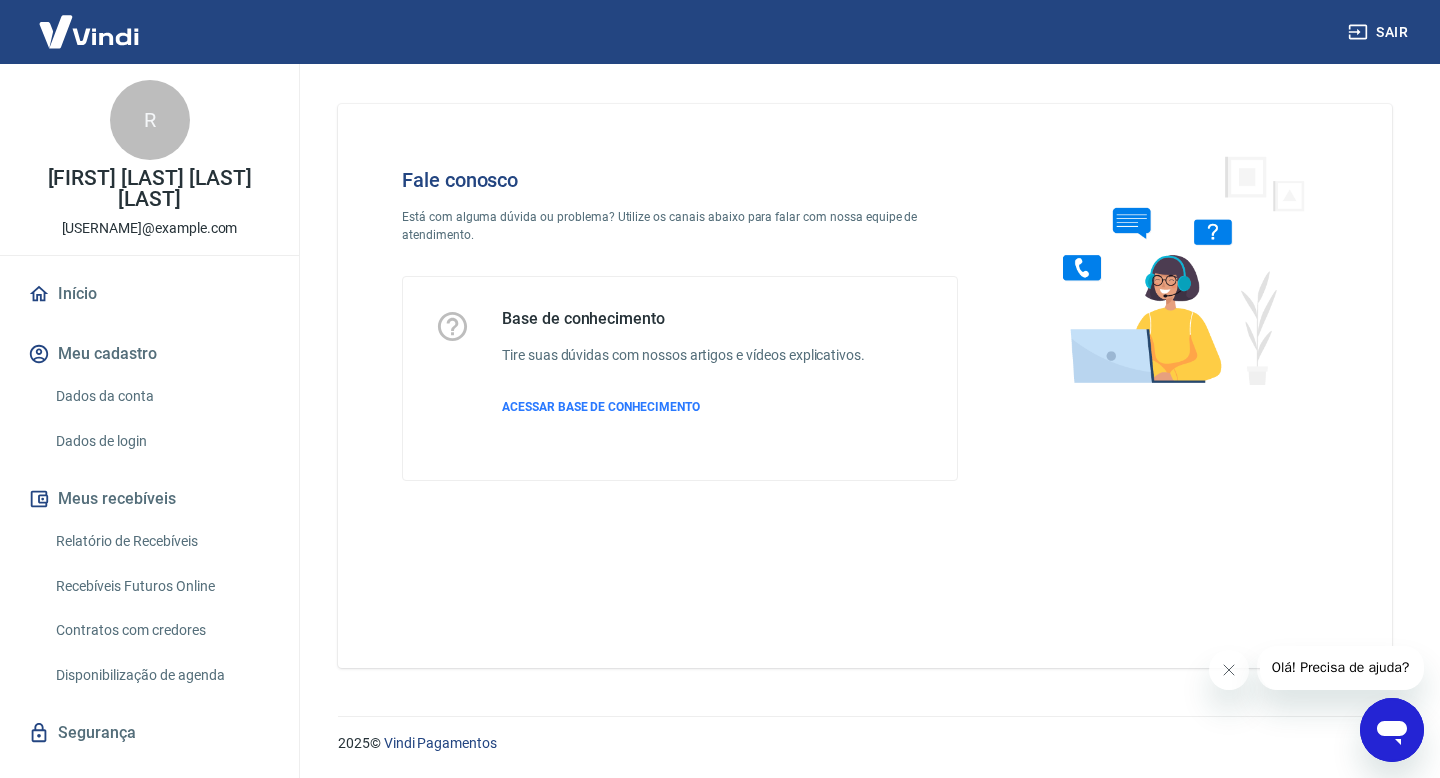 click on "Olá! Precisa de ajuda?" at bounding box center [1341, 668] 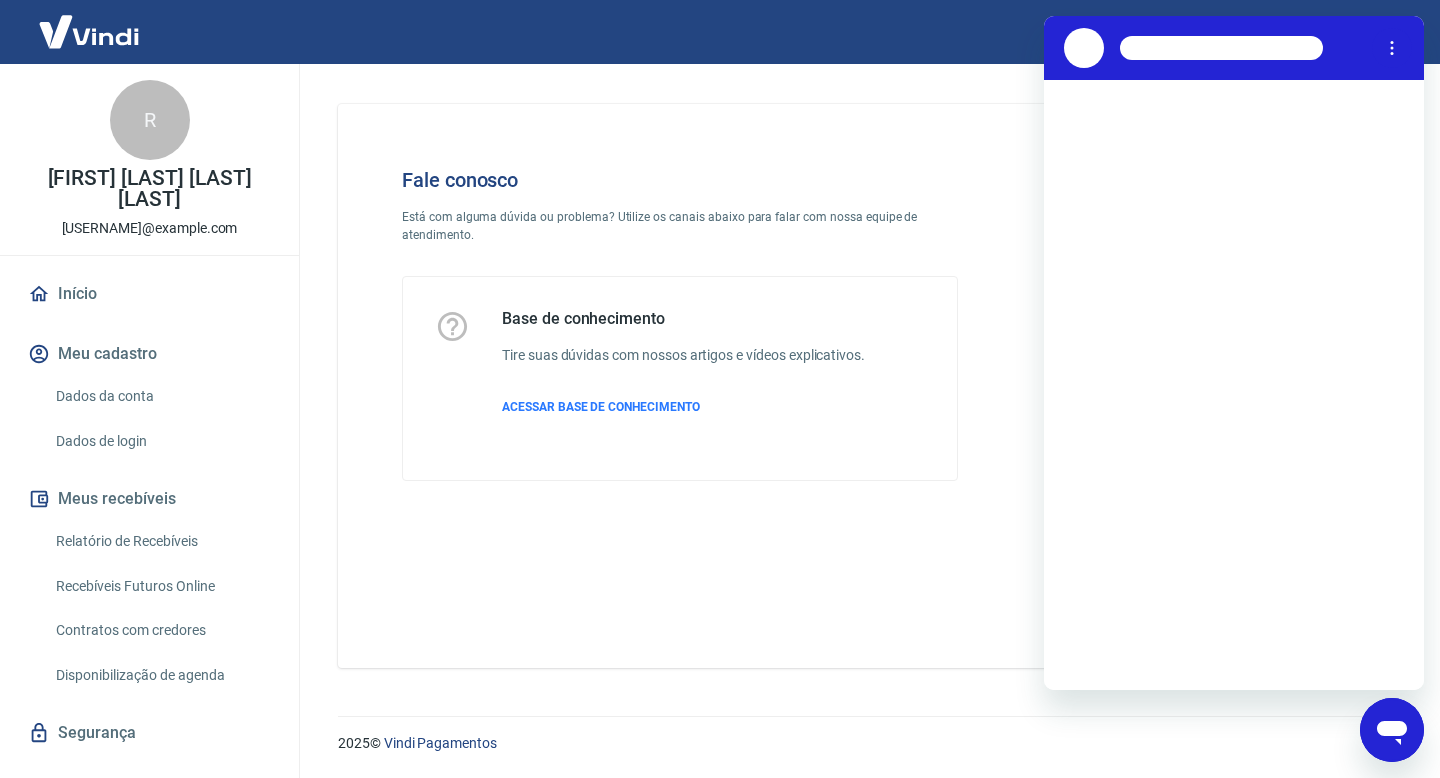 scroll, scrollTop: 0, scrollLeft: 0, axis: both 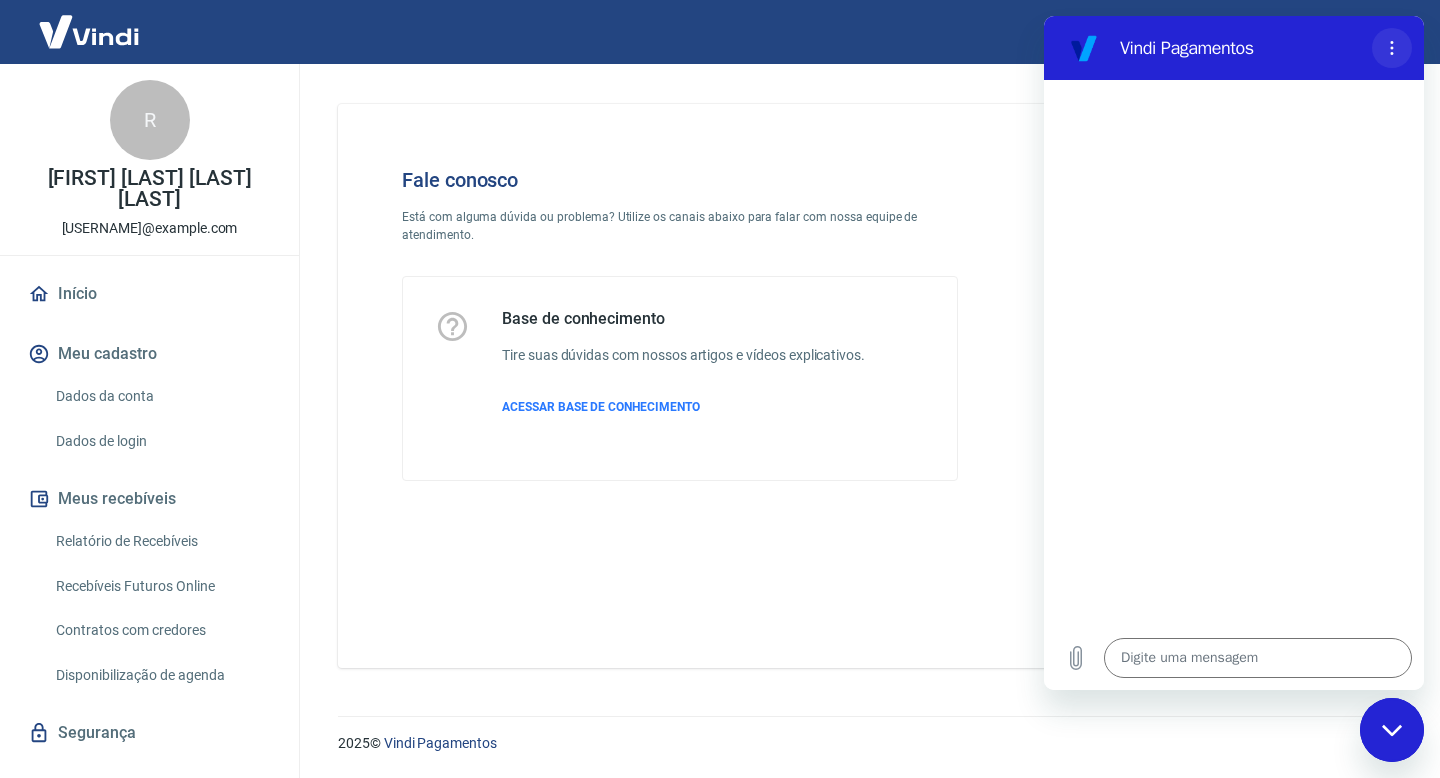 click 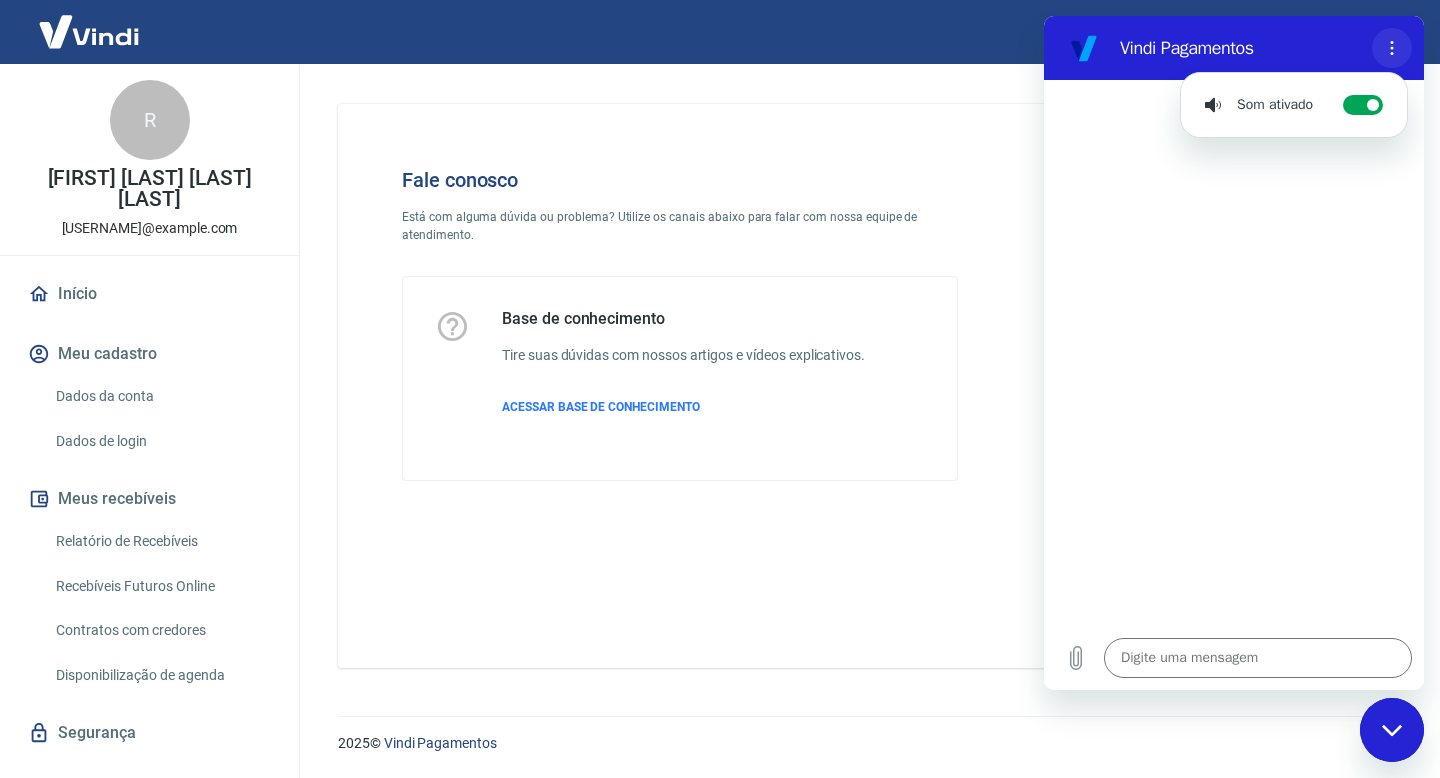 click 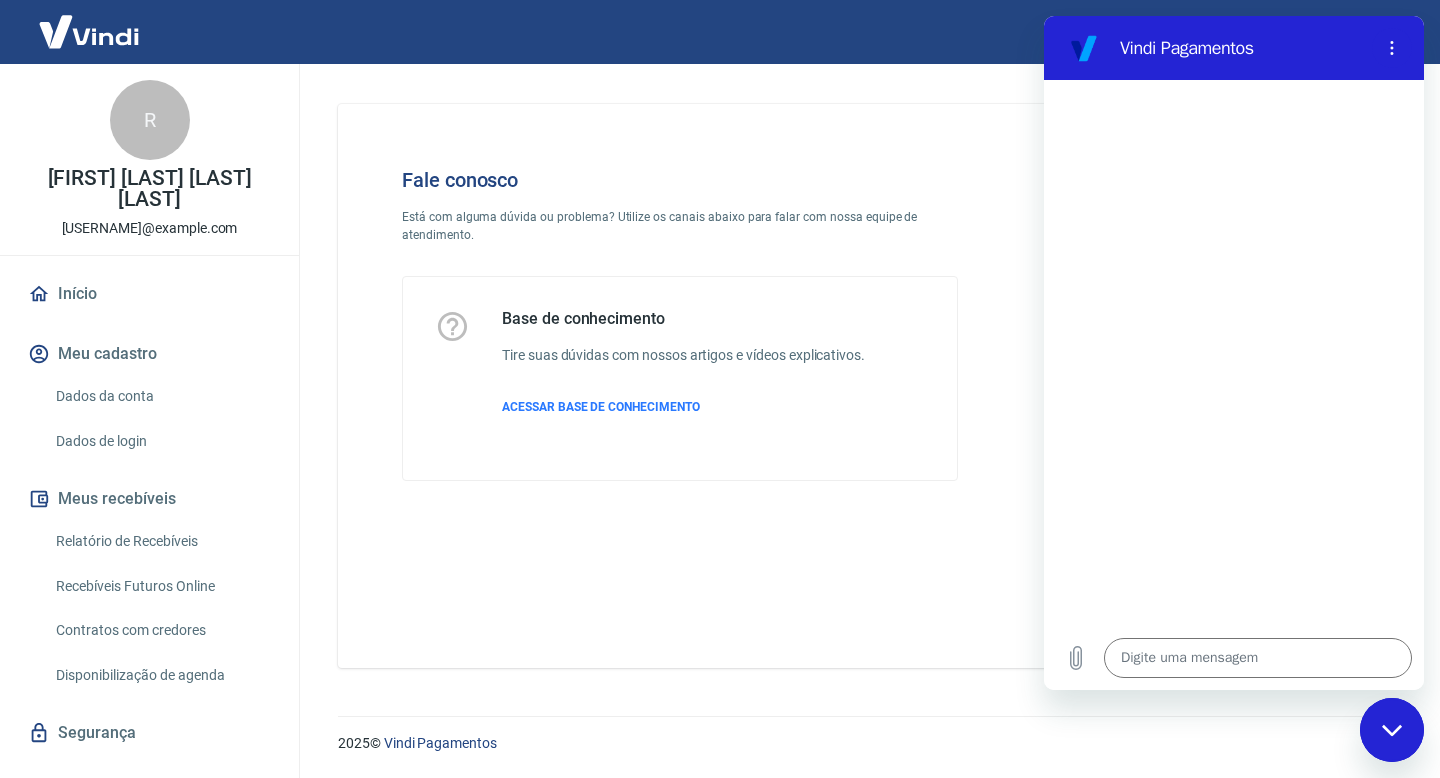click on "Fale conosco Está com alguma dúvida ou problema? Utilize os canais abaixo para falar com nossa equipe de atendimento. Base de conhecimento Tire suas dúvidas com nossos artigos e vídeos explicativos. ACESSAR BASE DE CONHECIMENTO" at bounding box center (865, 386) 